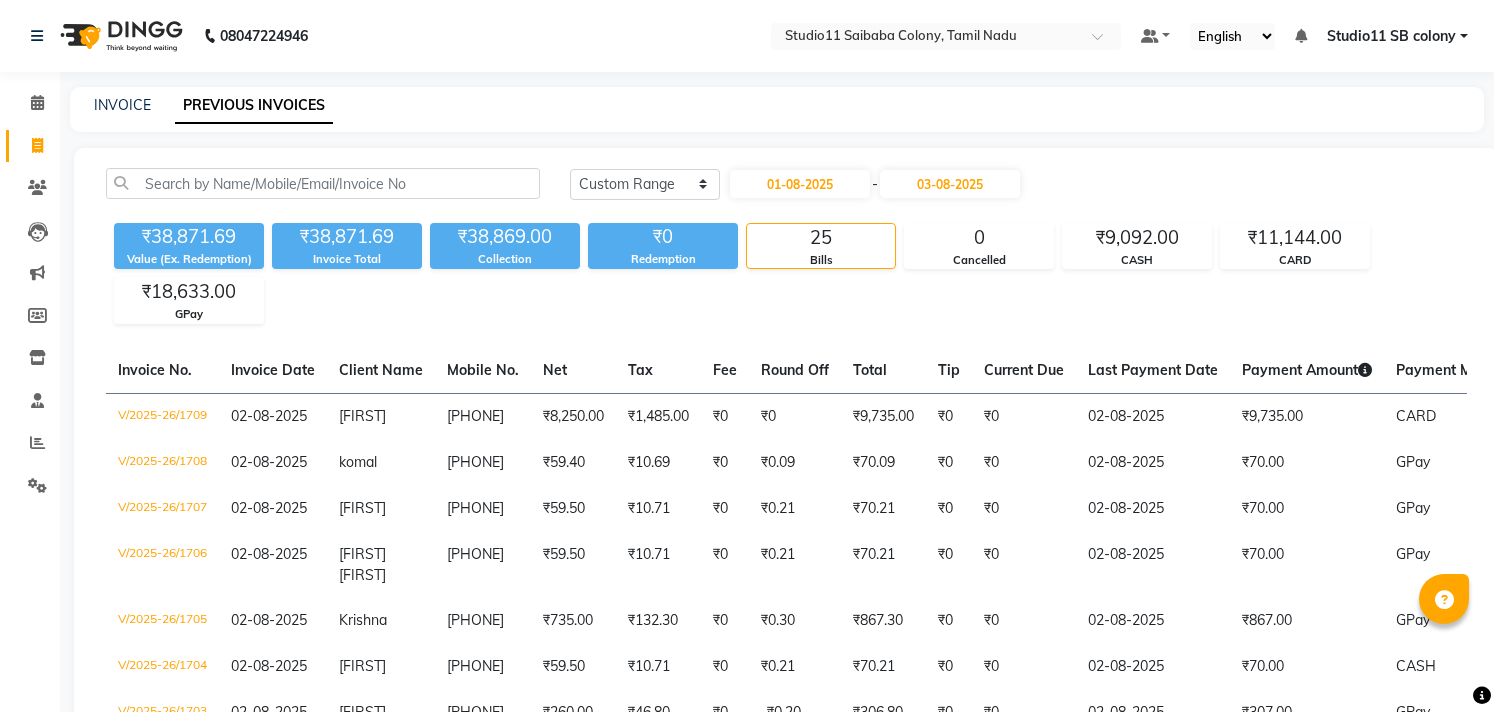 select on "range" 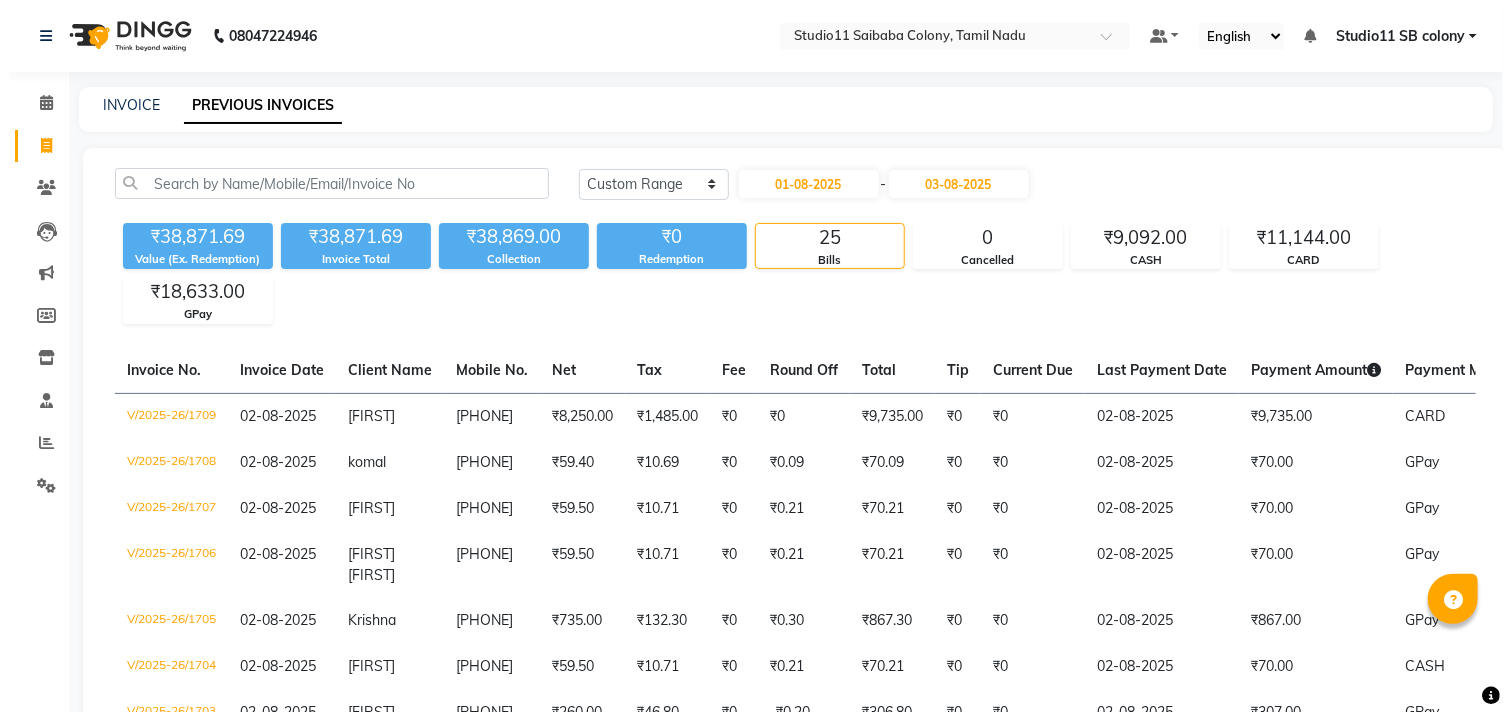 scroll, scrollTop: 0, scrollLeft: 0, axis: both 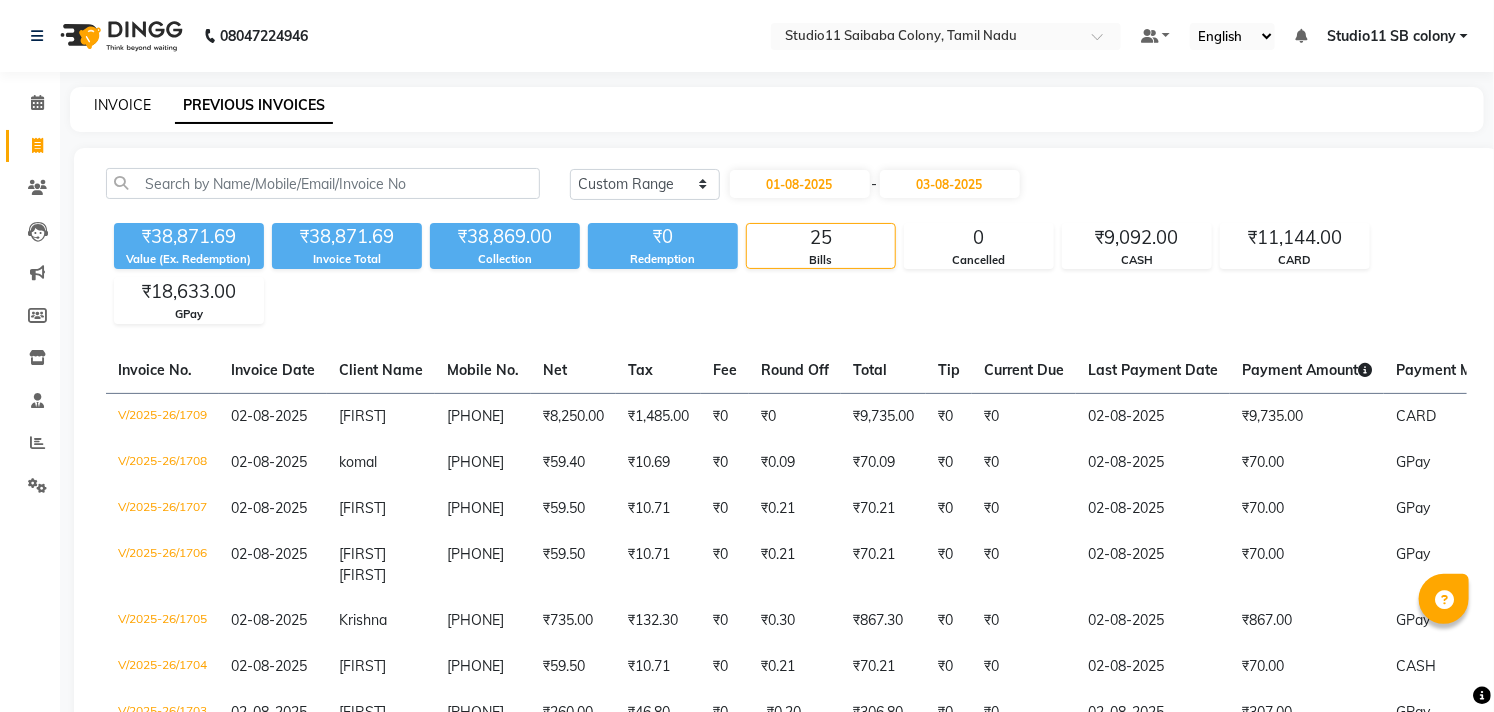 click on "INVOICE" 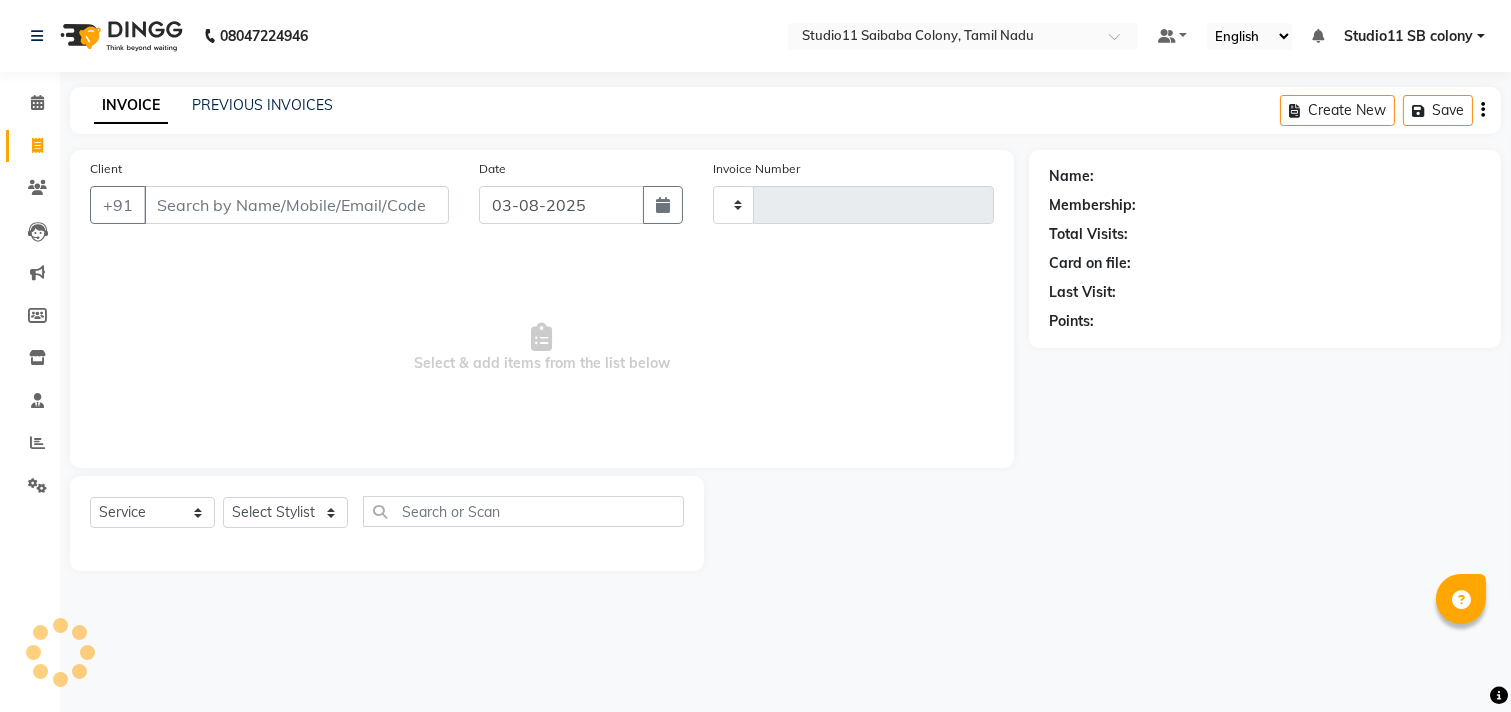 type on "1710" 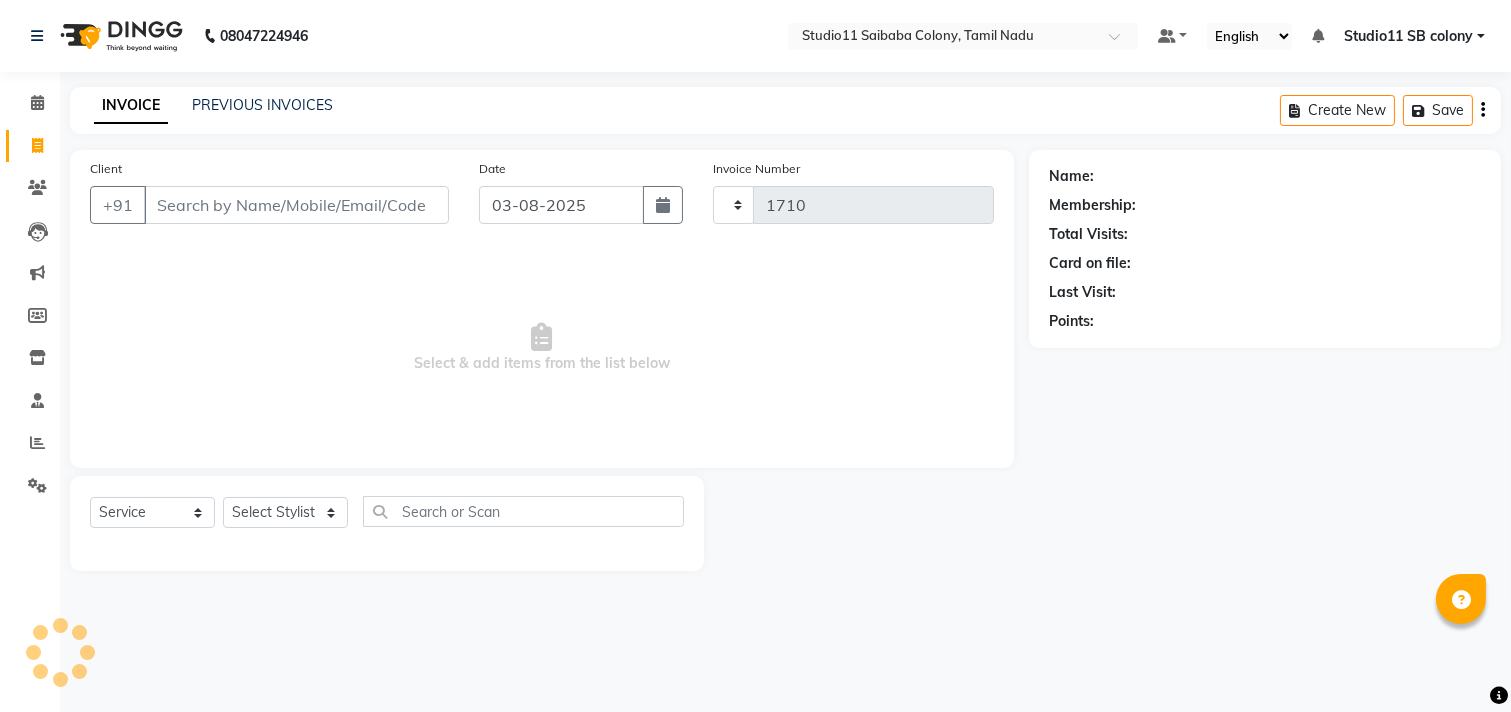 select on "7717" 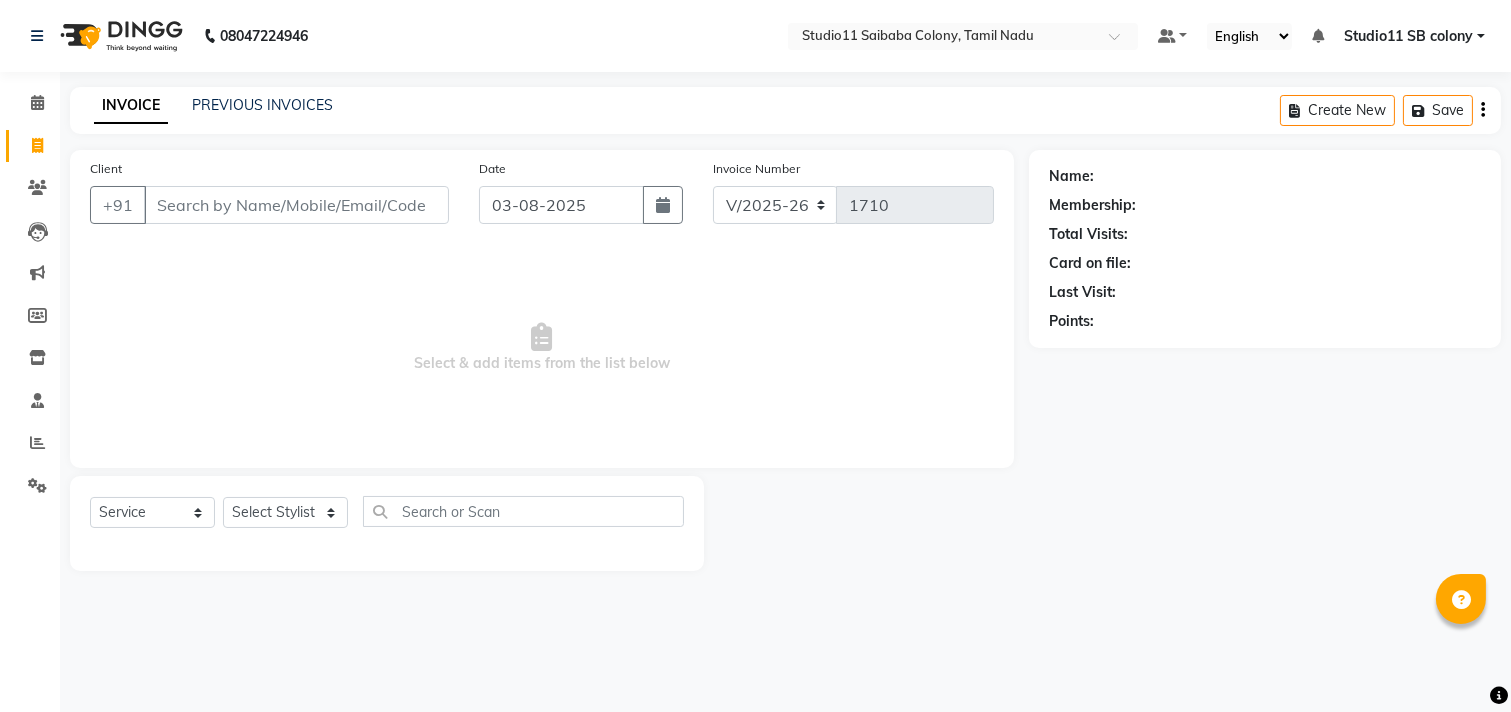 click on "Client" at bounding box center (296, 205) 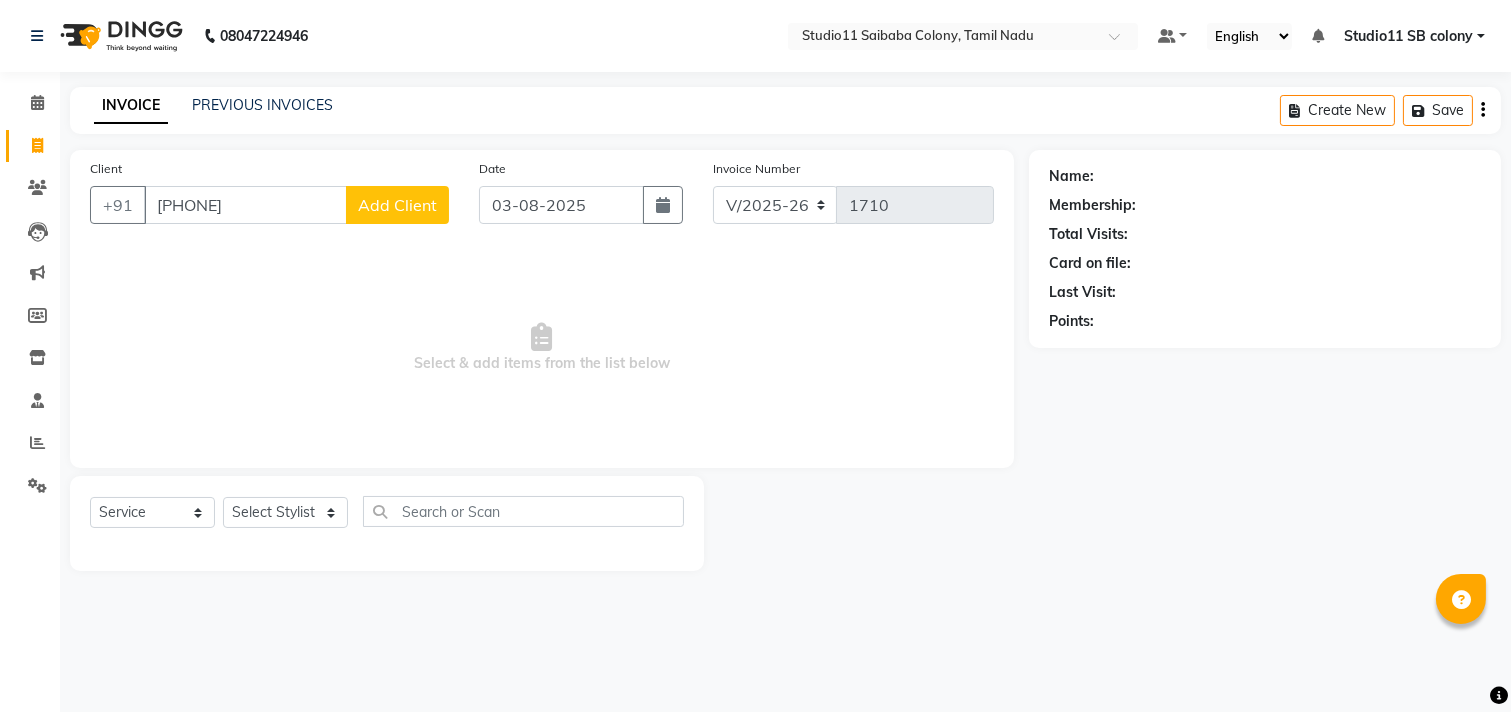 type on "[PHONE]" 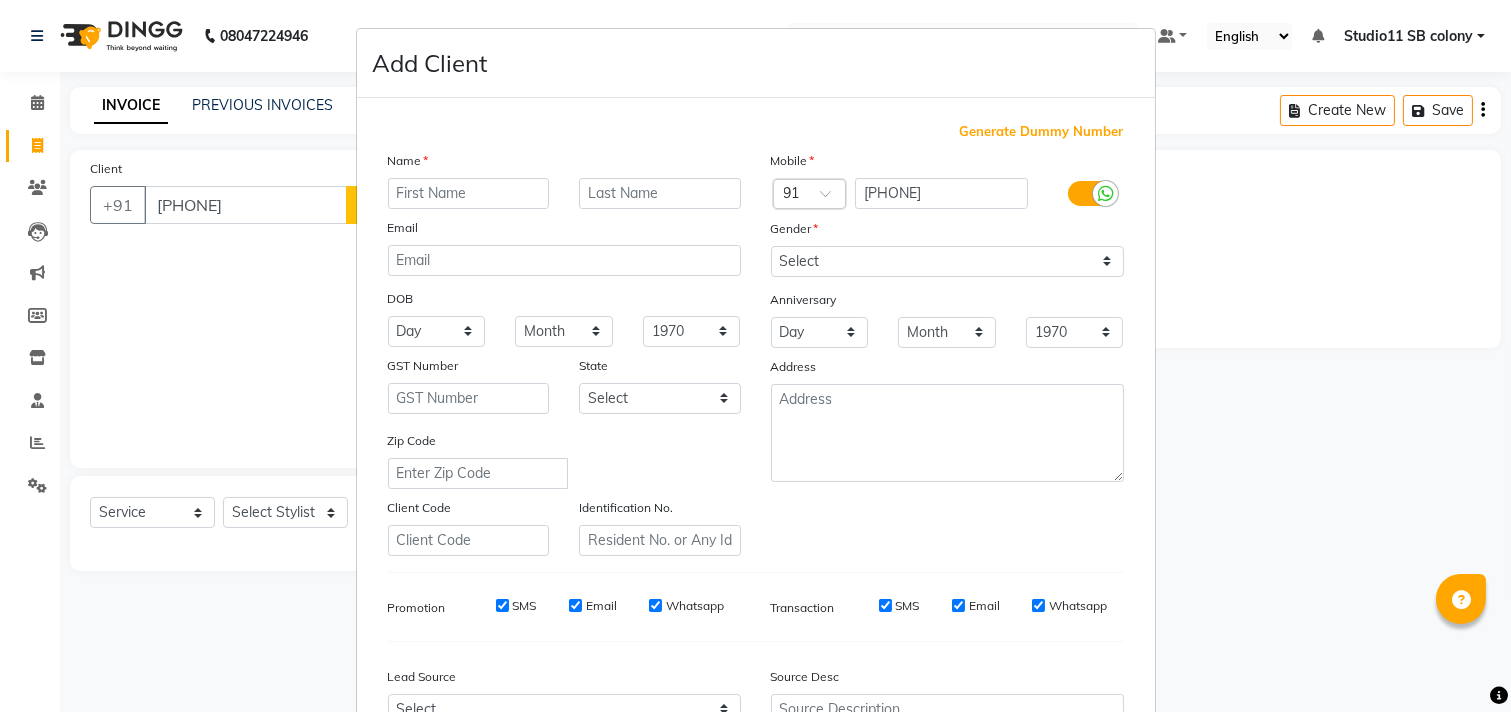 click at bounding box center (469, 193) 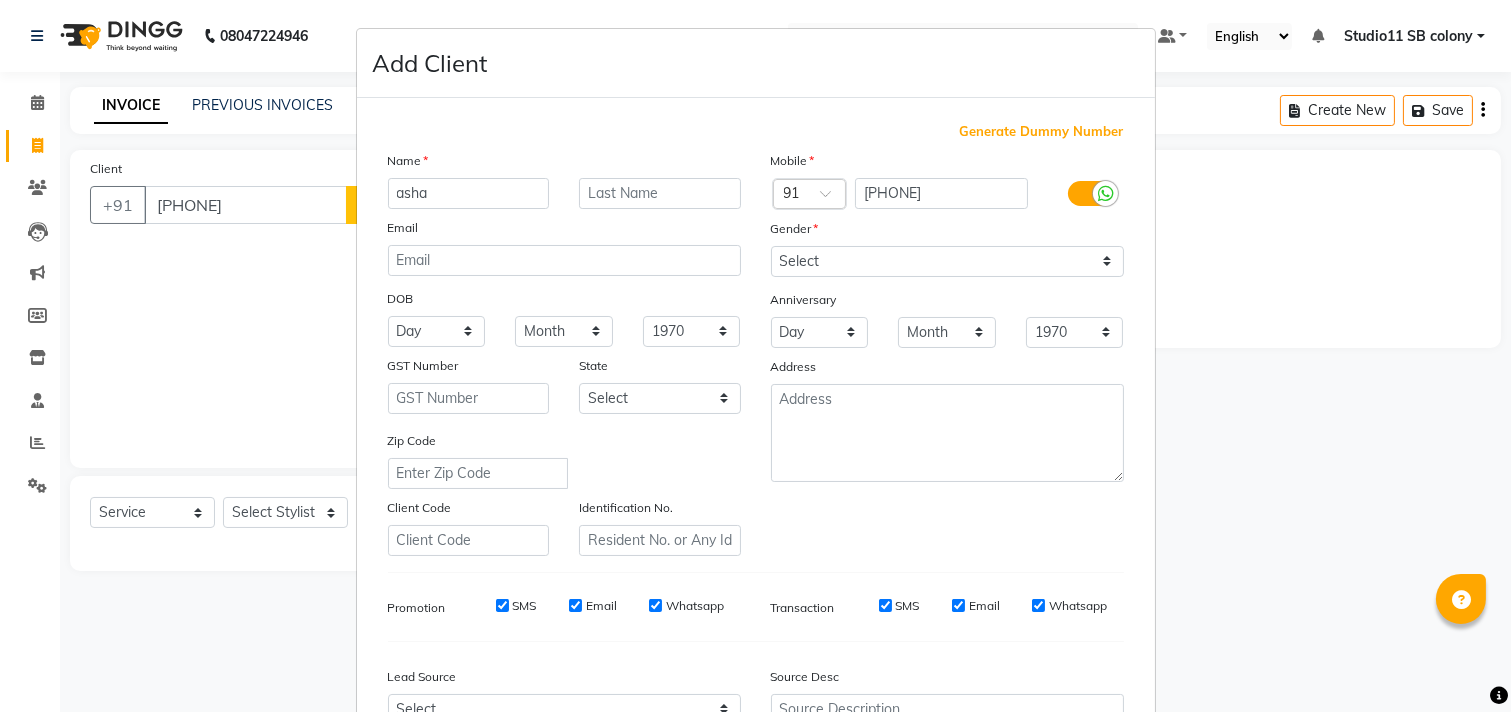 type on "asha" 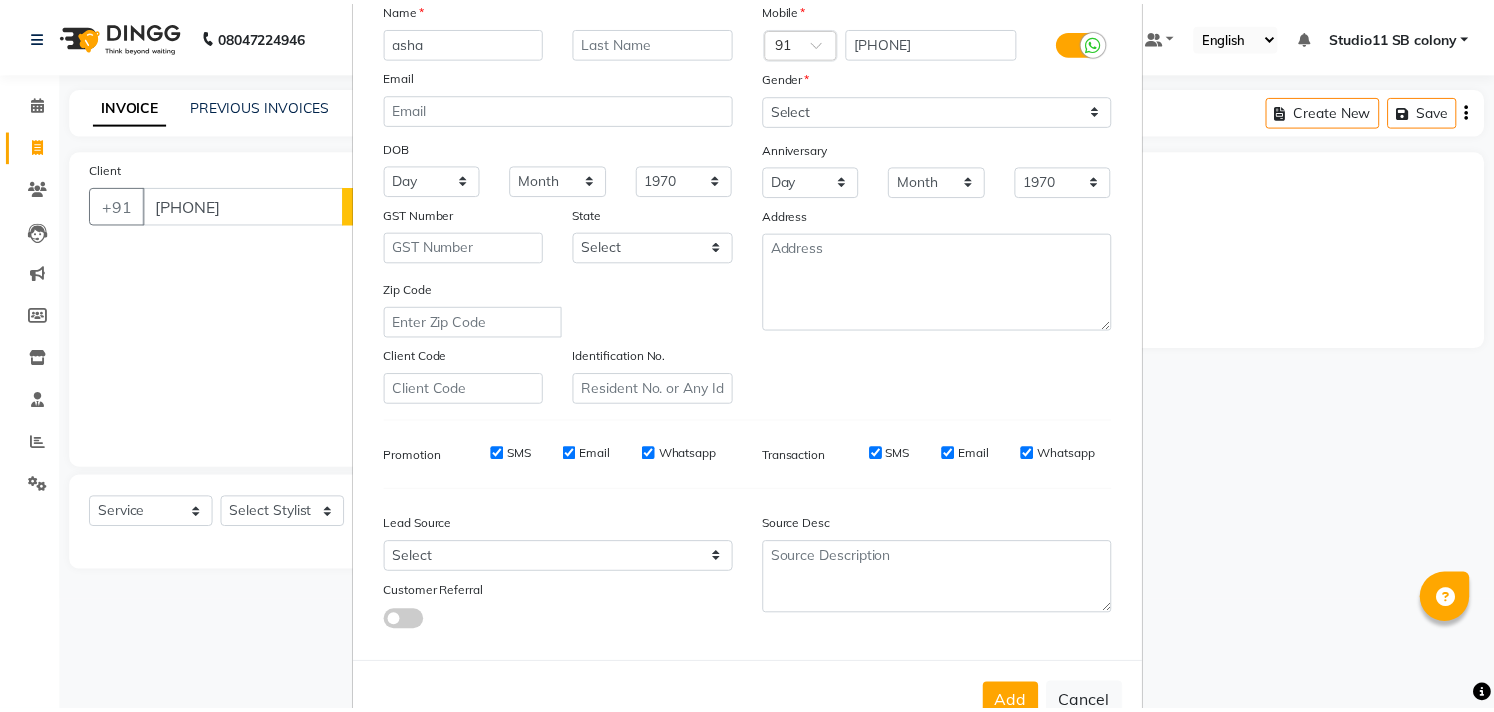 scroll, scrollTop: 212, scrollLeft: 0, axis: vertical 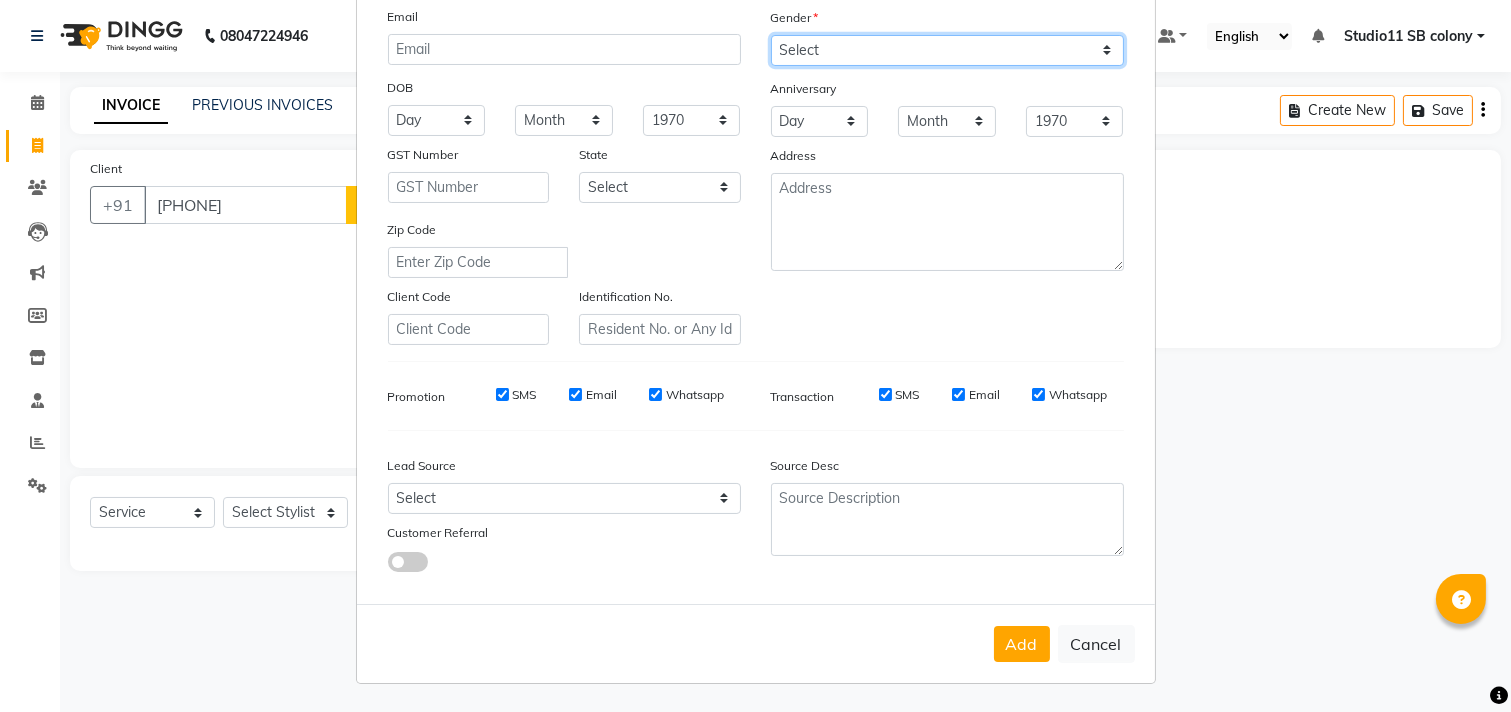 click on "Select Male Female Other Prefer Not To Say" at bounding box center (947, 50) 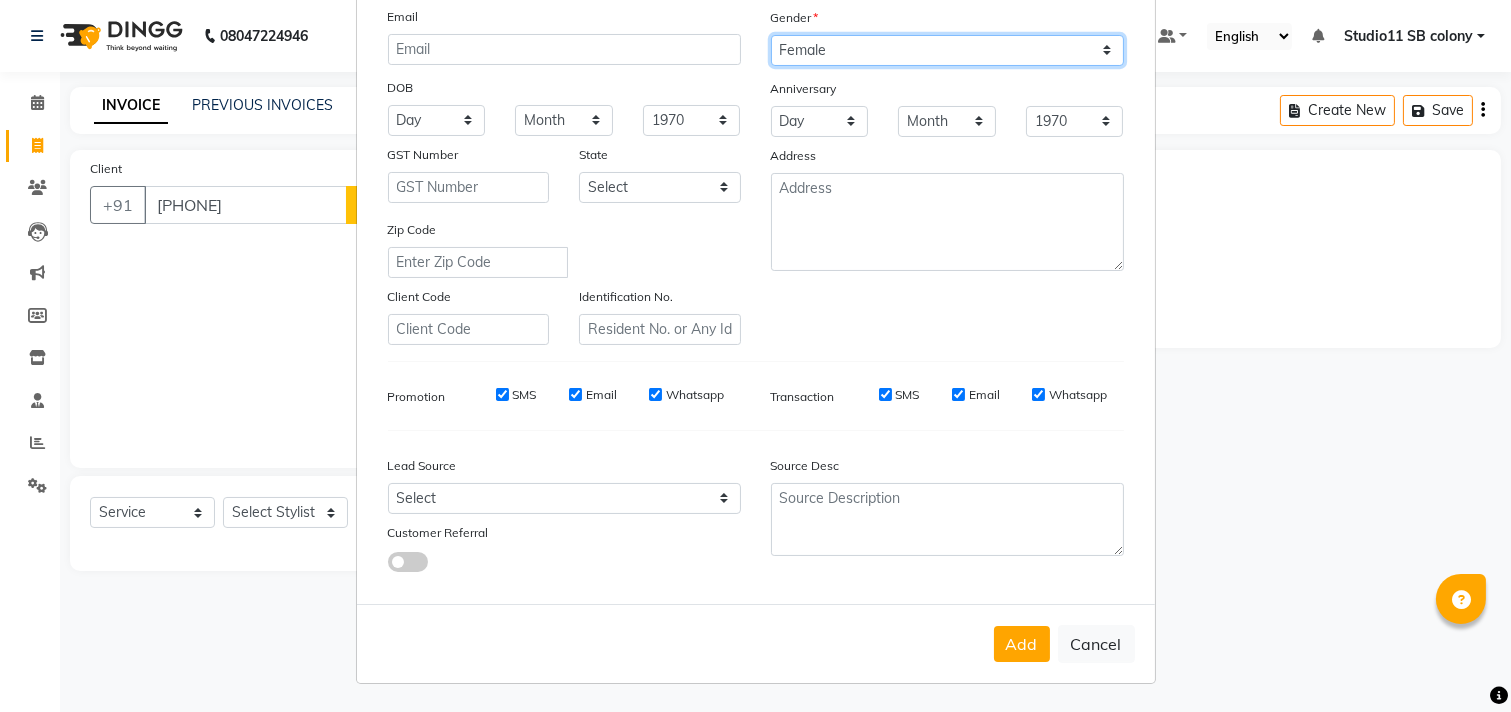click on "Select Male Female Other Prefer Not To Say" at bounding box center [947, 50] 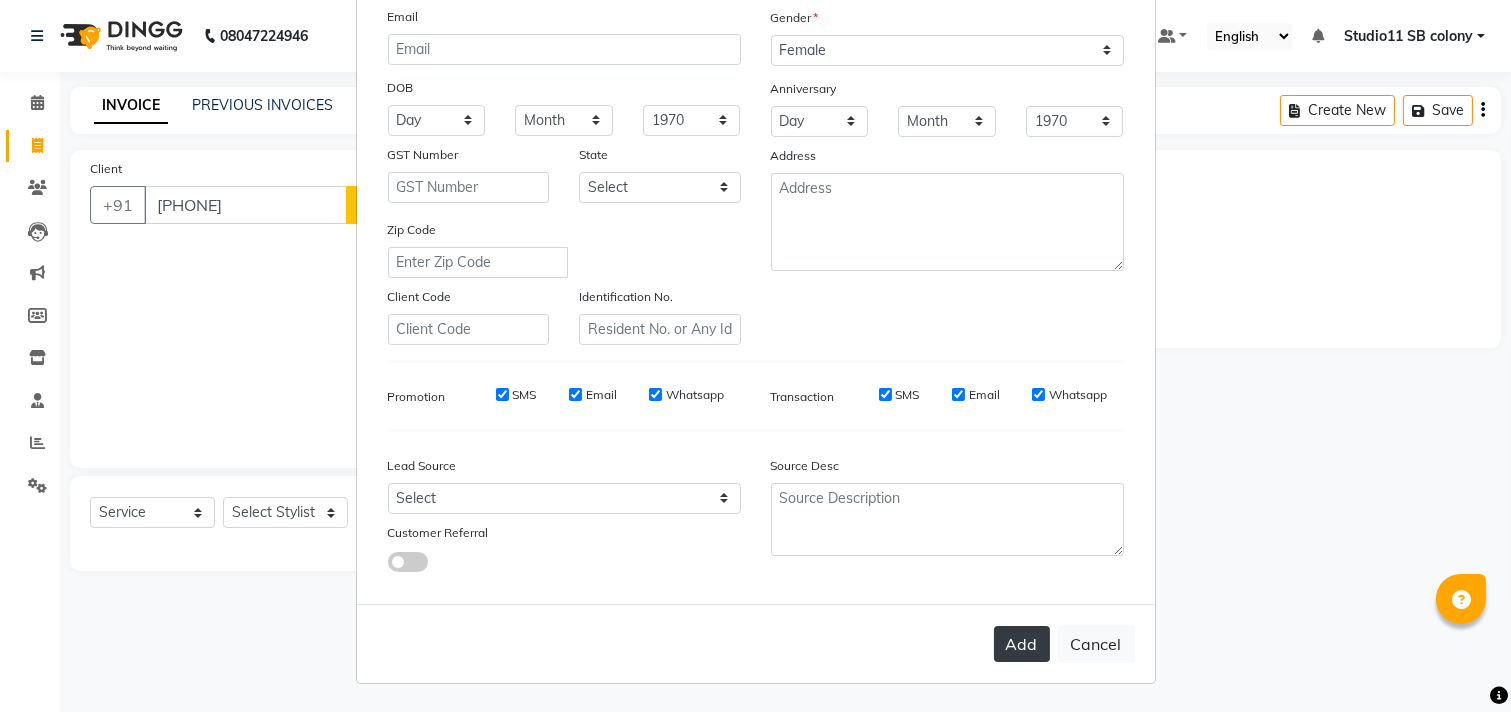 click on "Add" at bounding box center (1022, 644) 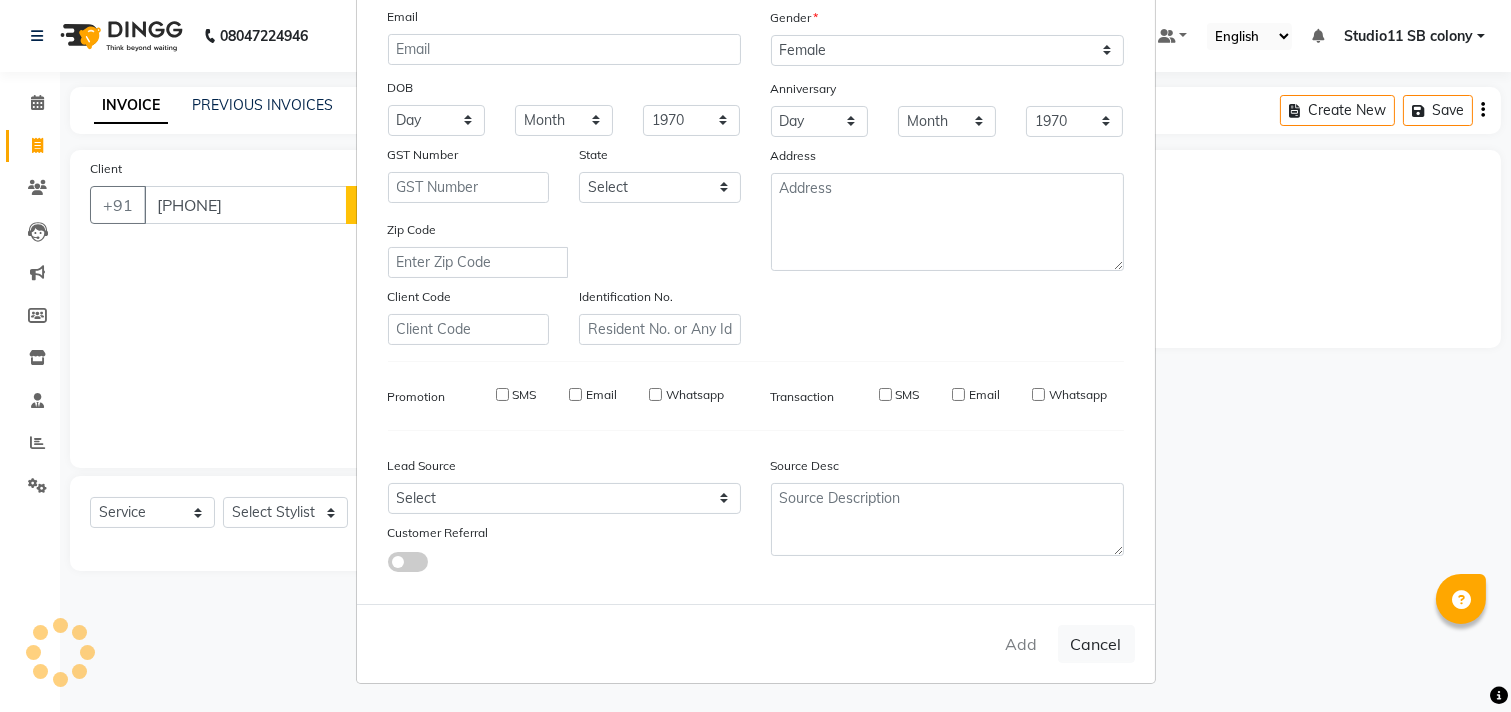 type 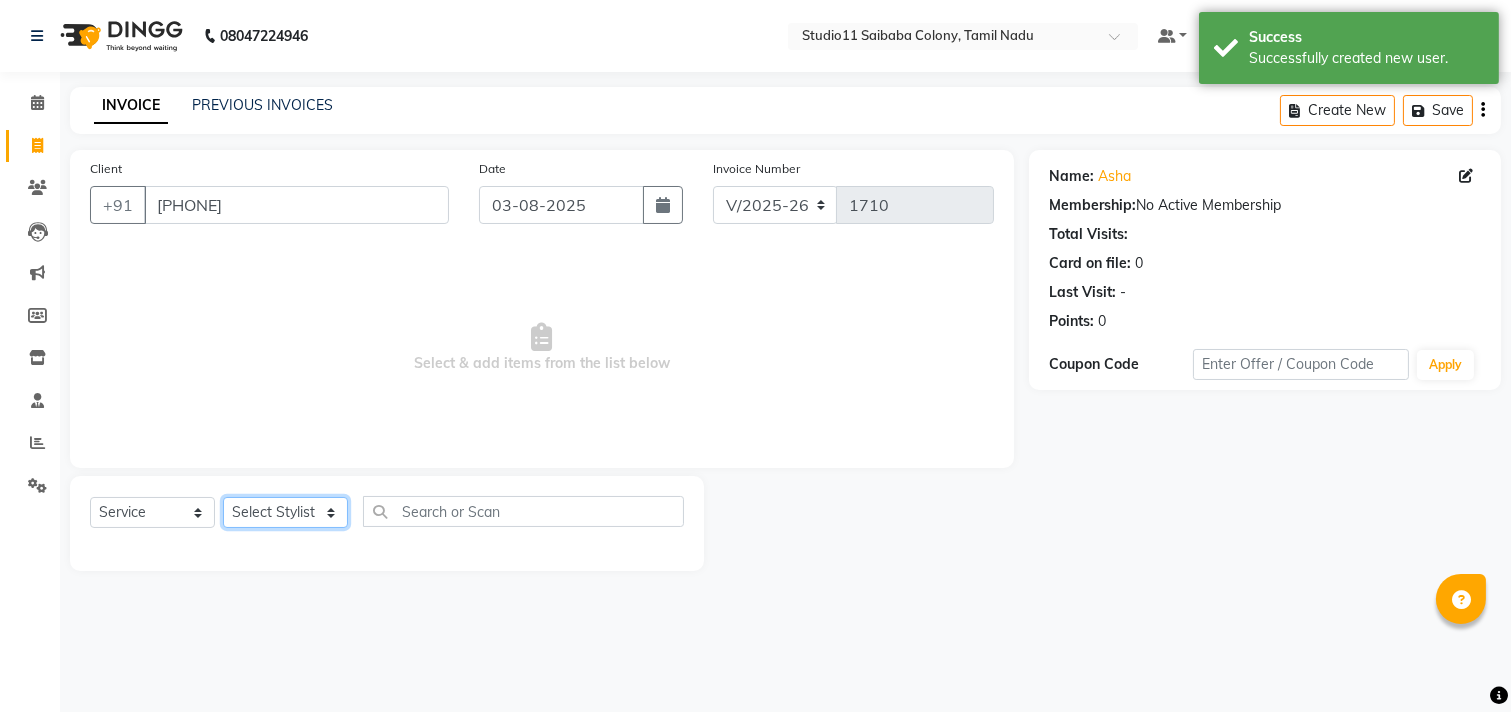 click on "Select Stylist Afzal Akbar Dani Jeni Josna kaif lavanya manimekalai Praveen Sonu Studio11 SB colony Tahir tamil" 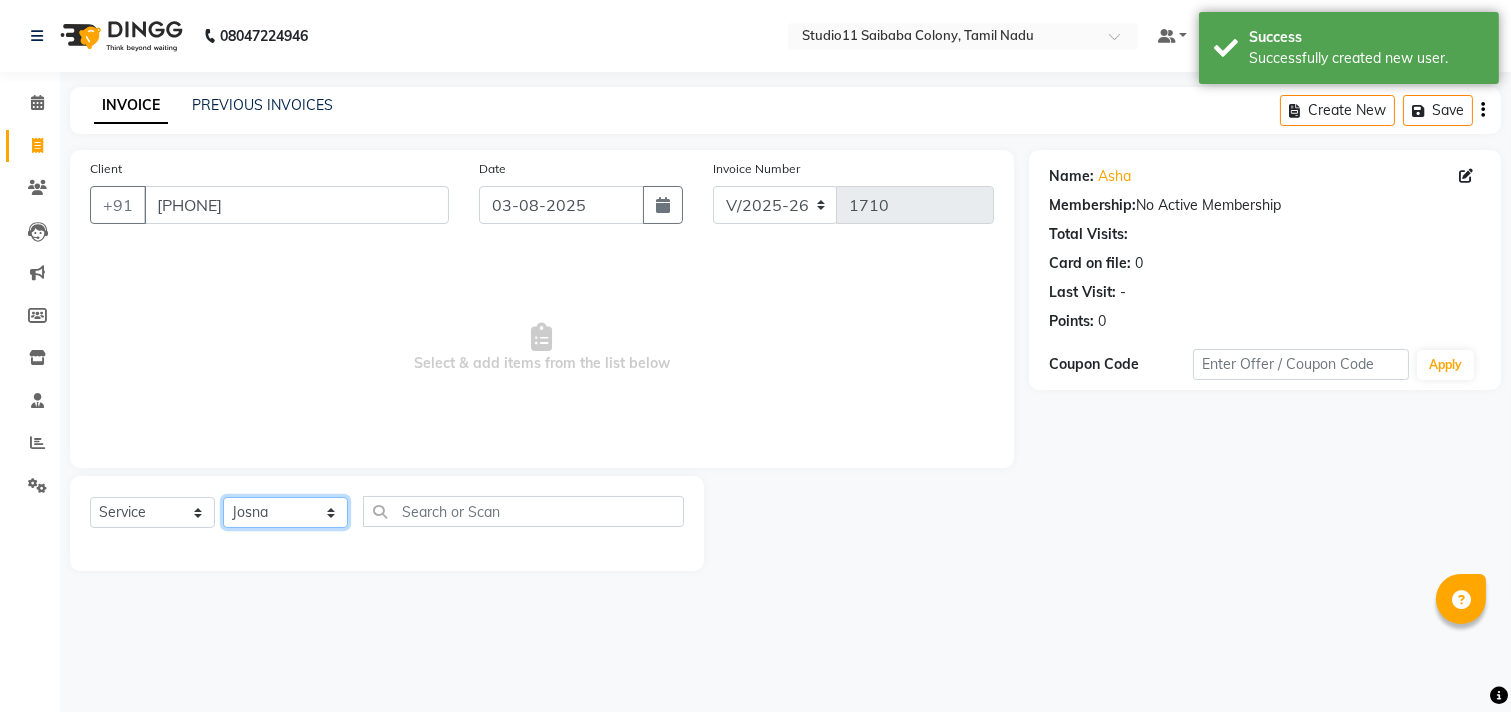 click on "Select Stylist Afzal Akbar Dani Jeni Josna kaif lavanya manimekalai Praveen Sonu Studio11 SB colony Tahir tamil" 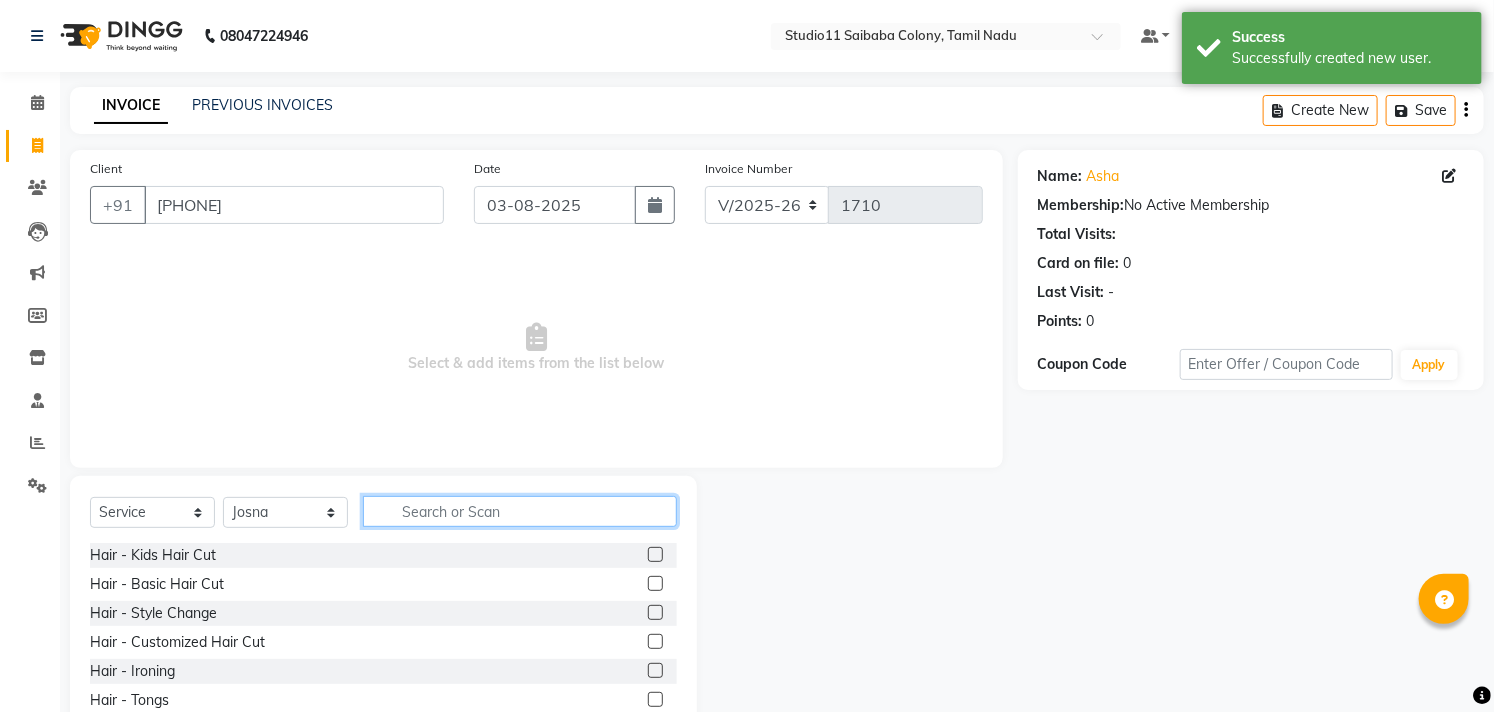 click 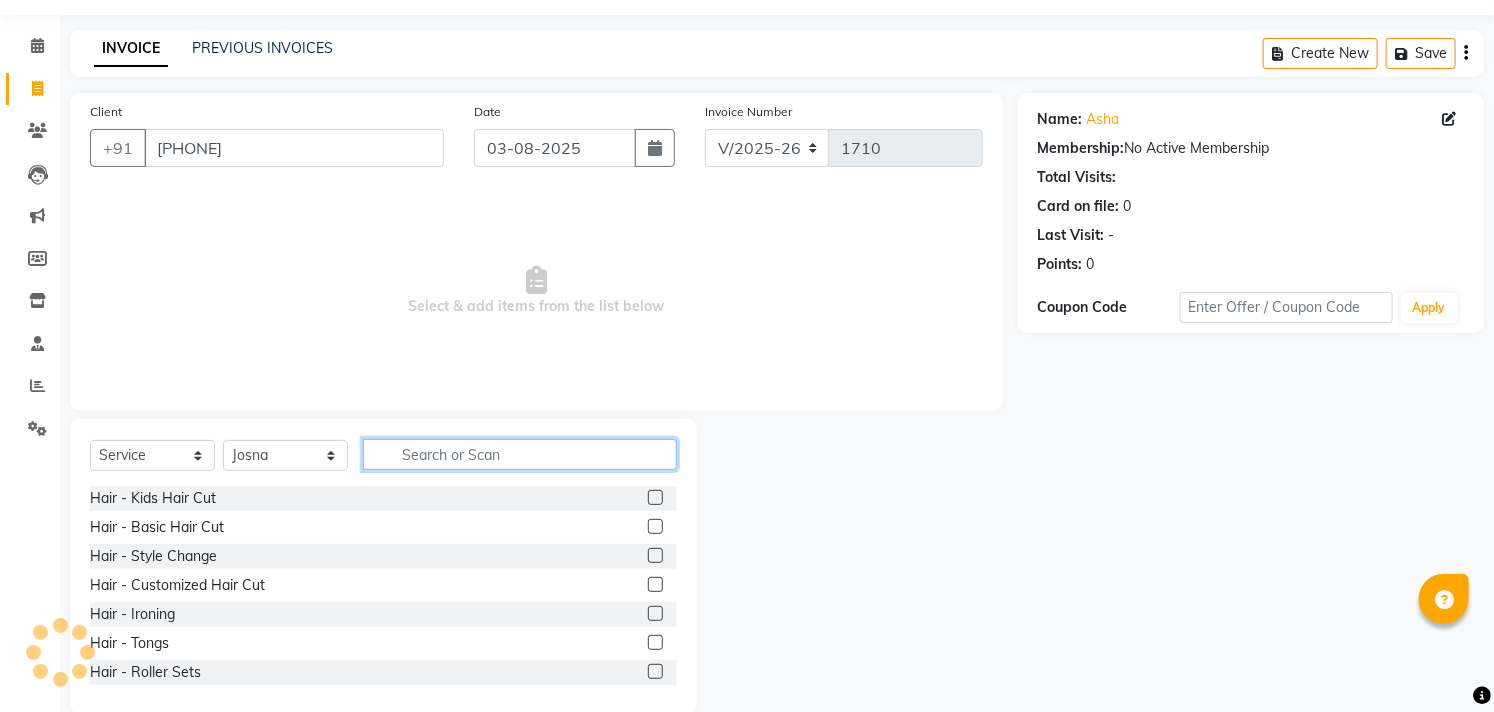 scroll, scrollTop: 88, scrollLeft: 0, axis: vertical 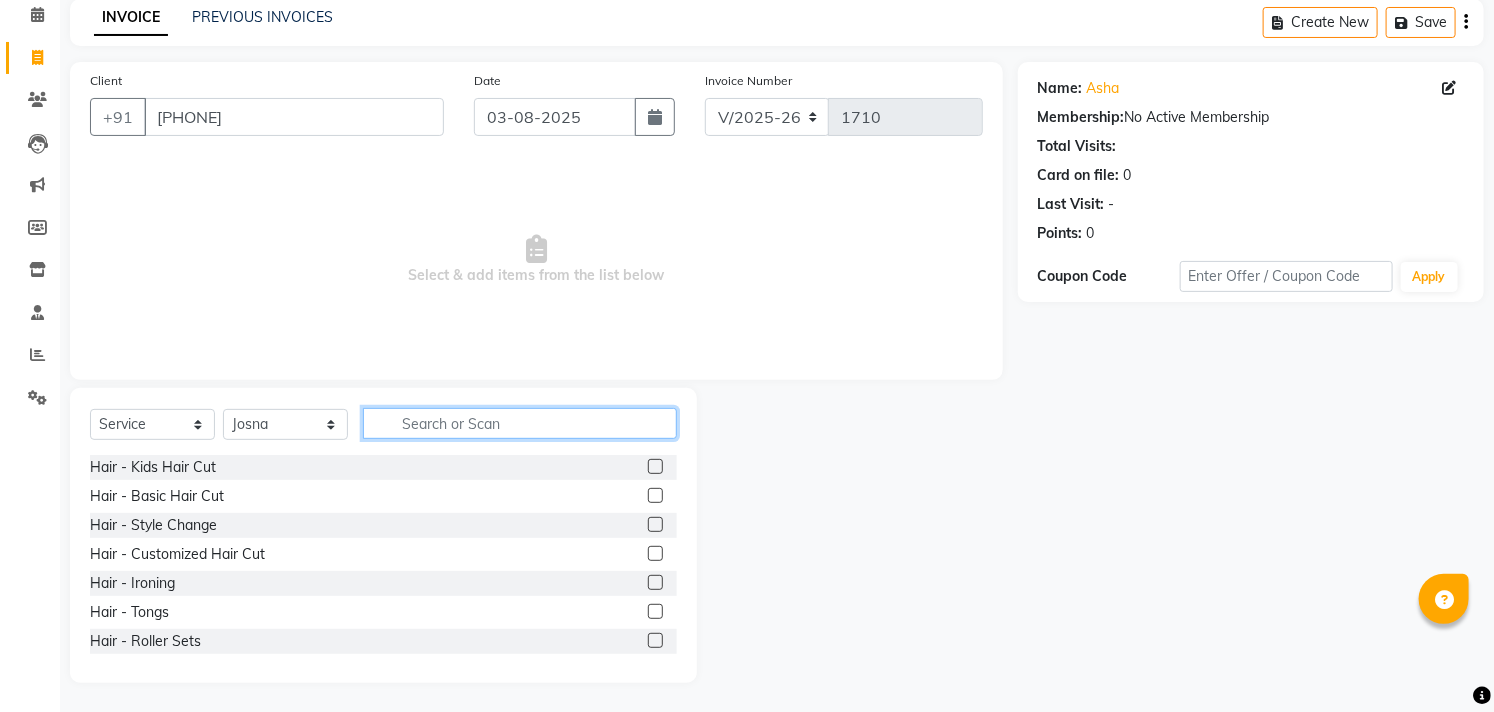 click 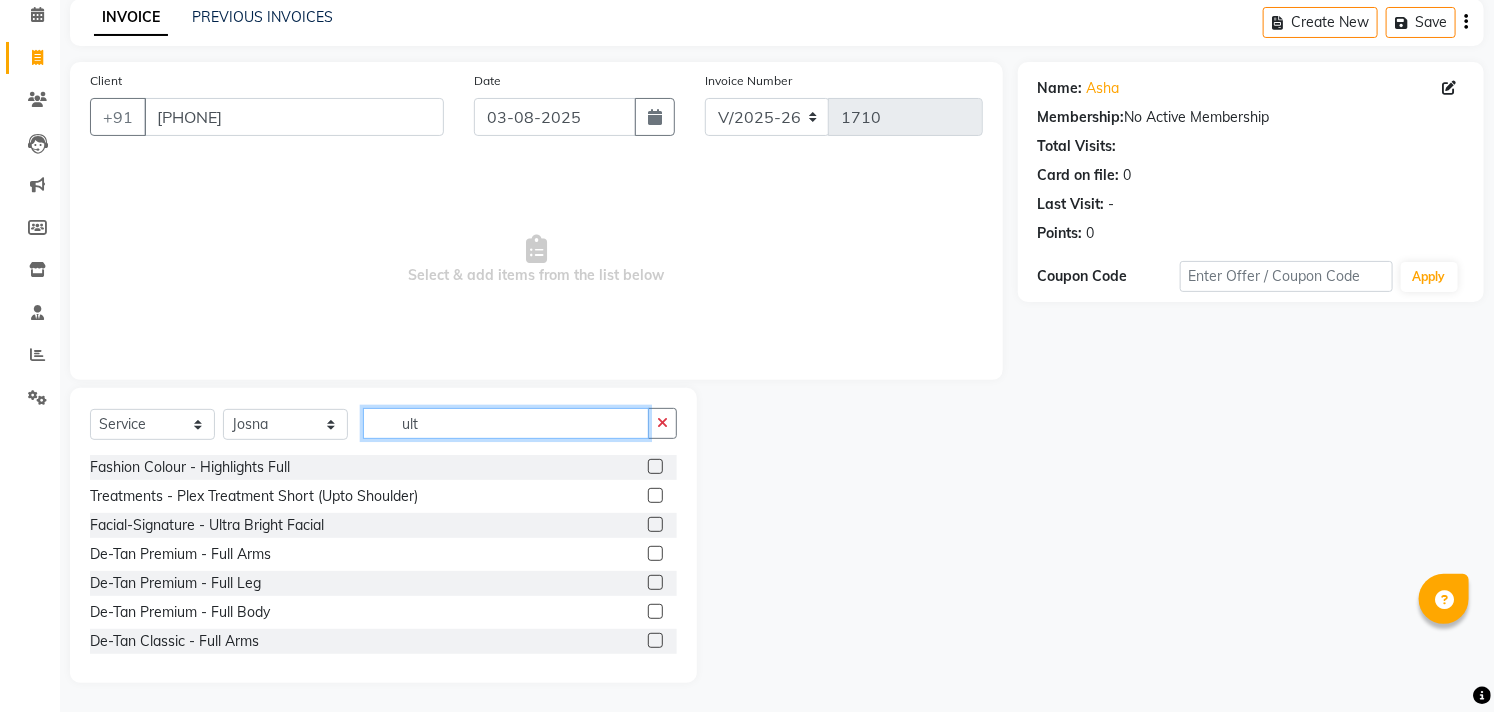 scroll, scrollTop: 0, scrollLeft: 0, axis: both 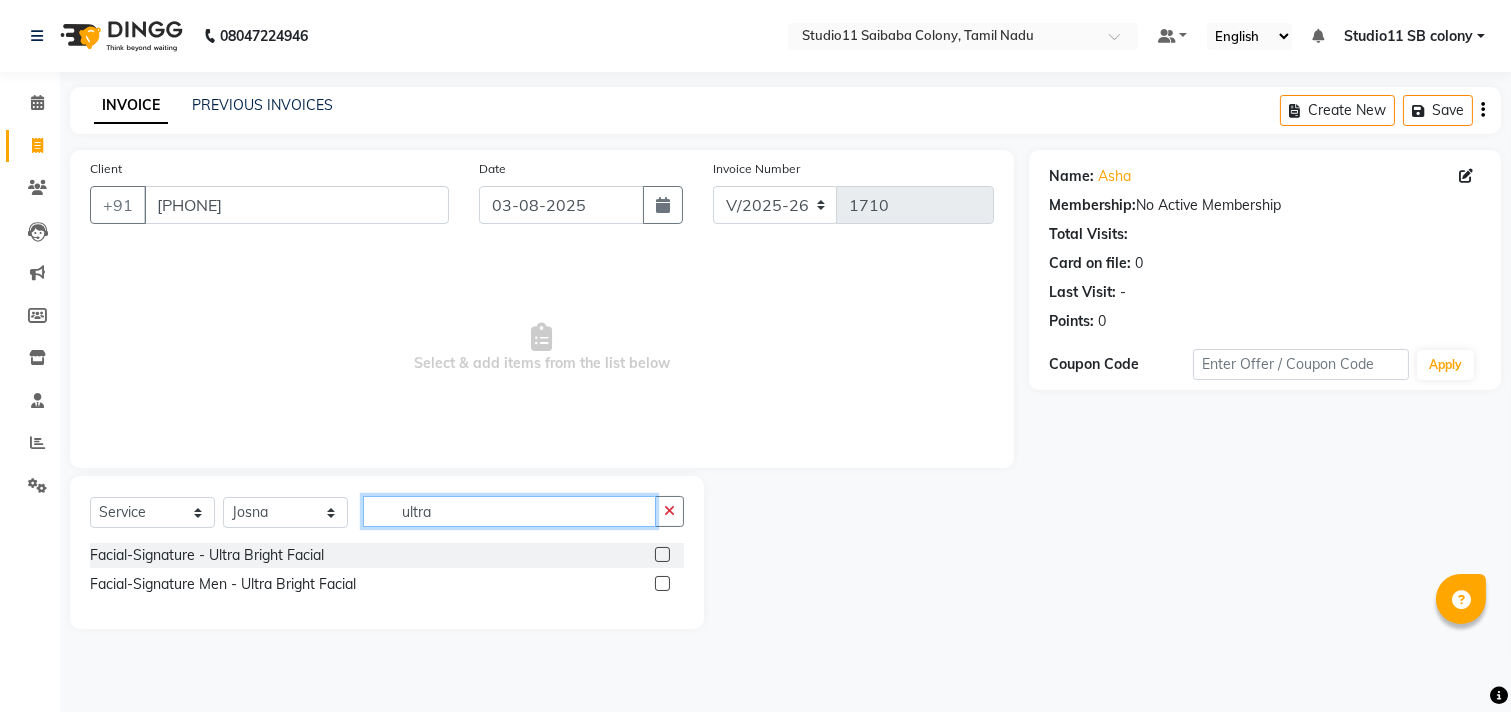 type on "ultra" 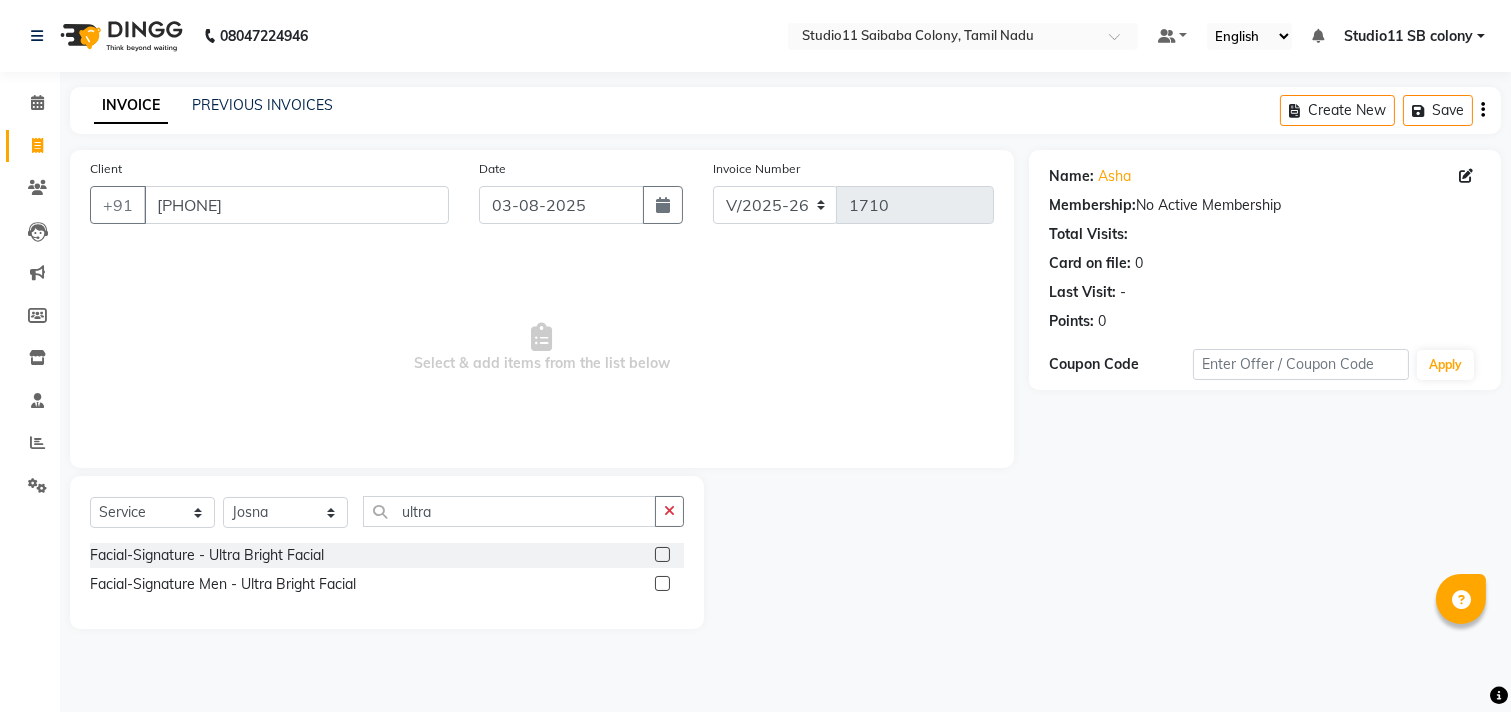 click 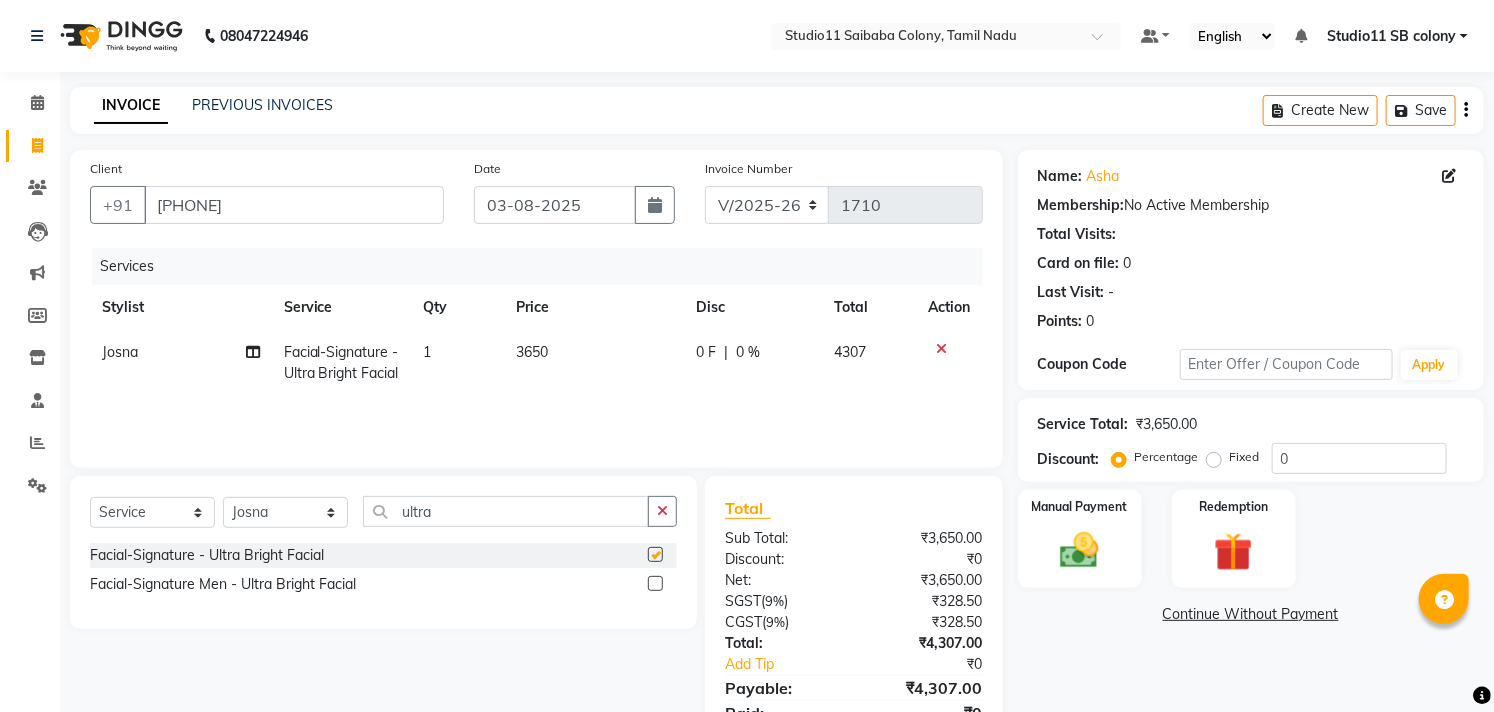 checkbox on "false" 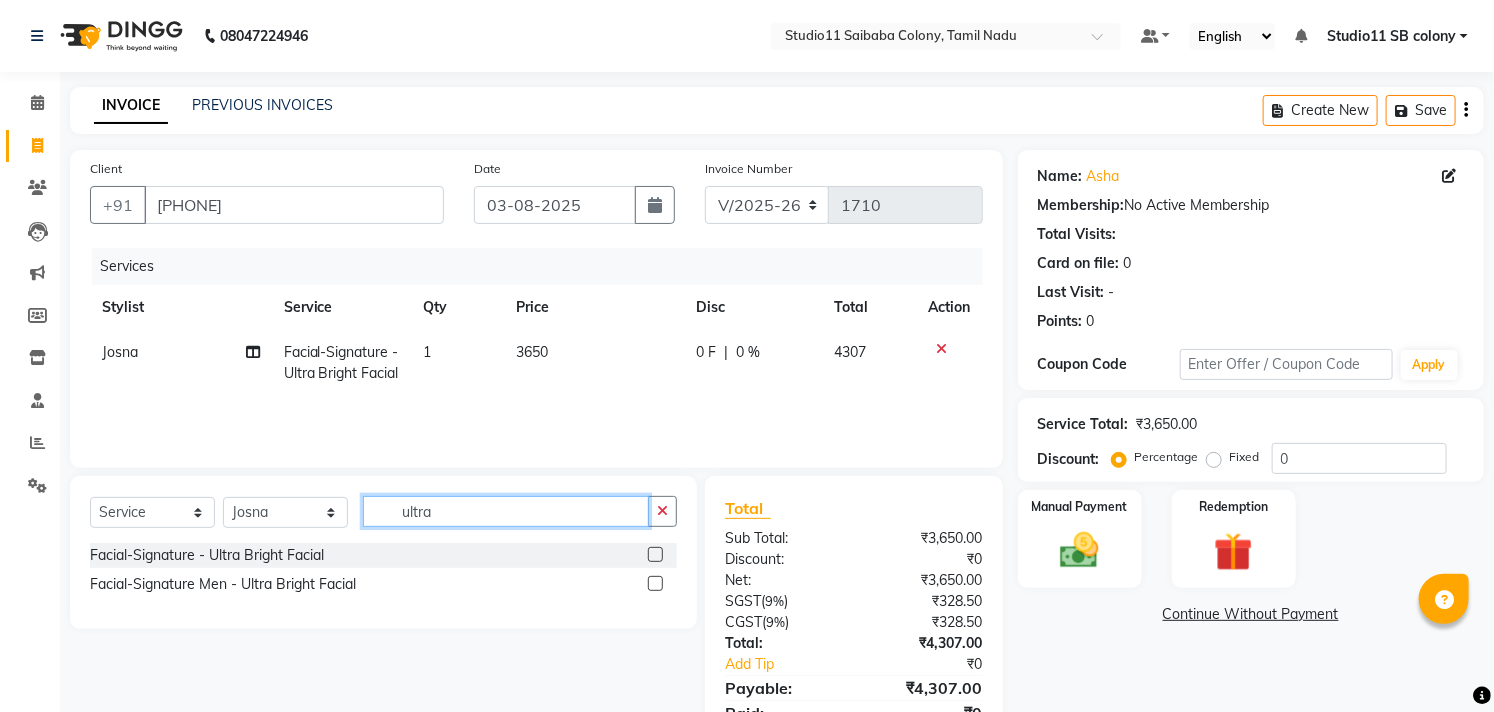 click on "ultra" 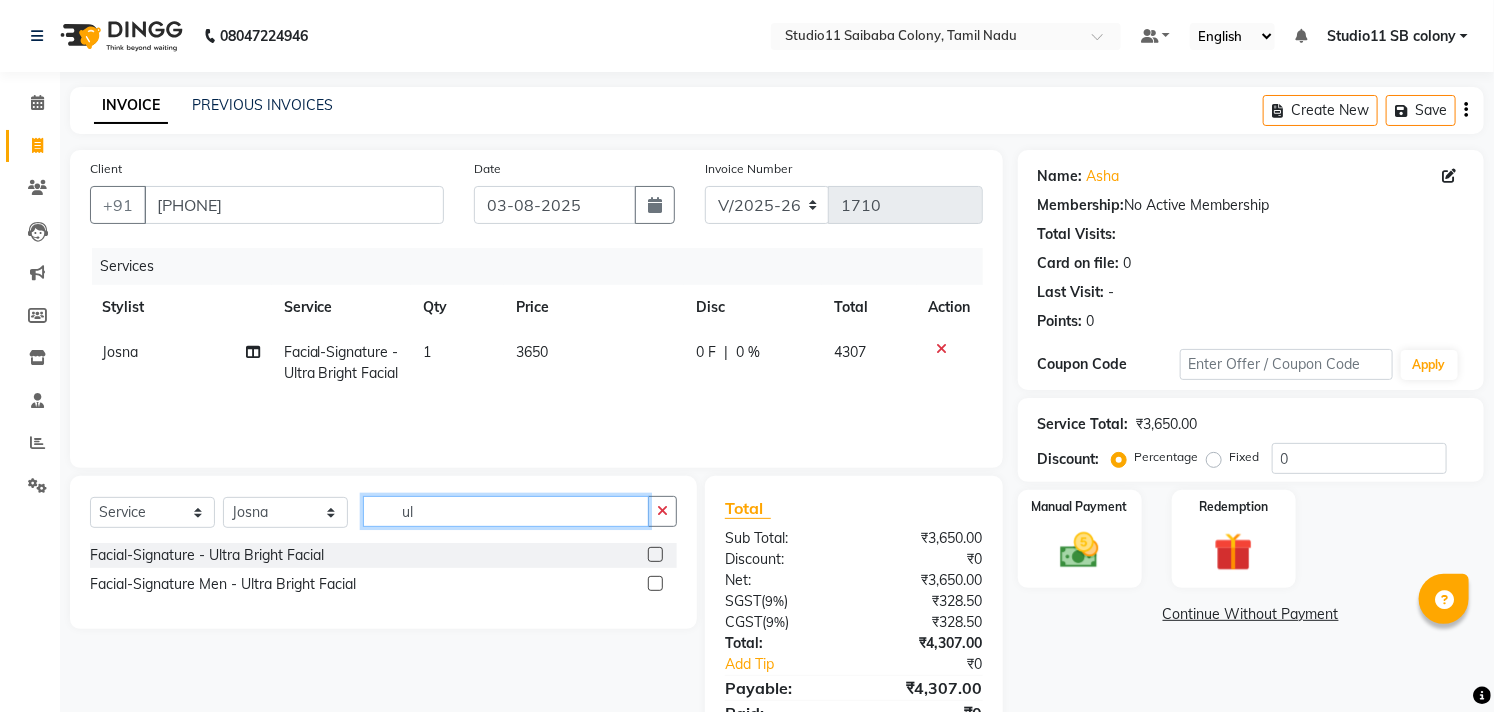 type on "u" 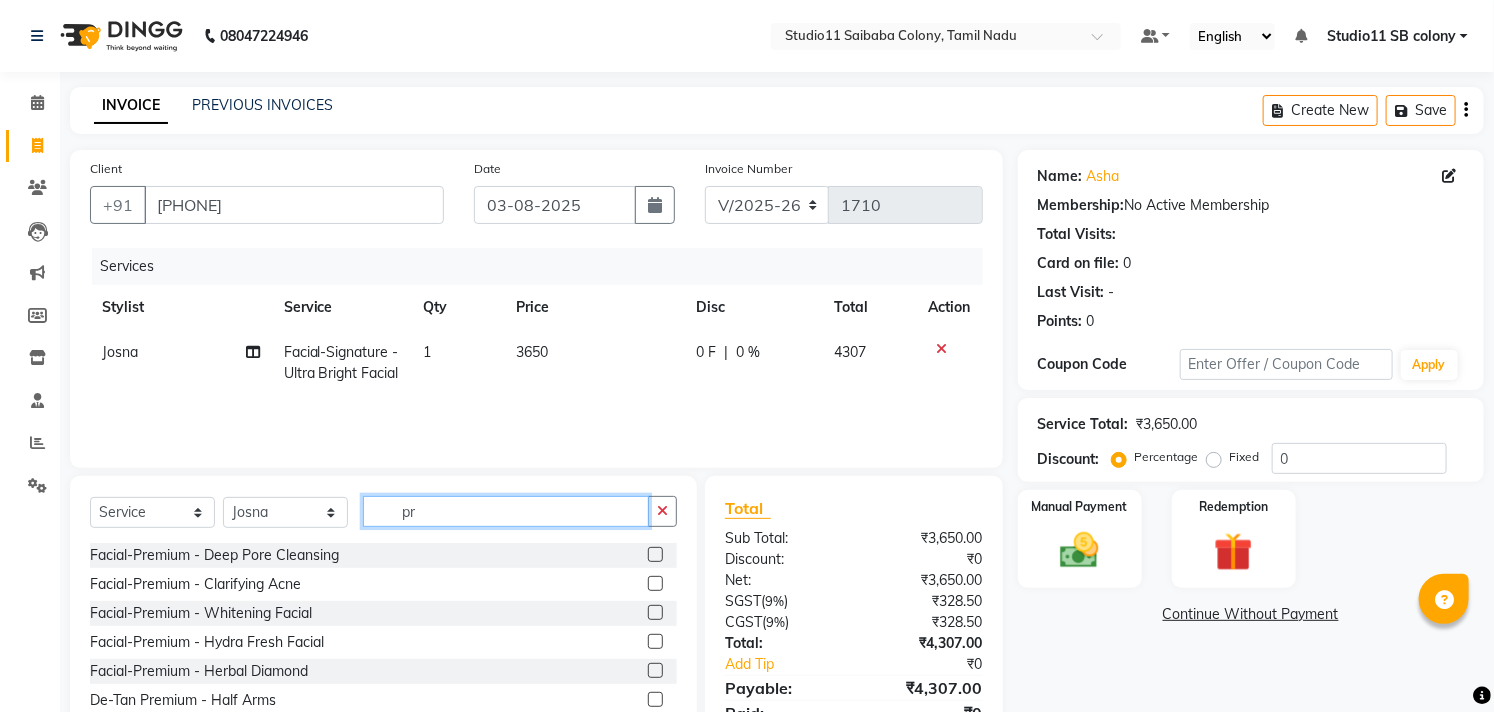 type on "p" 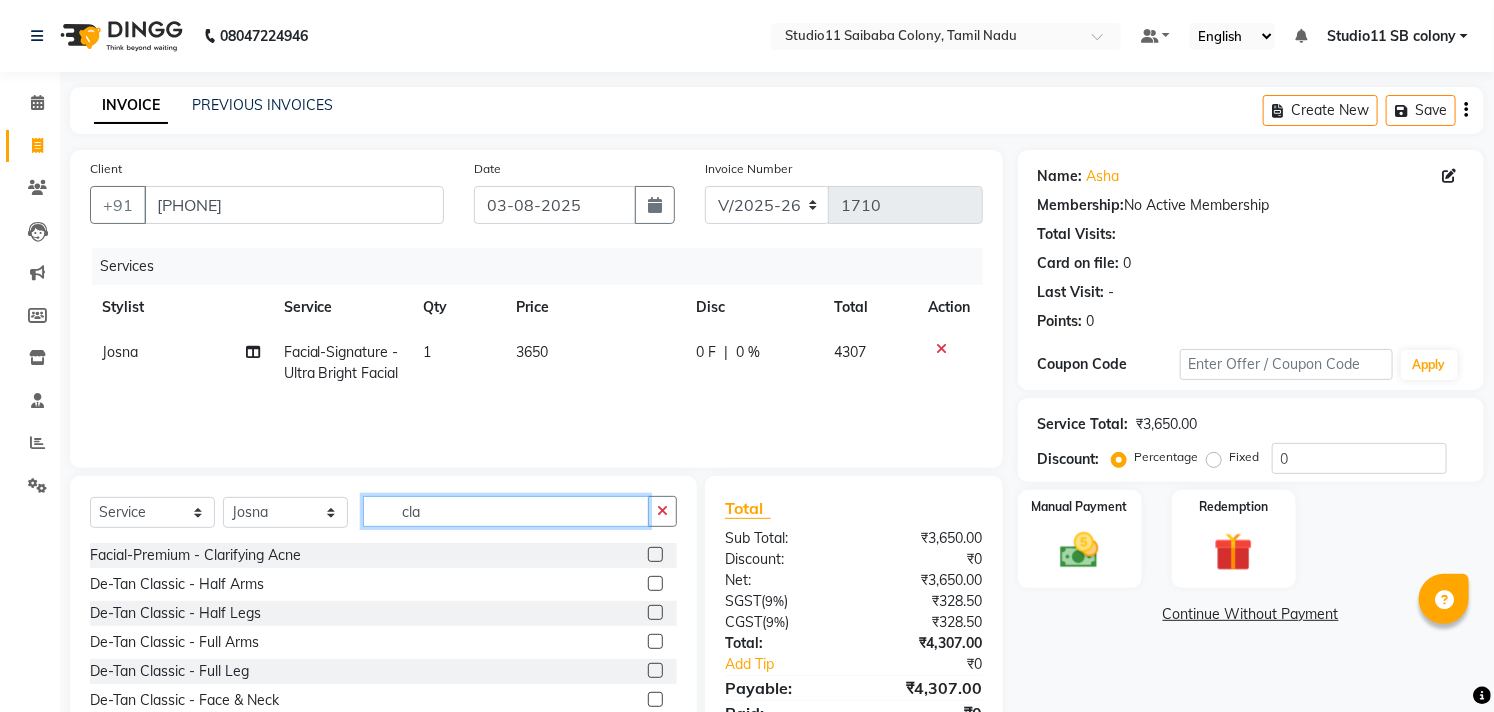scroll, scrollTop: 111, scrollLeft: 0, axis: vertical 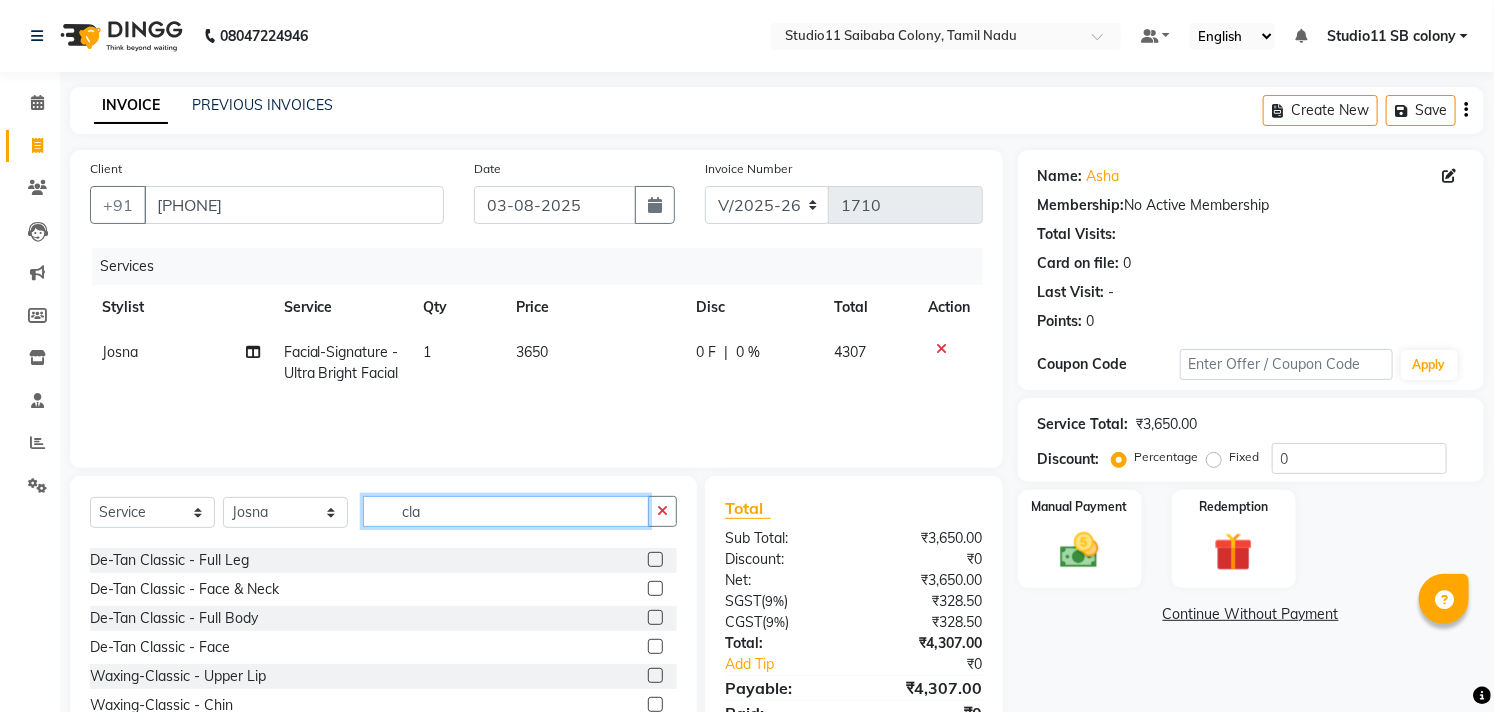 type on "cla" 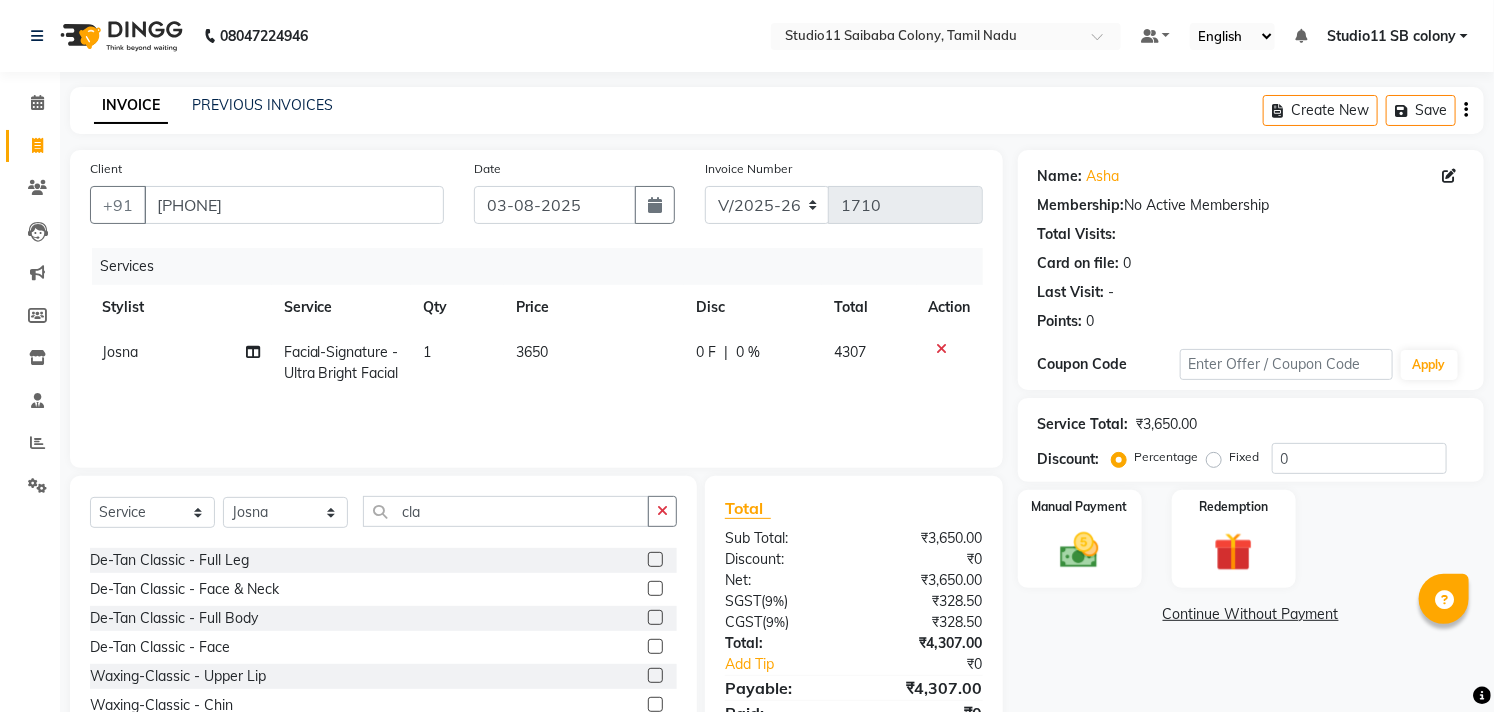 click 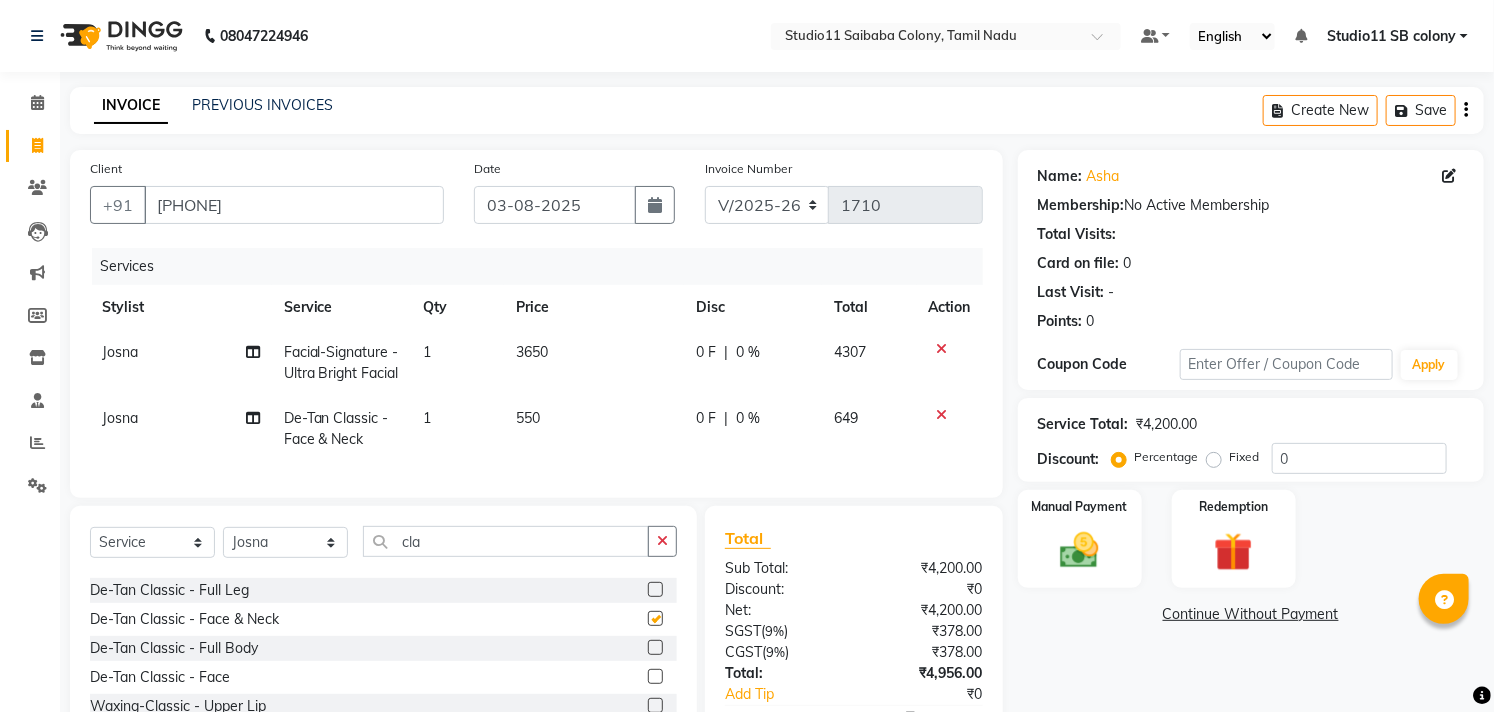 checkbox on "false" 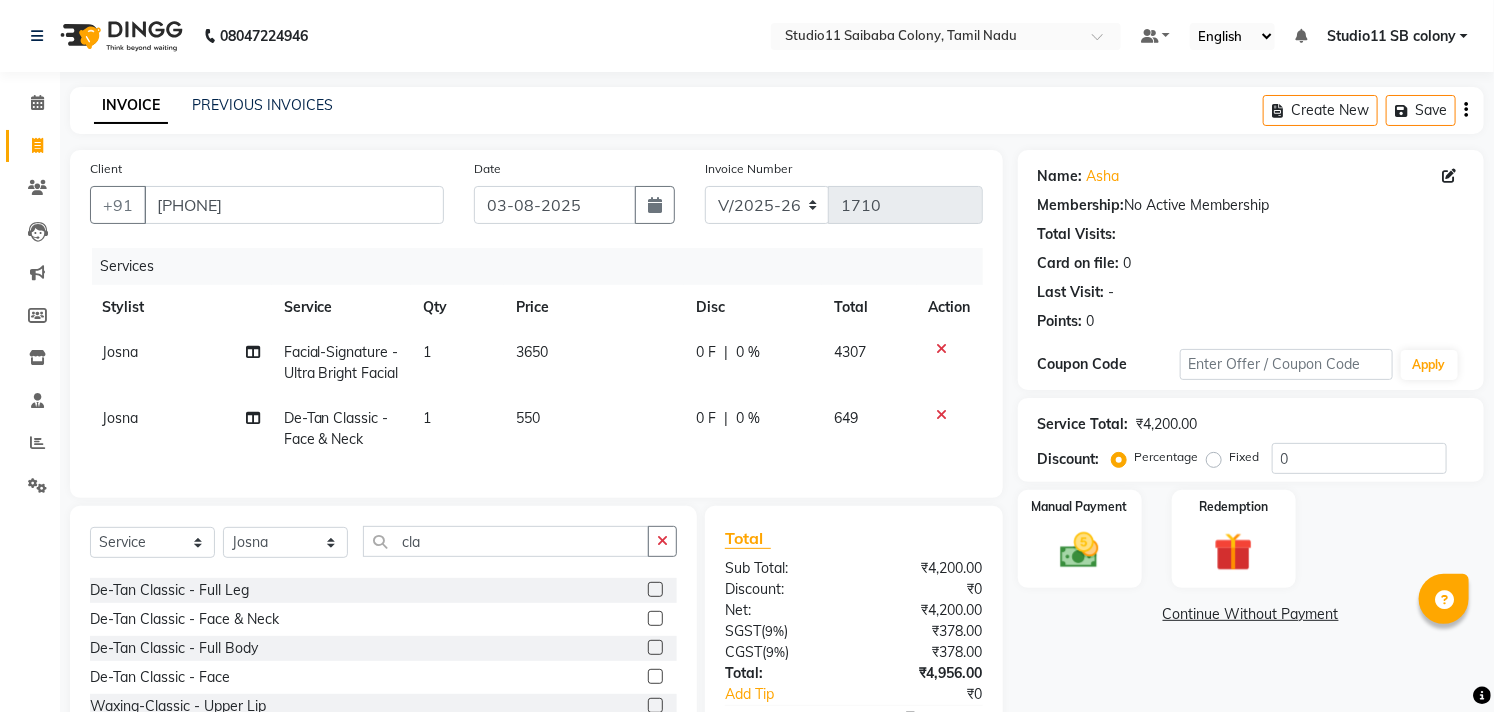 click on "550" 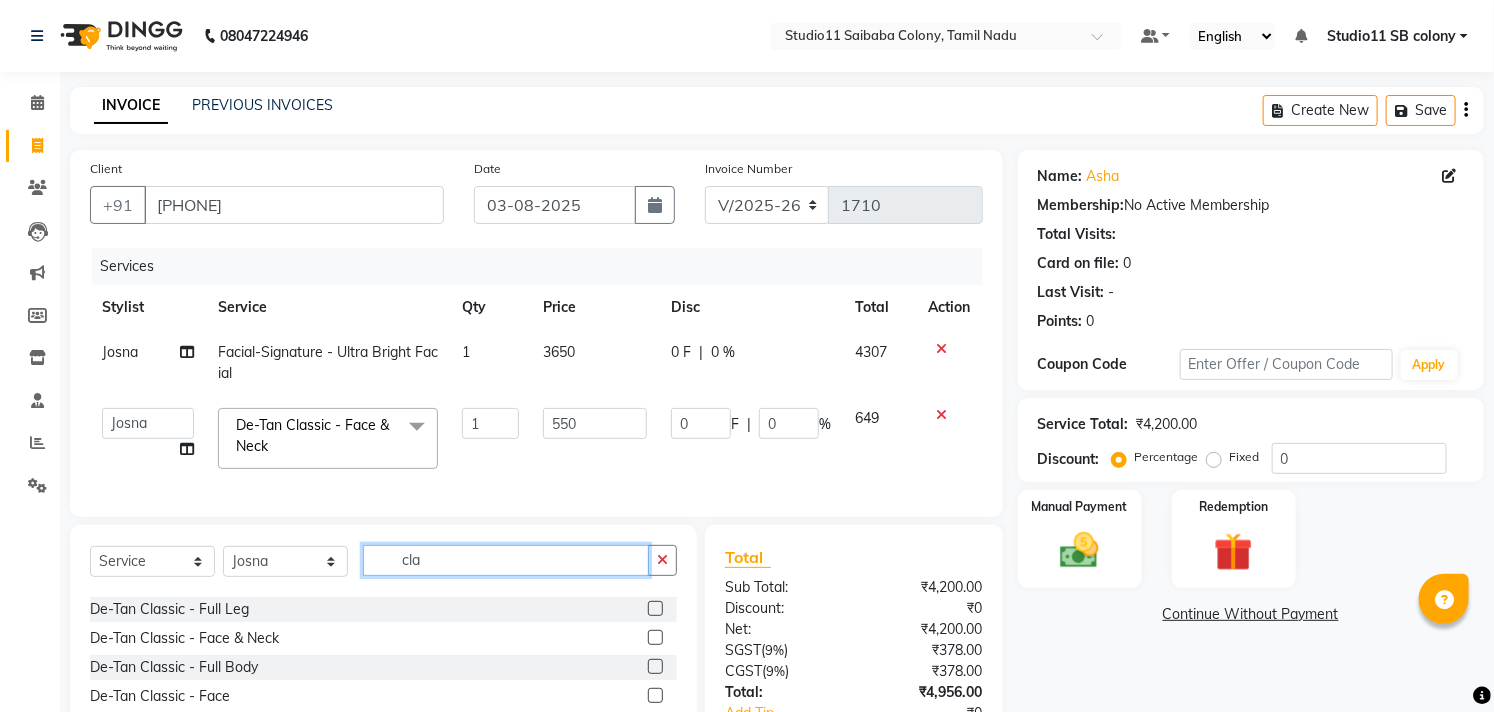 click on "cla" 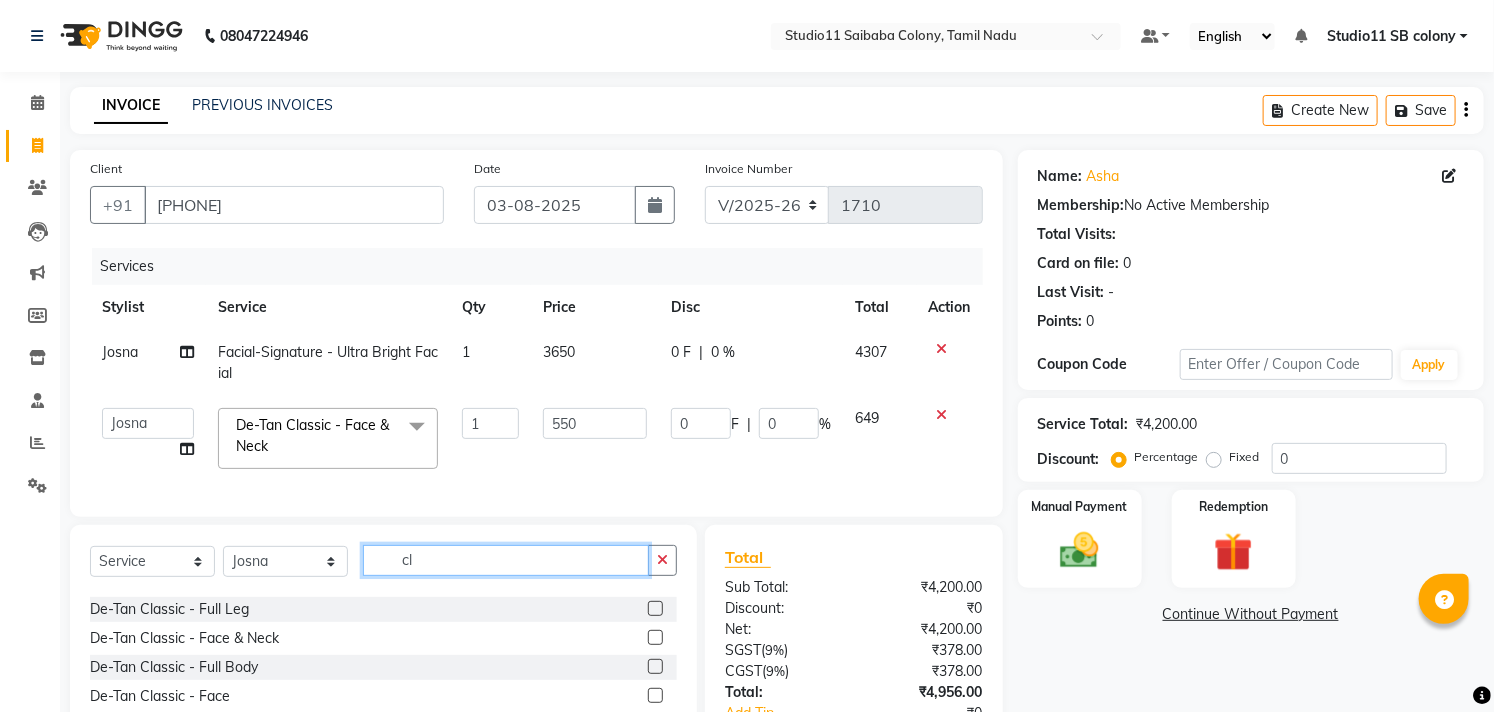 type on "c" 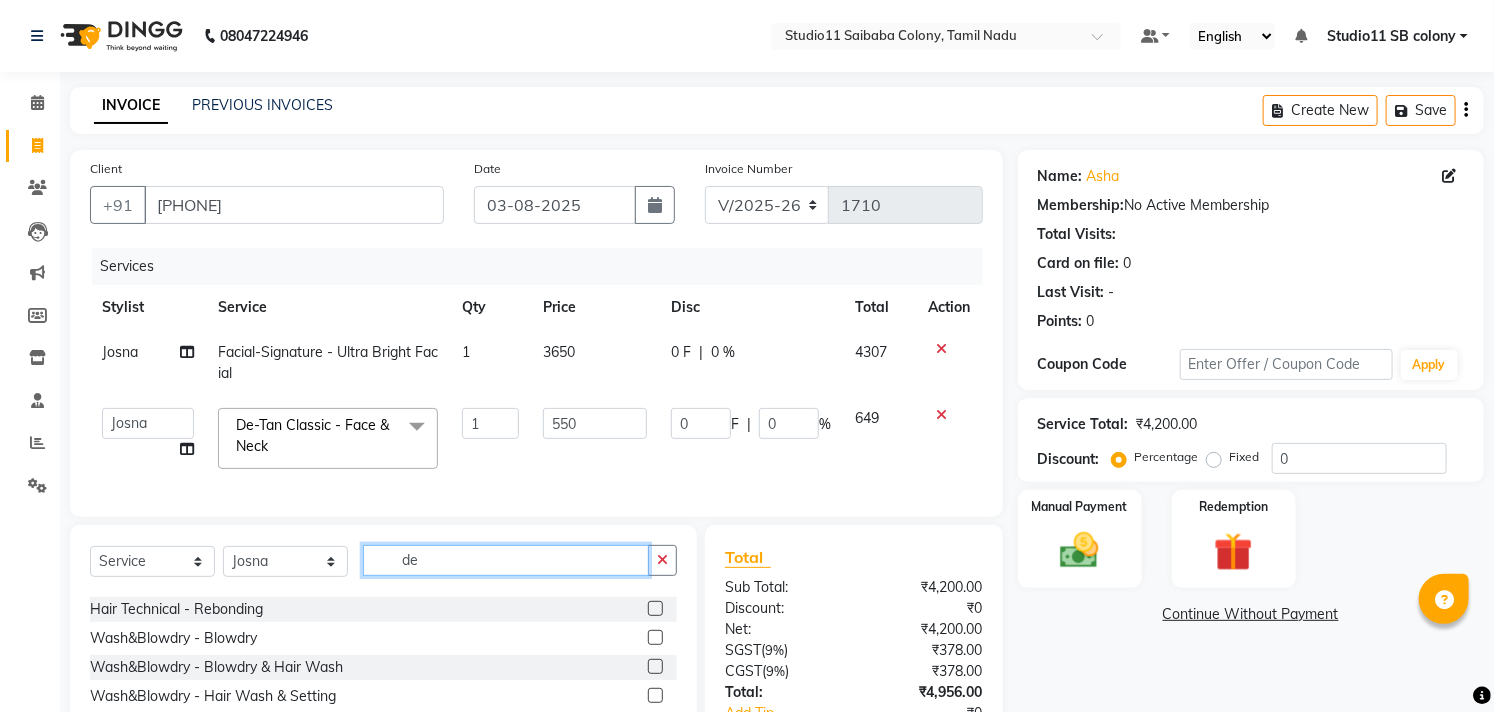 scroll, scrollTop: 53, scrollLeft: 0, axis: vertical 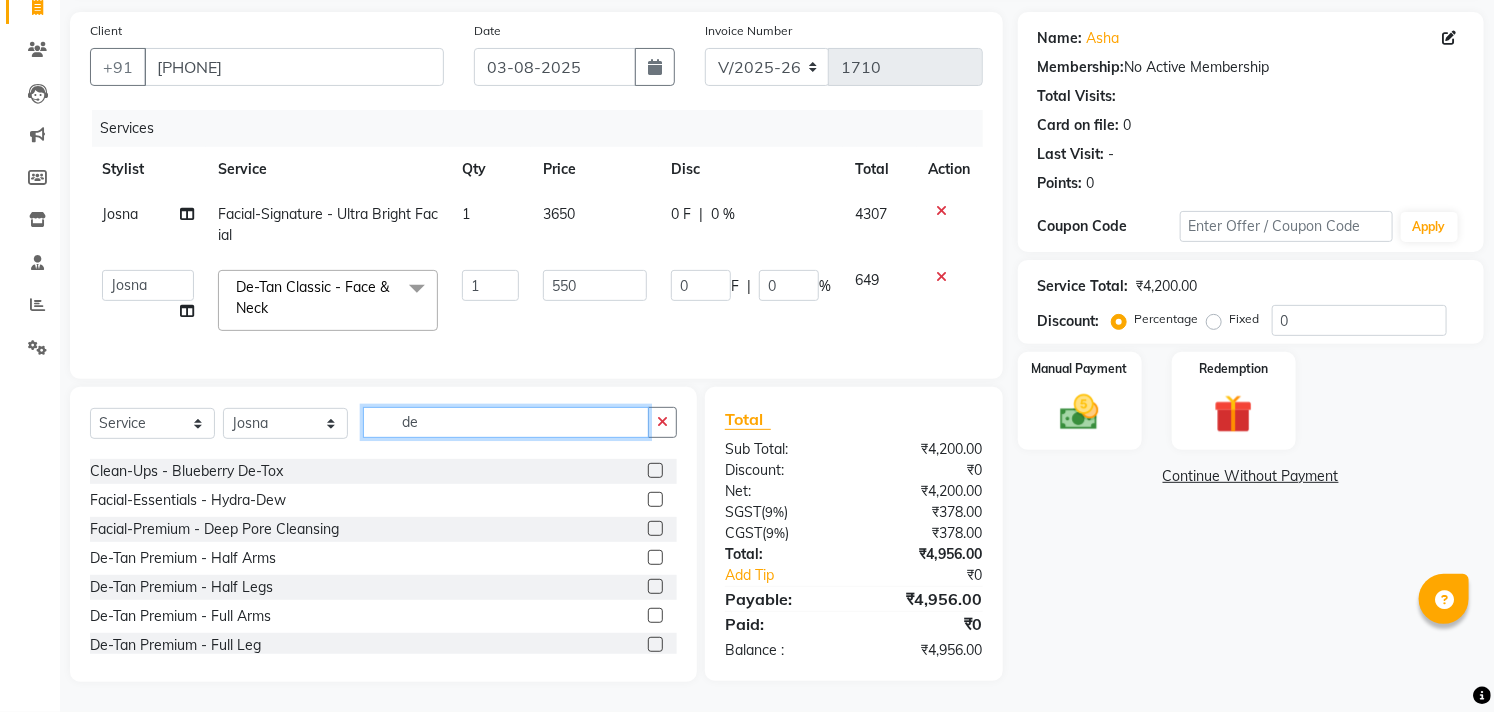 type on "d" 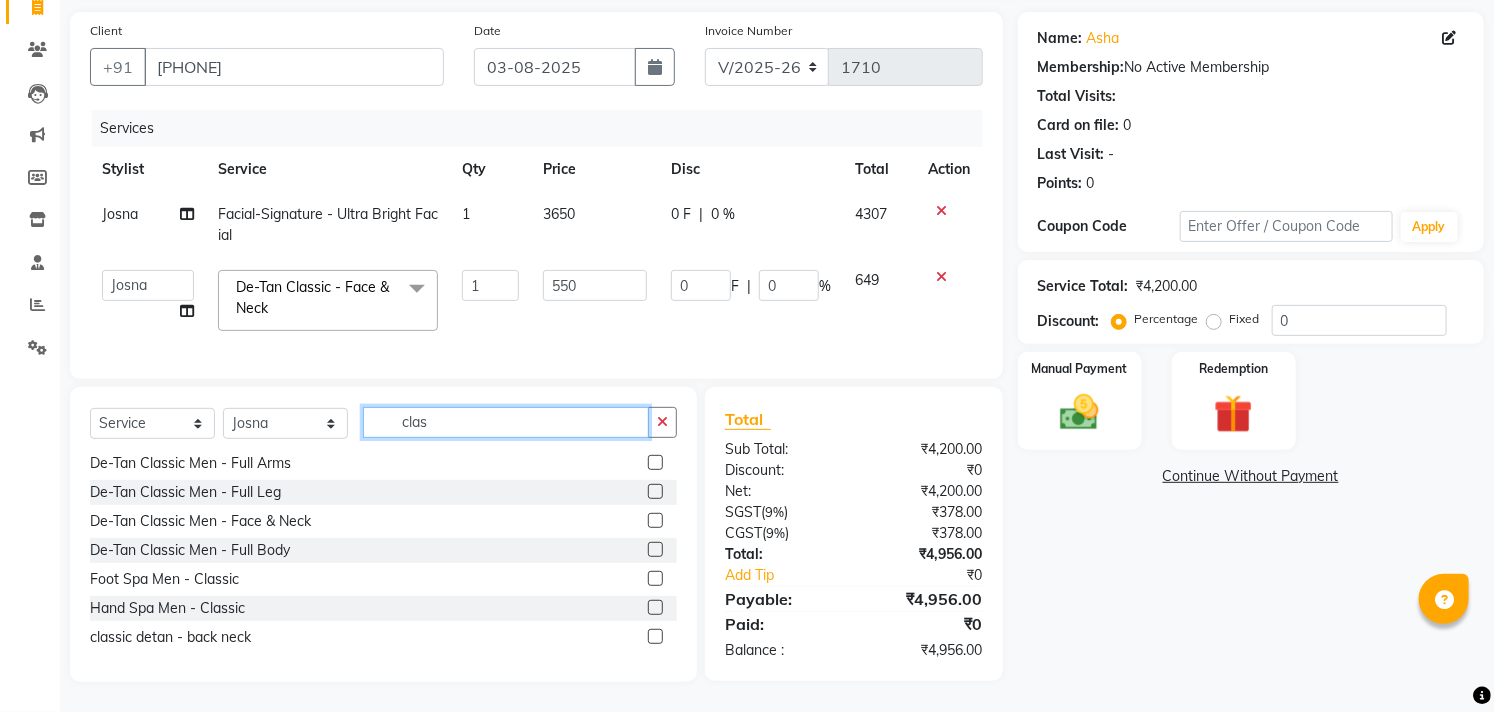 scroll, scrollTop: 611, scrollLeft: 0, axis: vertical 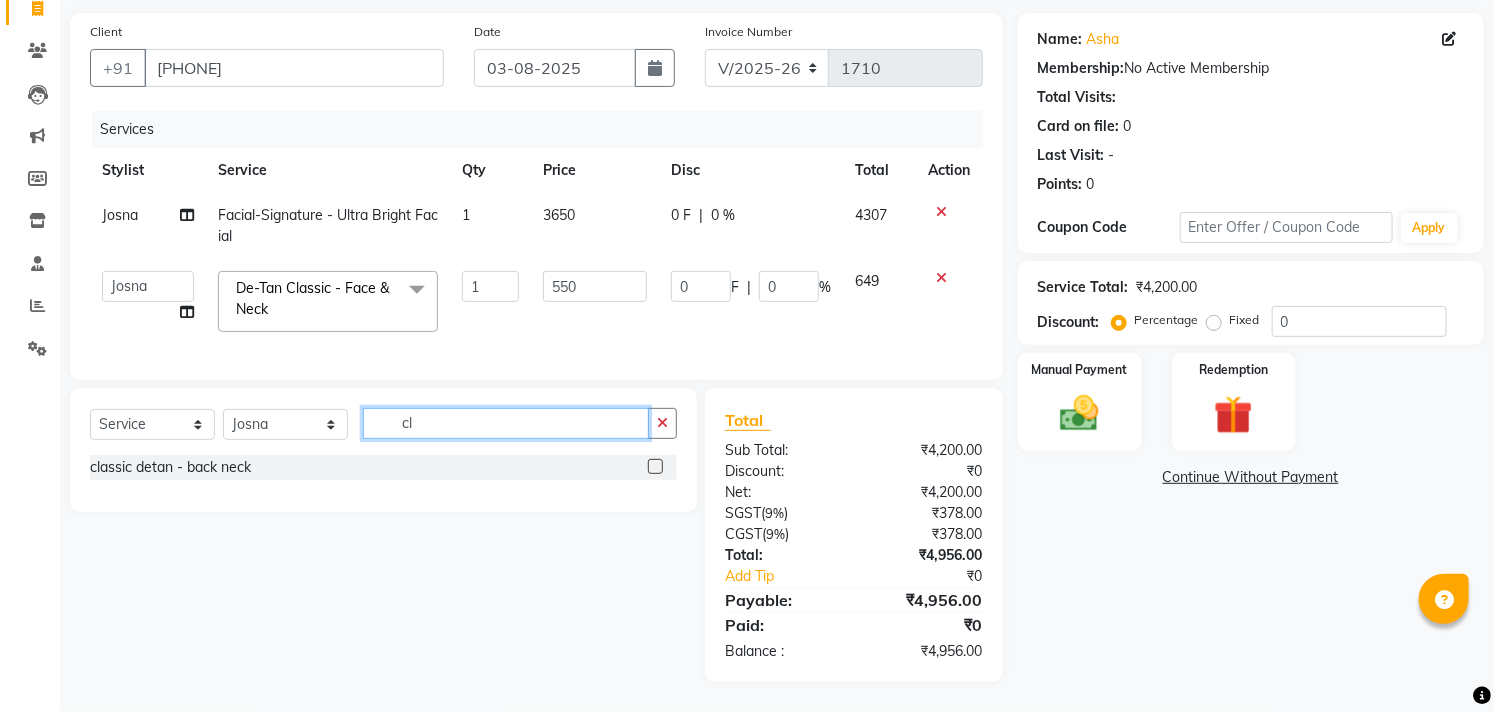 type on "c" 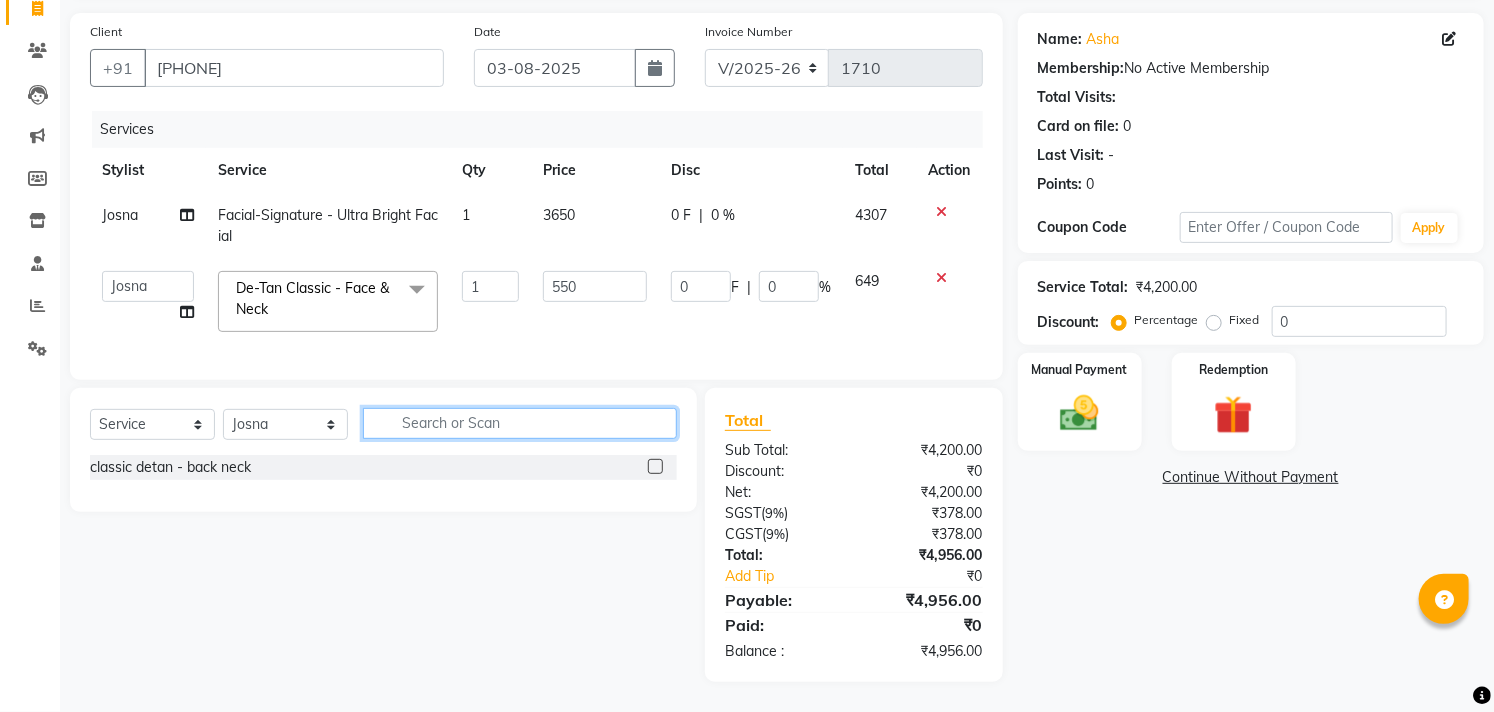 scroll, scrollTop: 154, scrollLeft: 0, axis: vertical 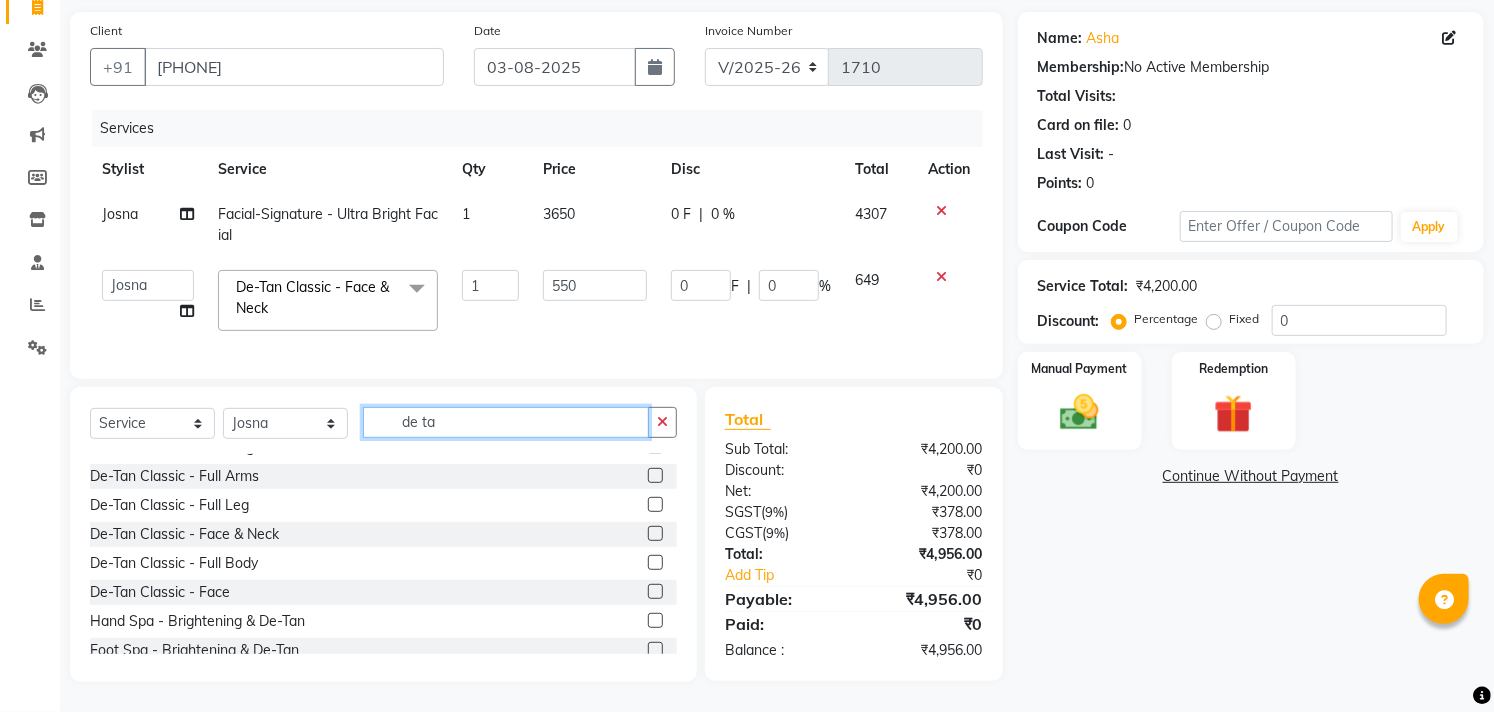 type on "de ta" 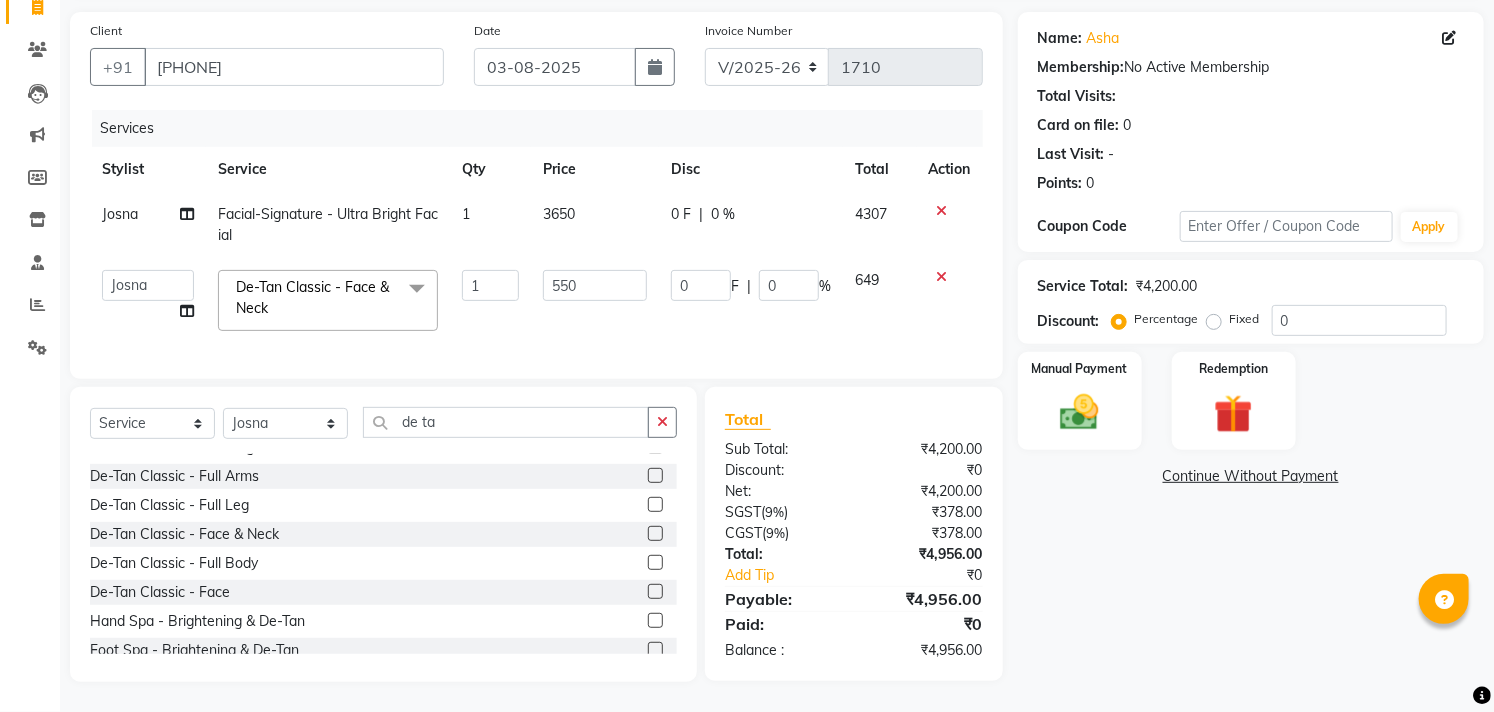 click 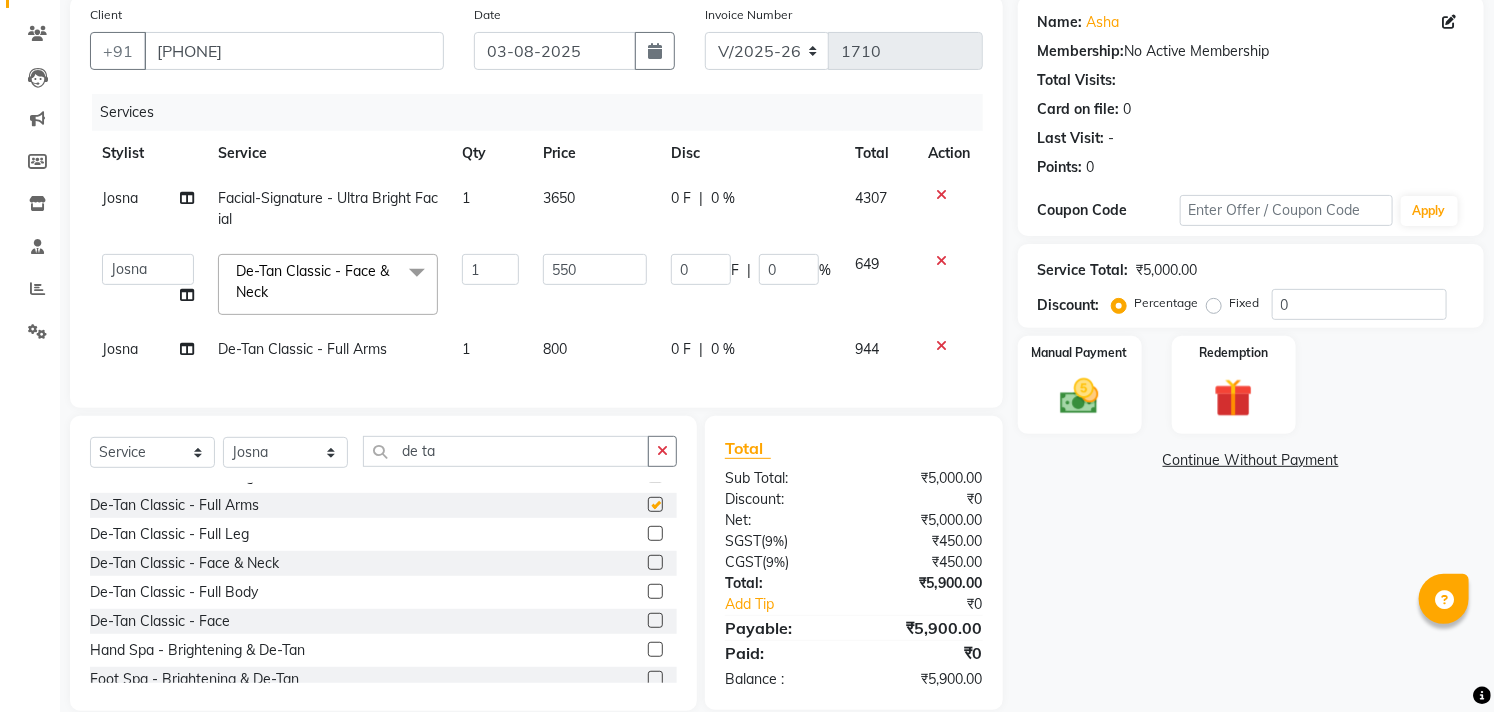 checkbox on "false" 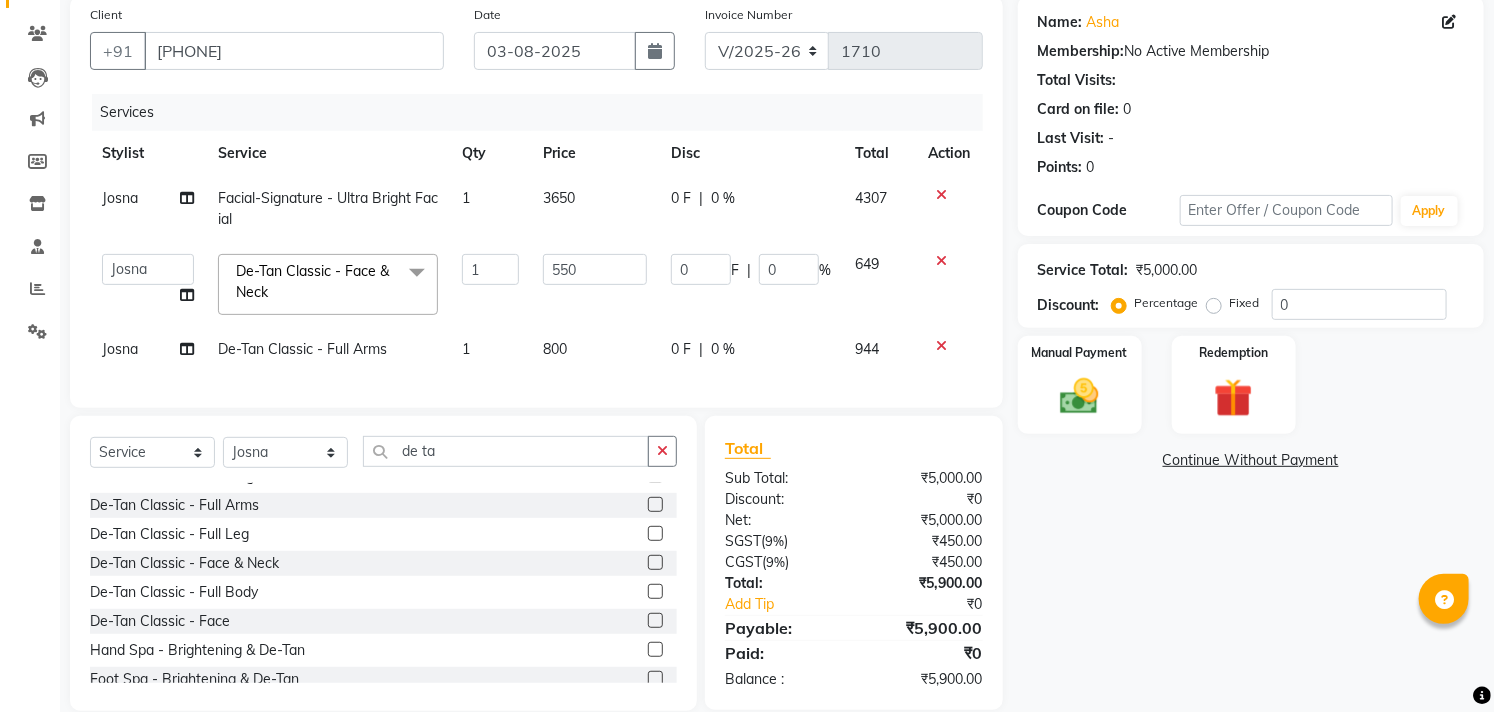 click on "800" 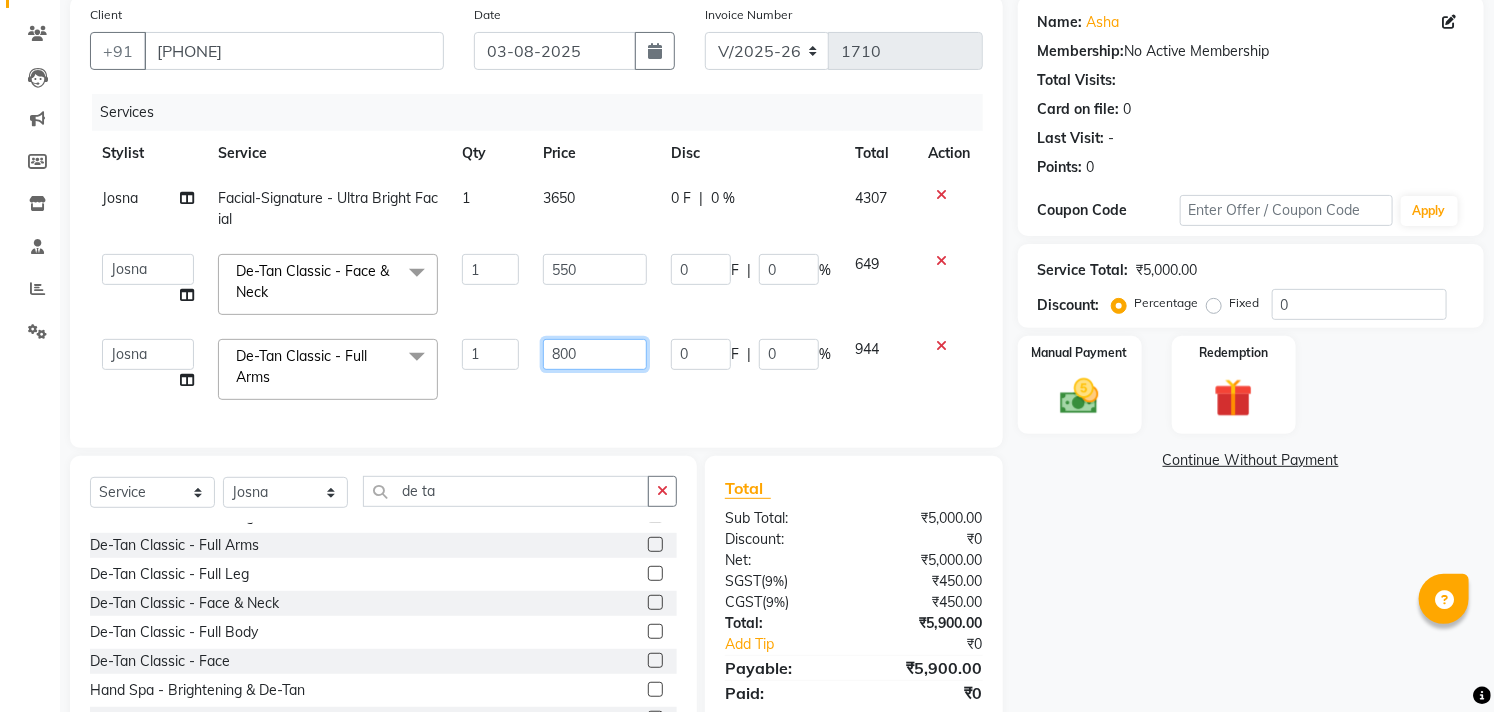 drag, startPoint x: 607, startPoint y: 348, endPoint x: 454, endPoint y: 380, distance: 156.3106 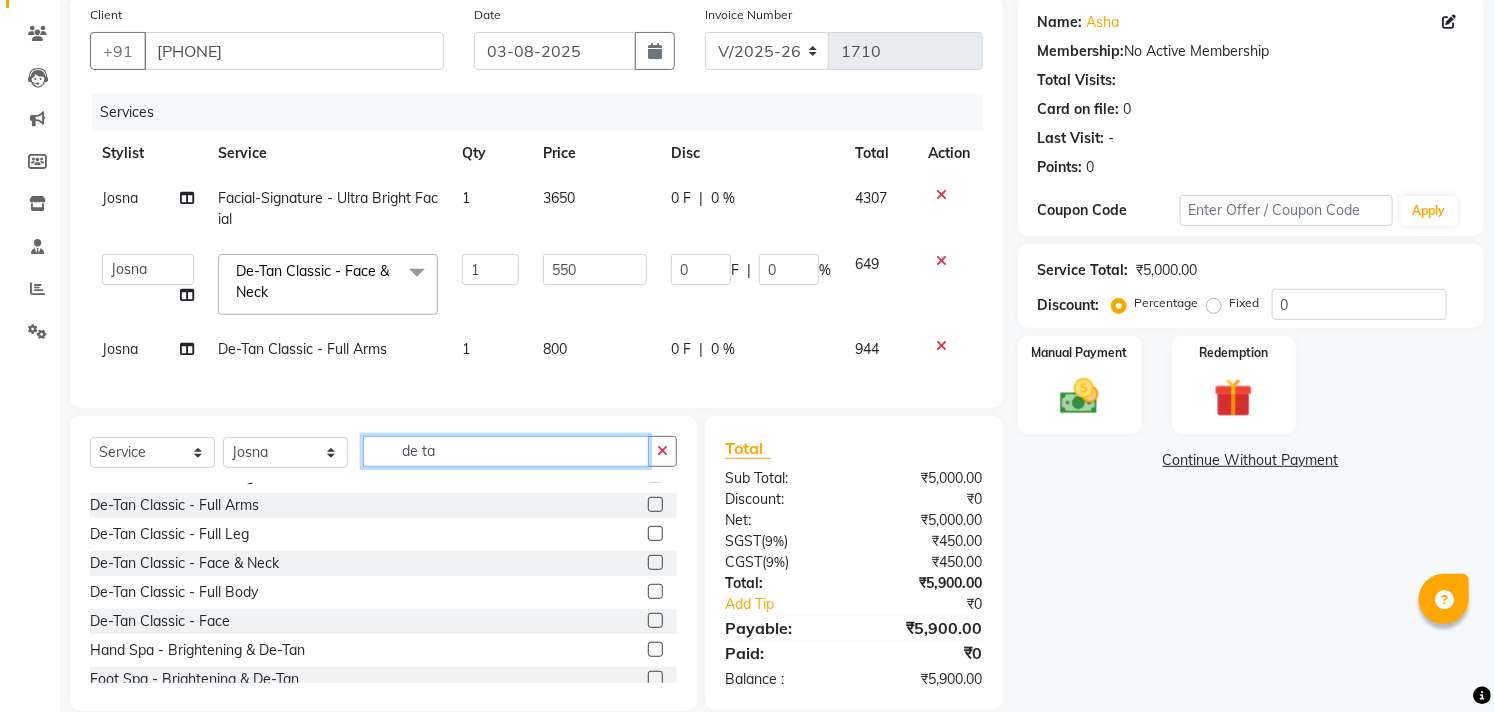 click on "Select Service Product Membership Package Voucher Prepaid Gift Card Select Stylist [FIRST] [FIRST] [FIRST] [FIRST] [FIRST] [FIRST] [FIRST] [FIRST] [FIRST] [FIRST] [BRAND] [COLONY] [FIRST] [LANGUAGE] De-Tan Classic - Half Arms De-Tan Classic - Half Legs De-Tan Classic - Full Arms De-Tan Classic - Full Leg De-Tan Classic - Face & Neck De-Tan Classic - Full Body De-Tan Classic - Face Hand Spa - Brightening & De-Tan Foot Spa - Brightening & De-Tan De-Tan Classic Men - Half Arms De-Tan Classic Men - Half Legs De-Tan Classic Men - Full Arms De-Tan Classic Men - Full Leg De-Tan Classic Men - Face & Neck De-Tan Classic Men - Full Body De-Tan Premium Men - Half Arms De-Tan Premium Men - Half Legs De-Tan Premium Men - Full Arms De-Tan Premium Men - Full Leg De-Tan Premium Men - Face & Neck De-Tan Premium Men - Full Body" 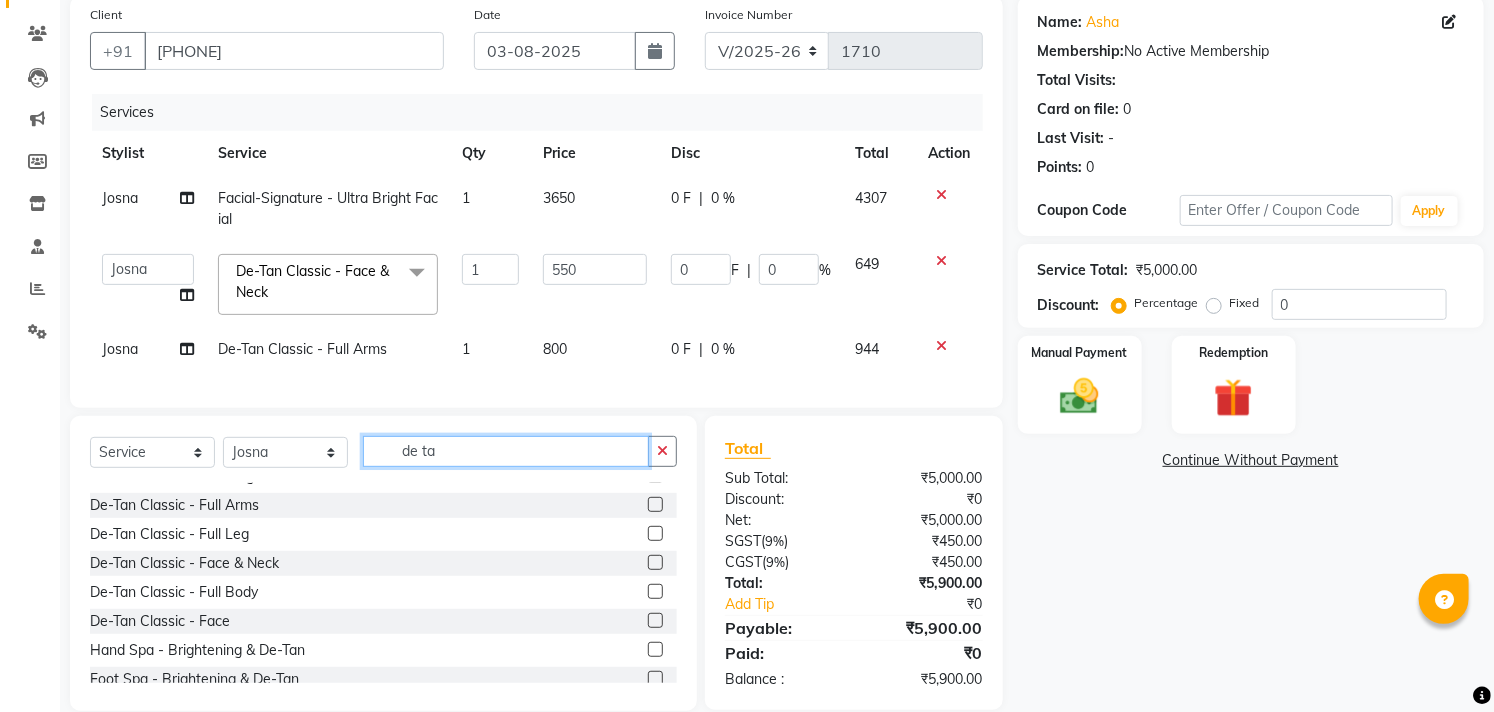 click on "de ta" 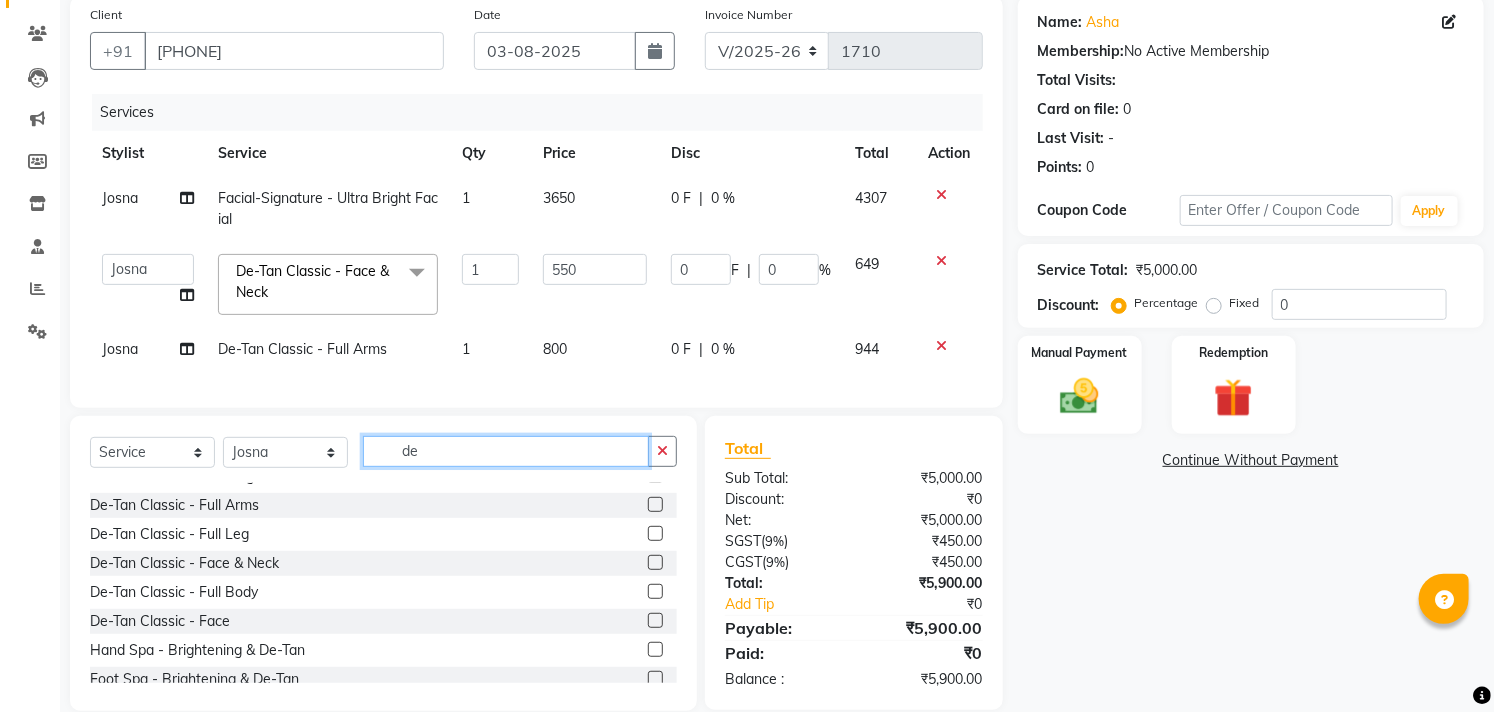 type on "d" 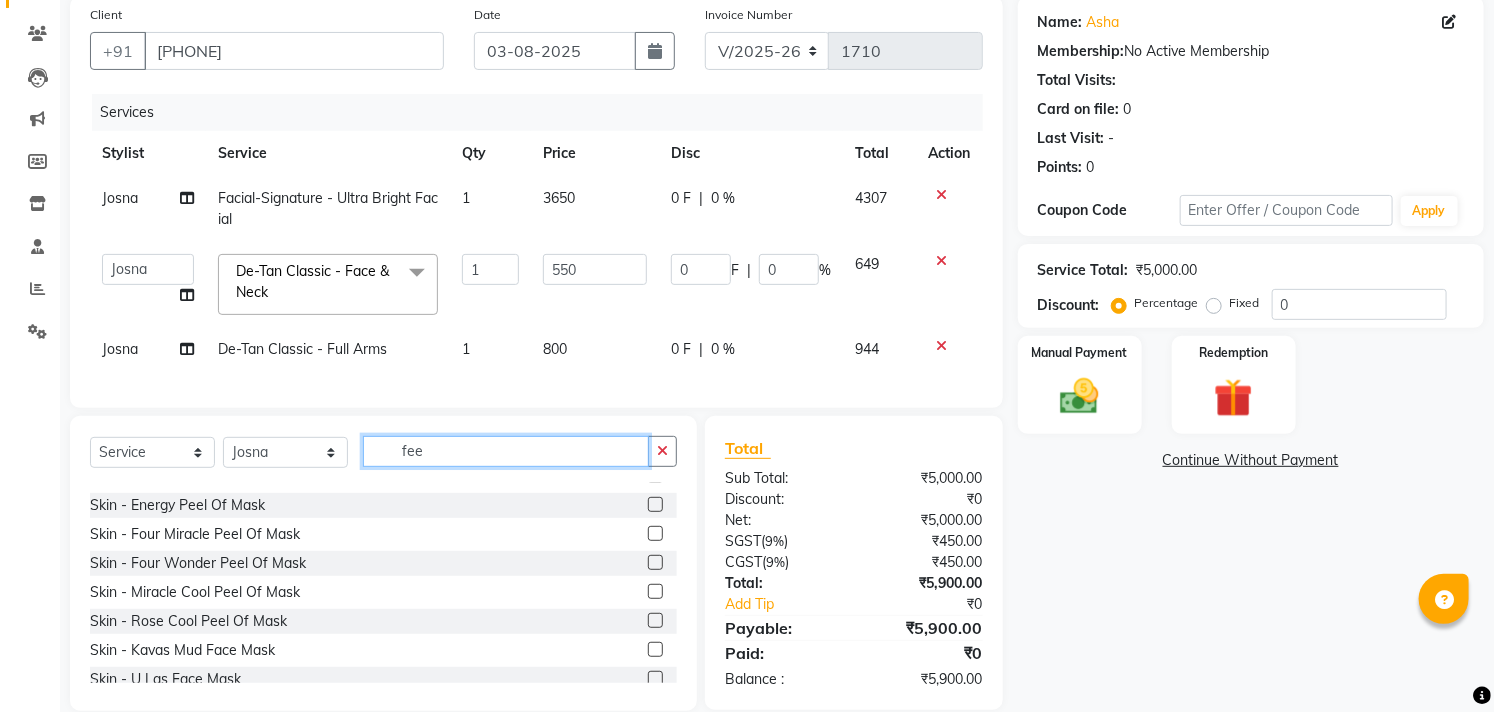 scroll, scrollTop: 0, scrollLeft: 0, axis: both 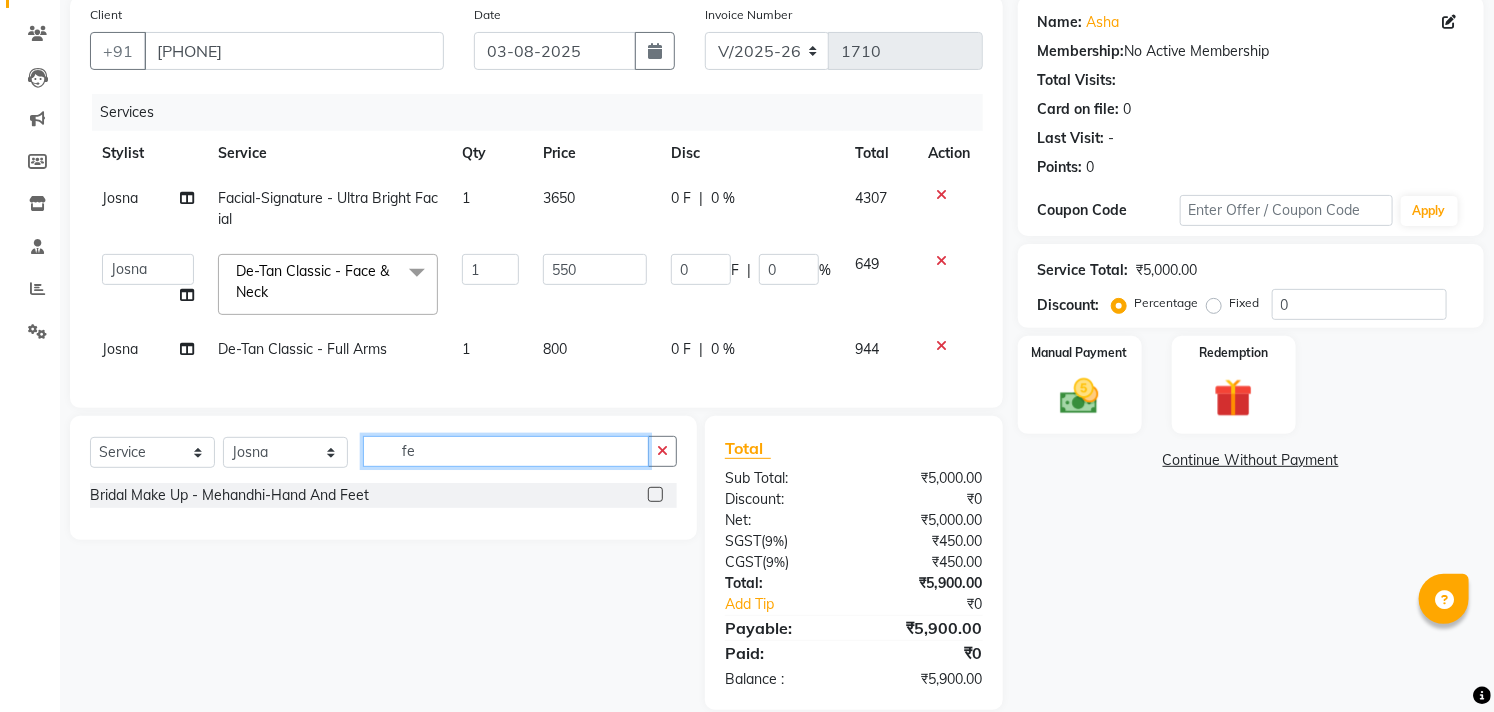type on "f" 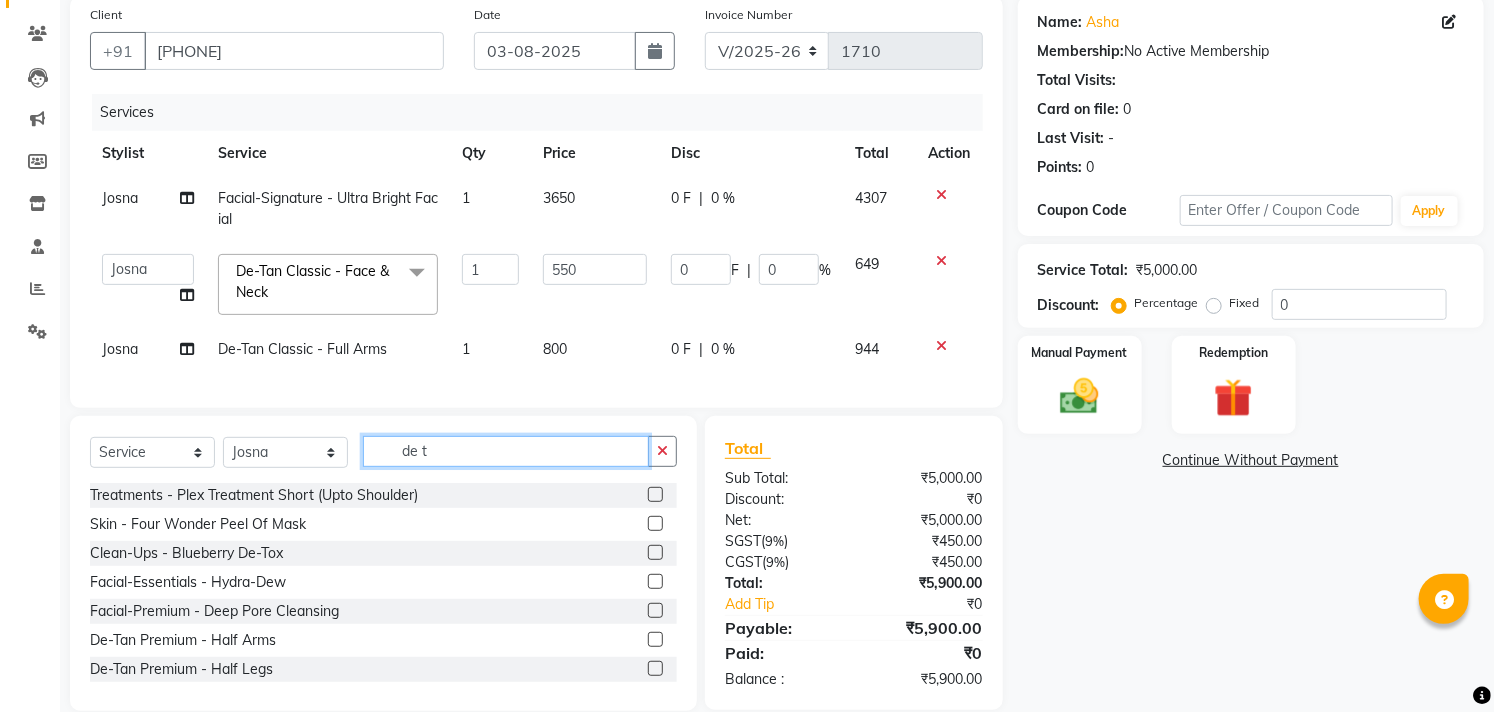 type on "de ta" 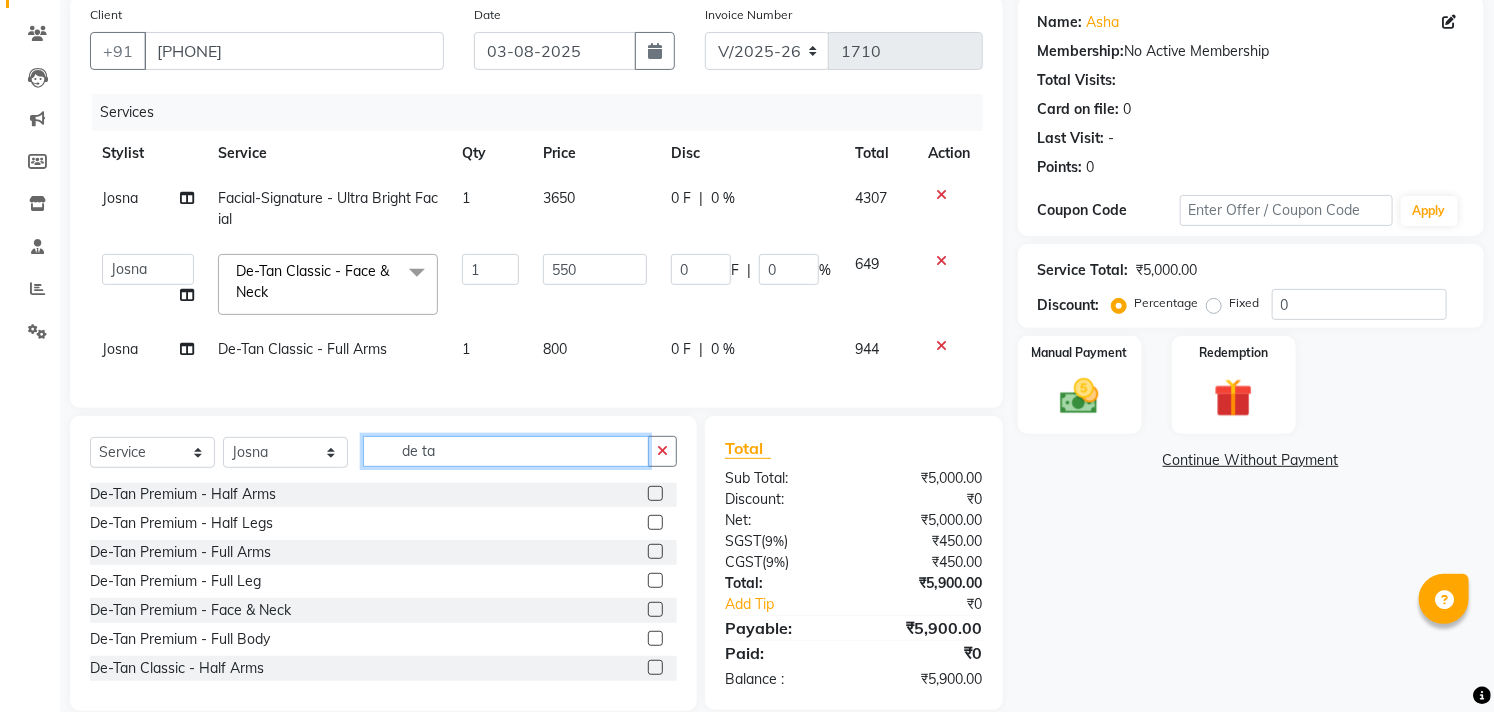 scroll, scrollTop: 0, scrollLeft: 0, axis: both 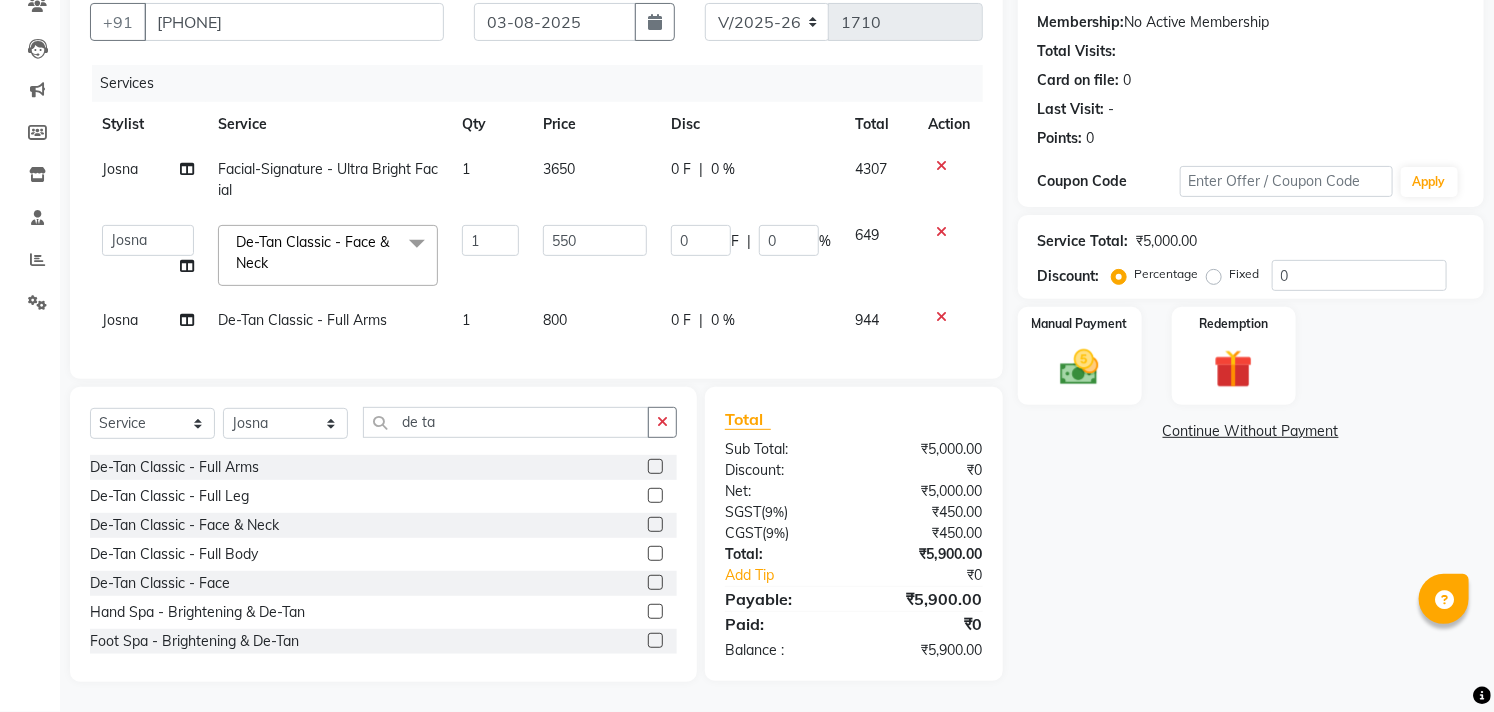 click 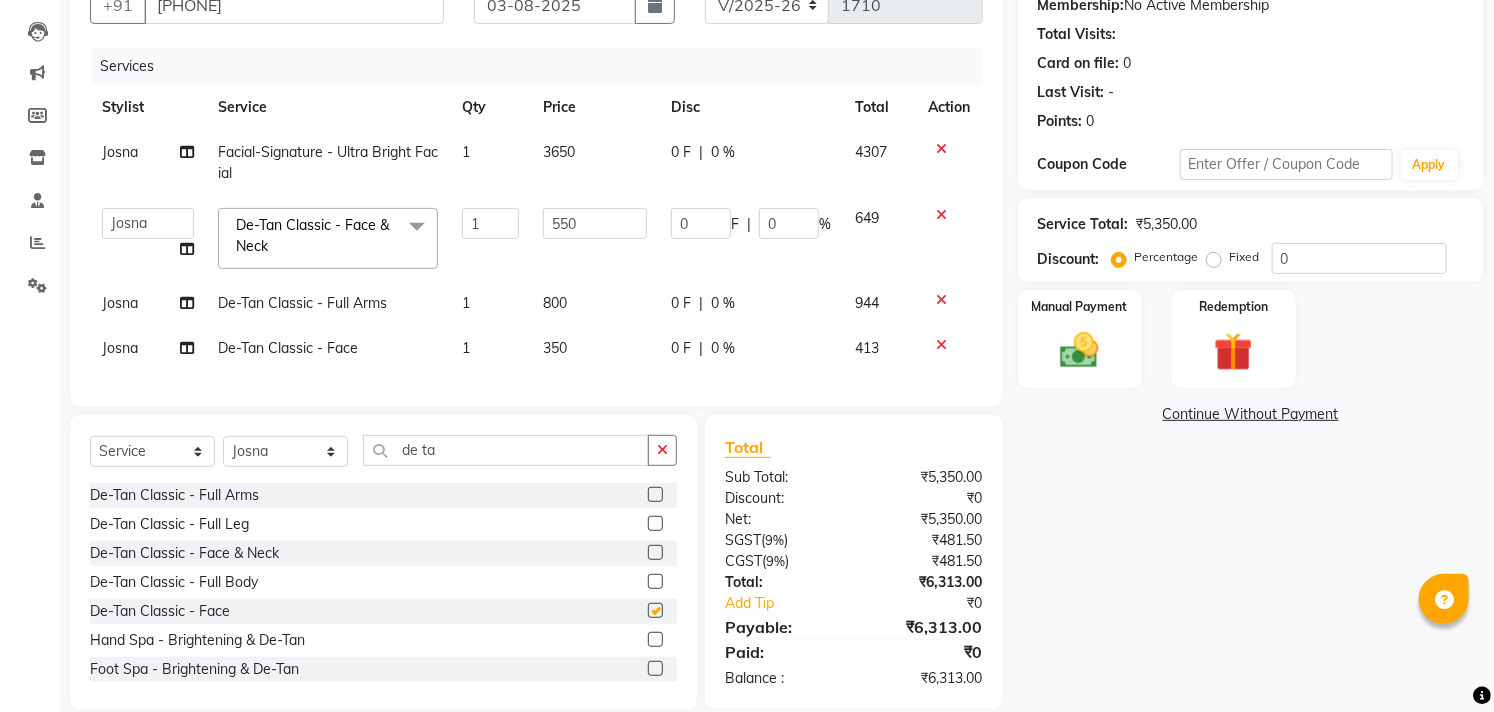 checkbox on "false" 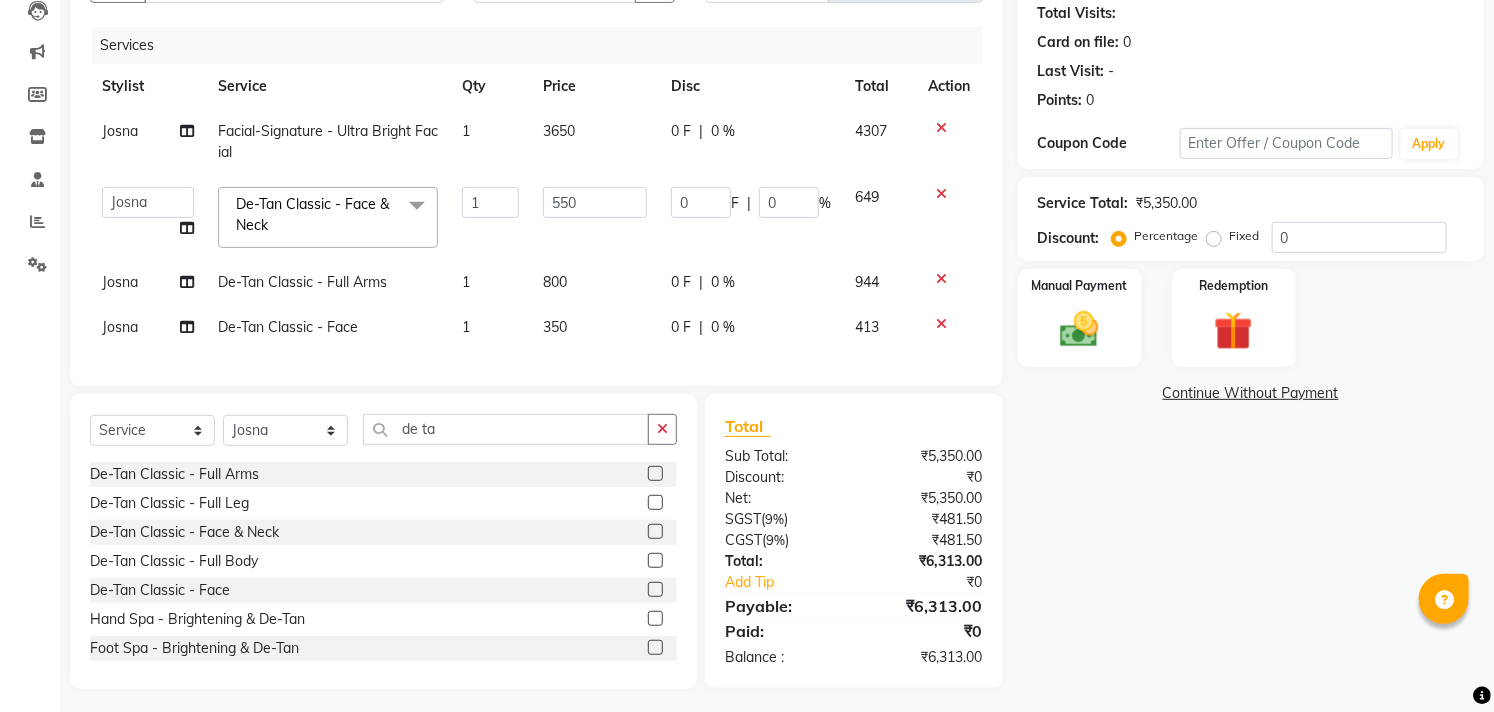 scroll, scrollTop: 222, scrollLeft: 0, axis: vertical 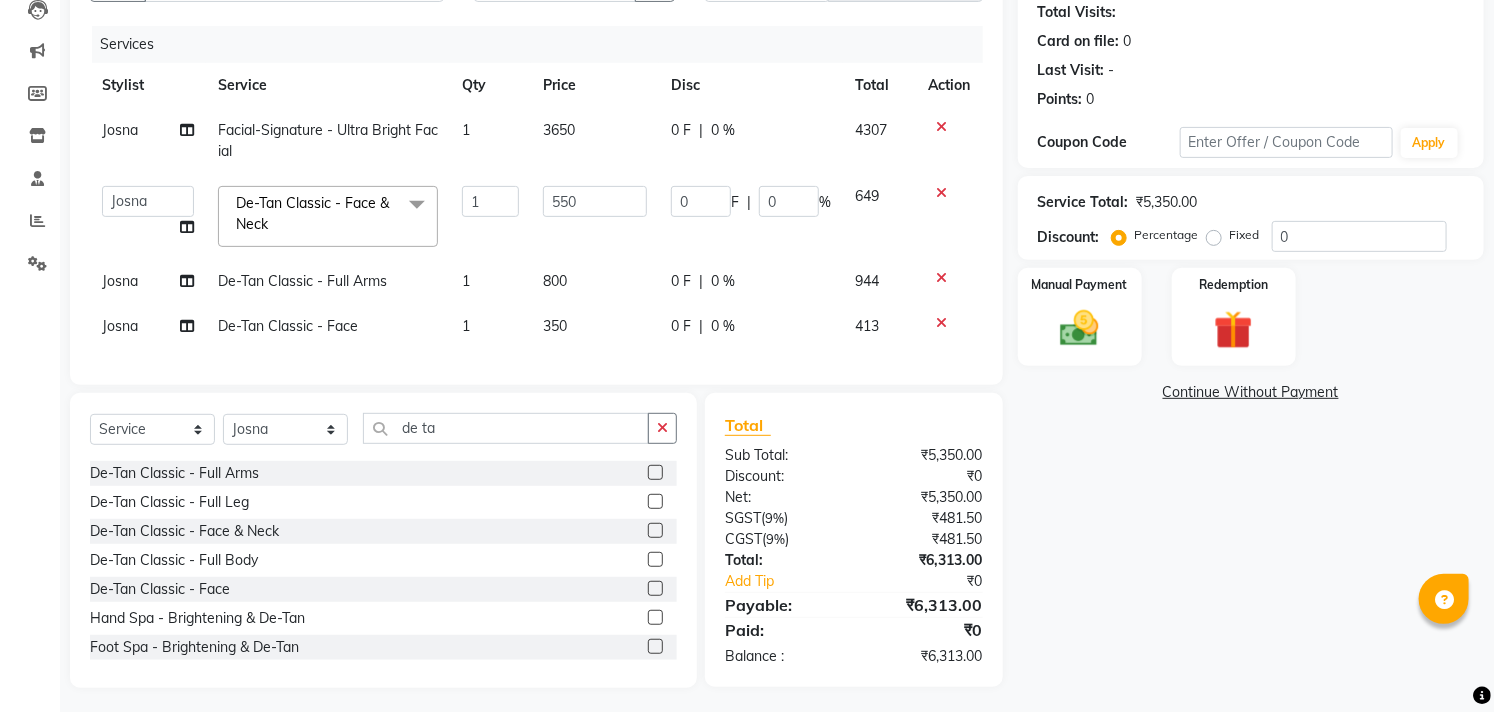 click 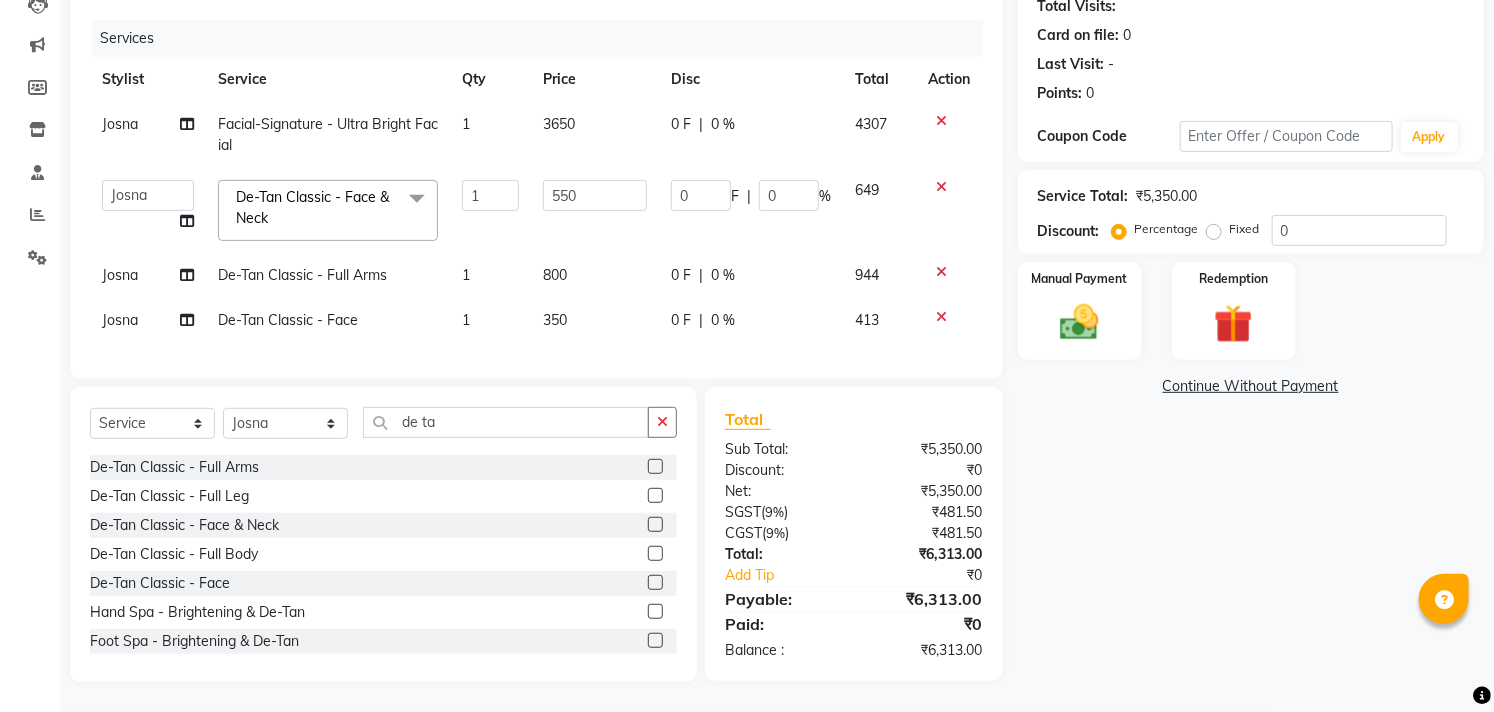 scroll, scrollTop: 244, scrollLeft: 0, axis: vertical 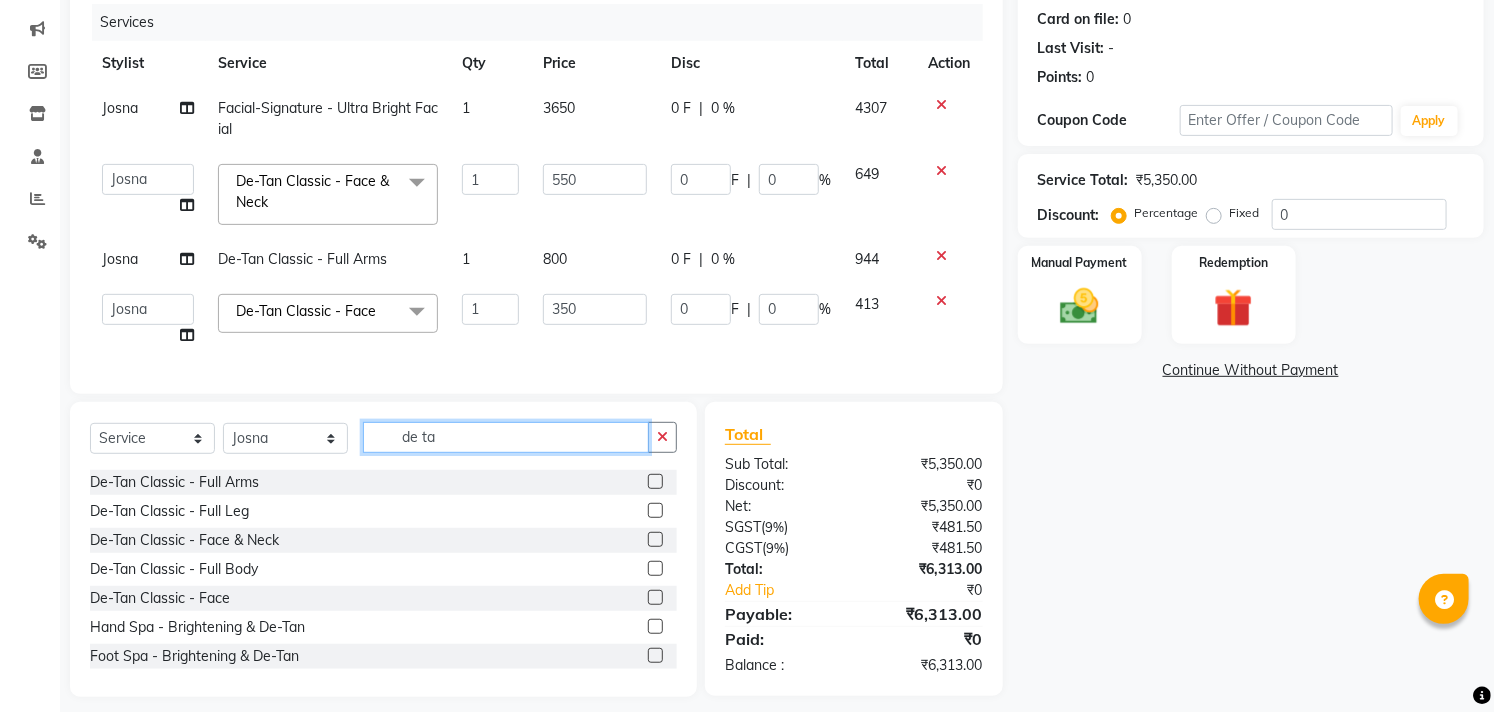 click on "de ta" 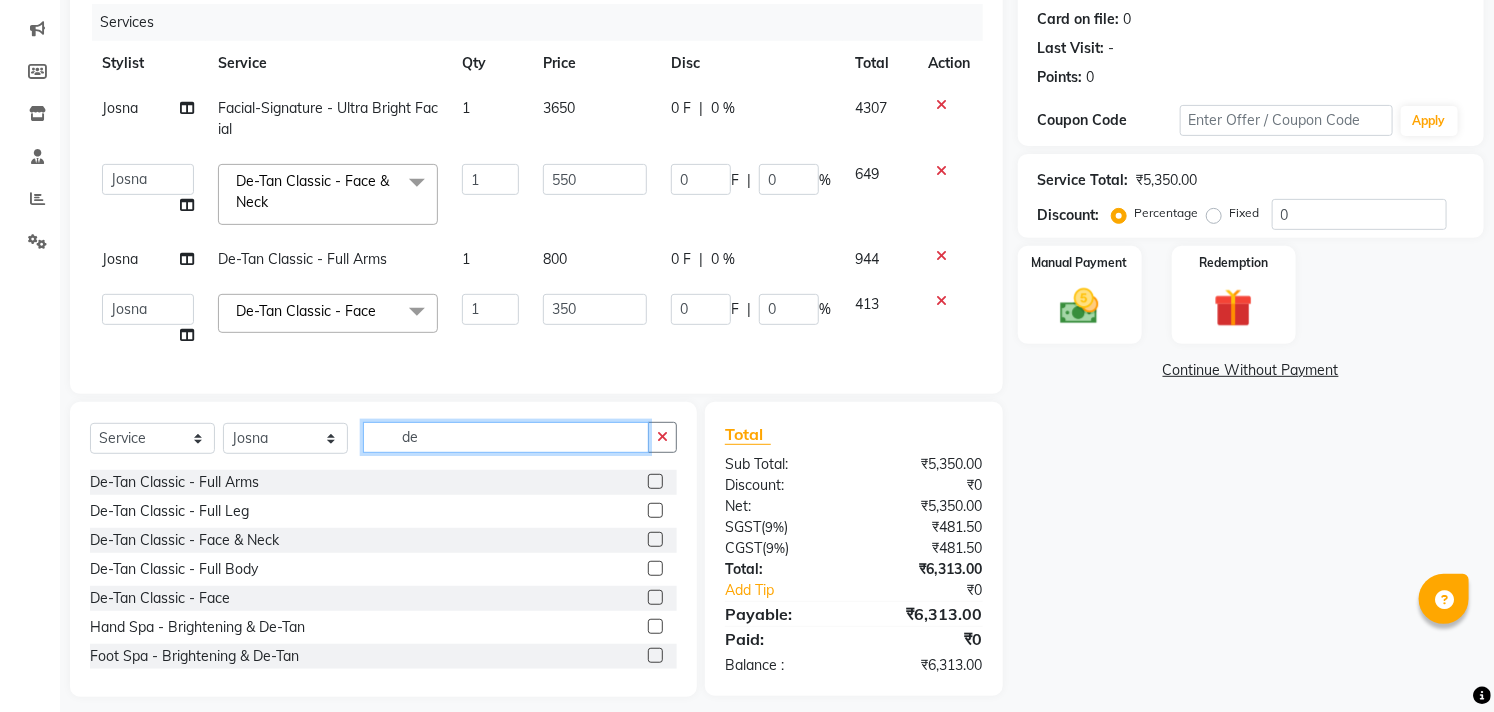 type on "d" 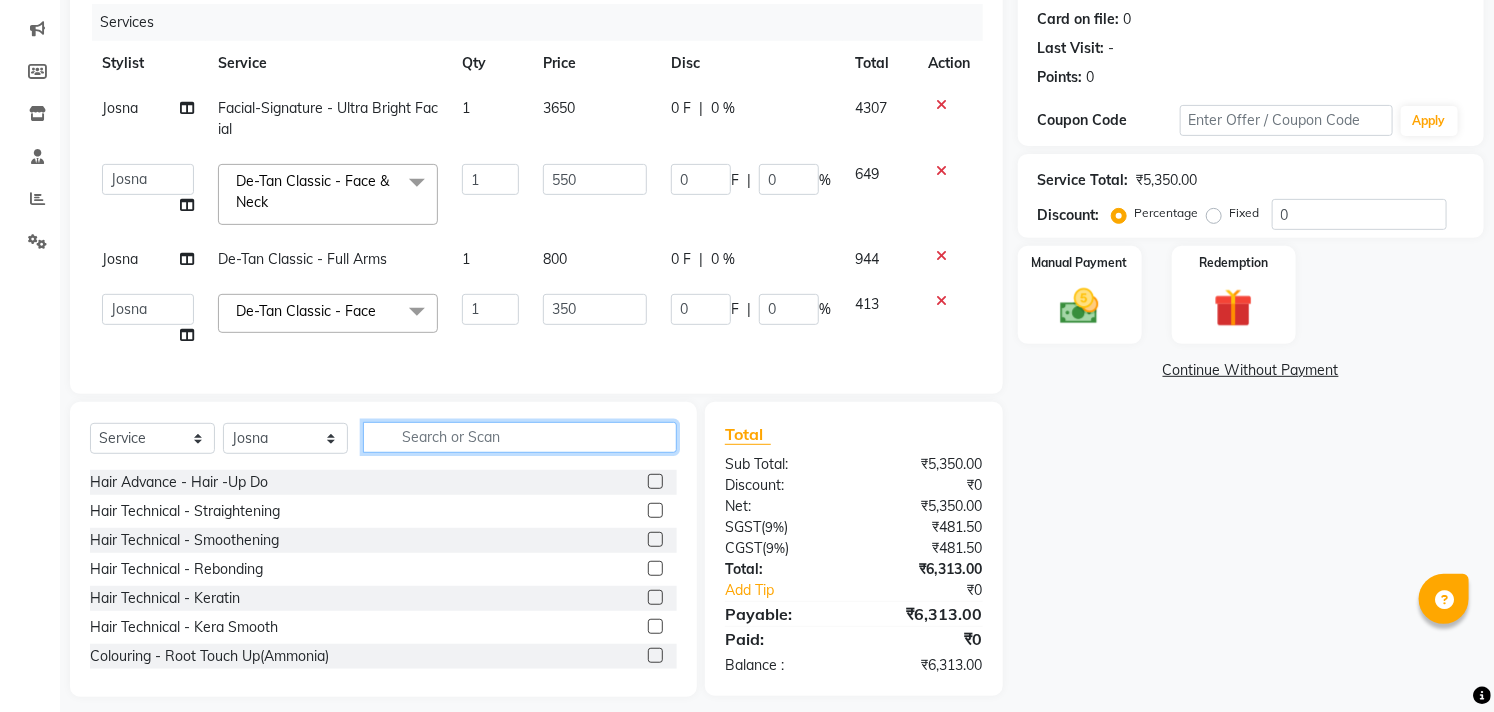 type 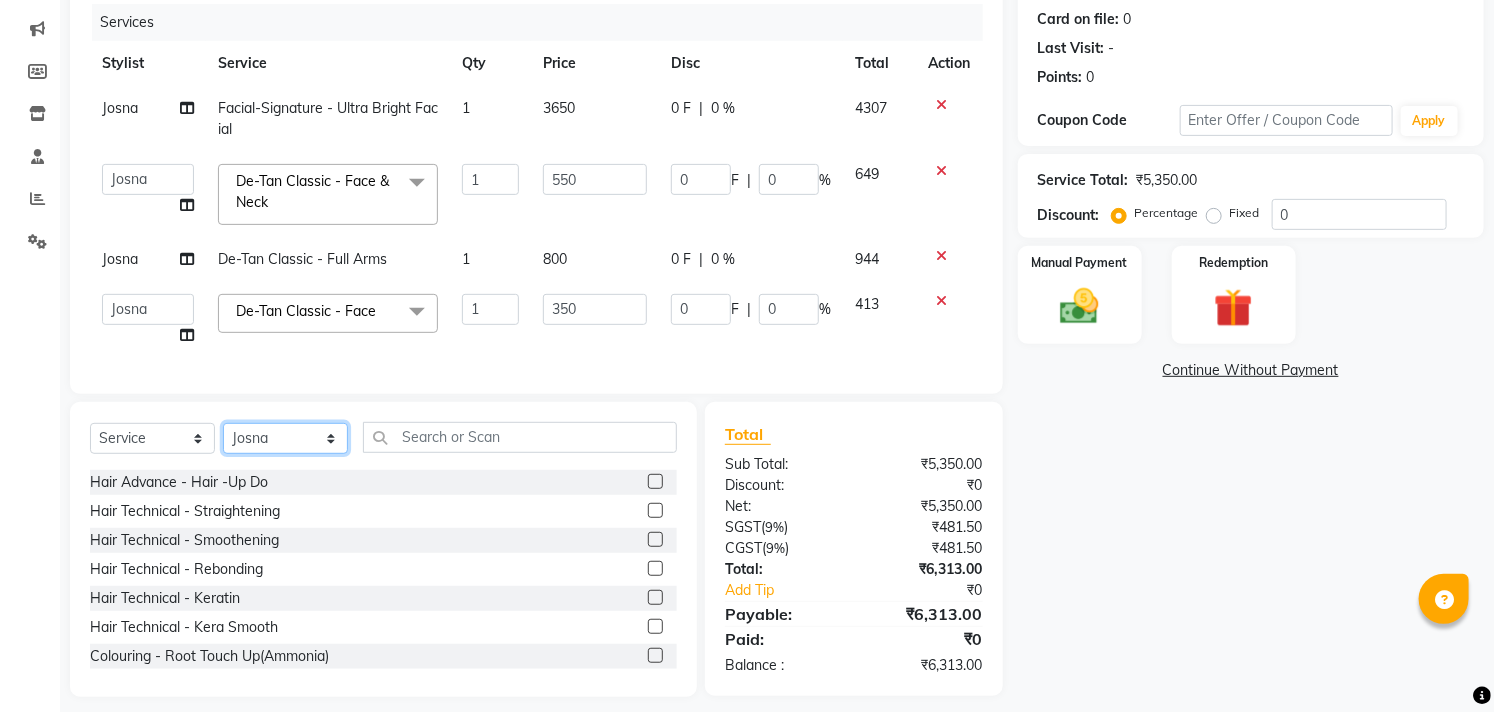 click on "Select Stylist Afzal Akbar Dani Jeni Josna kaif lavanya manimekalai Praveen Sonu Studio11 SB colony Tahir tamil" 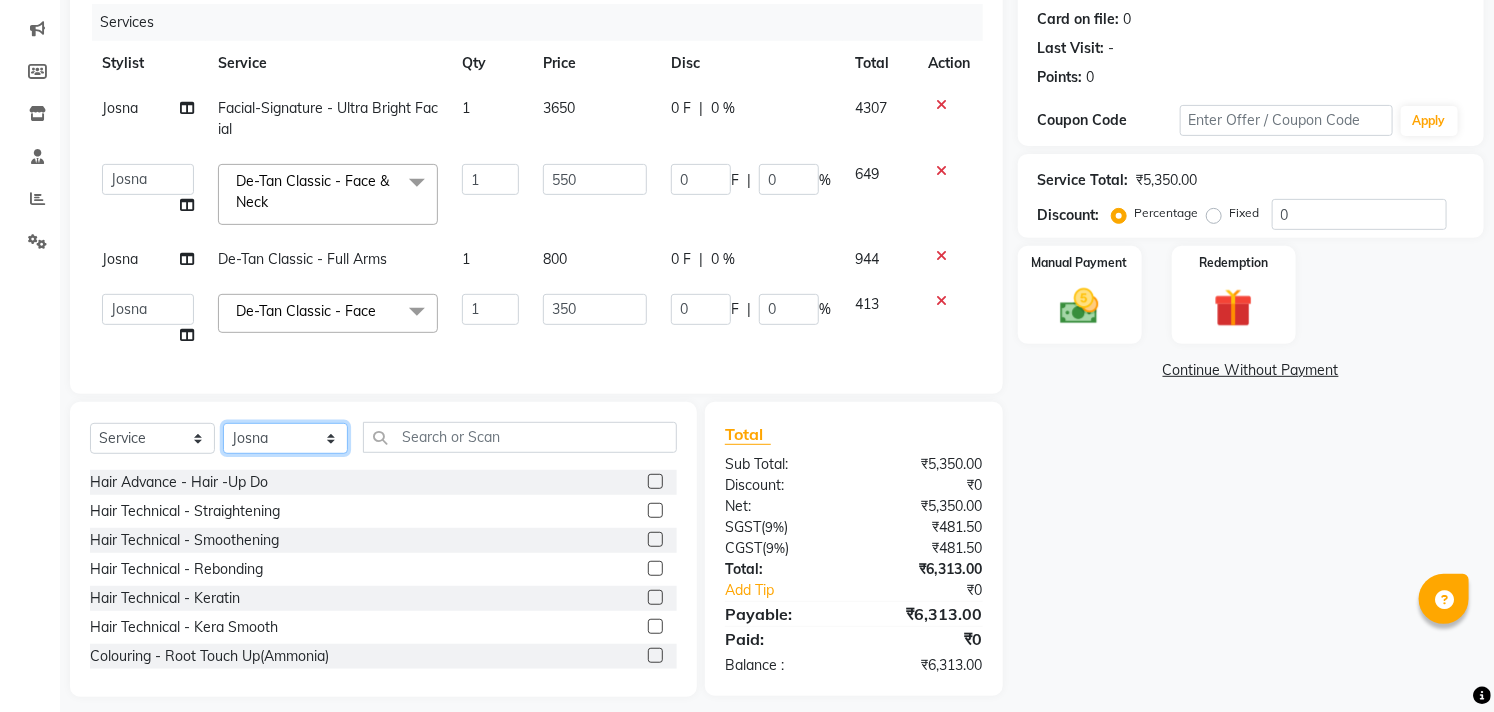 select on "70879" 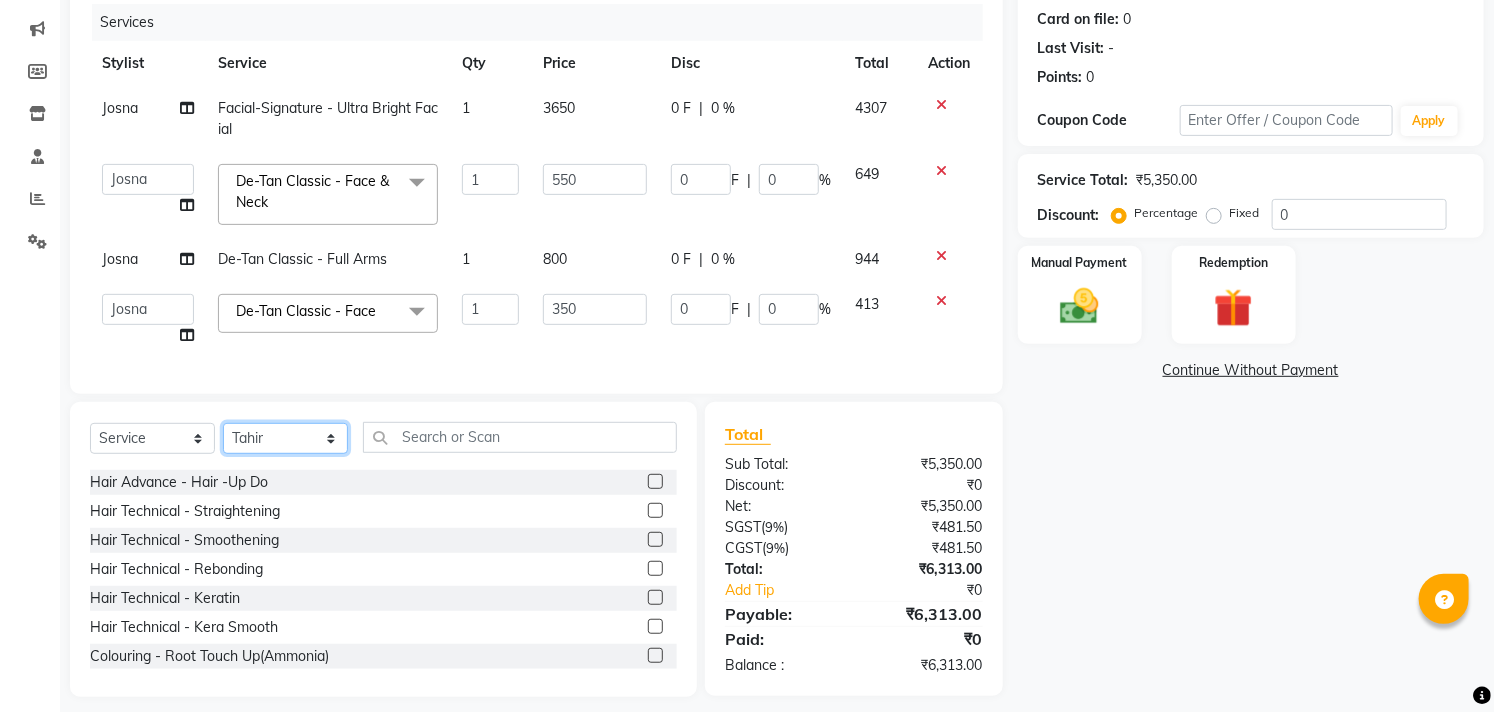 click on "Select Stylist Afzal Akbar Dani Jeni Josna kaif lavanya manimekalai Praveen Sonu Studio11 SB colony Tahir tamil" 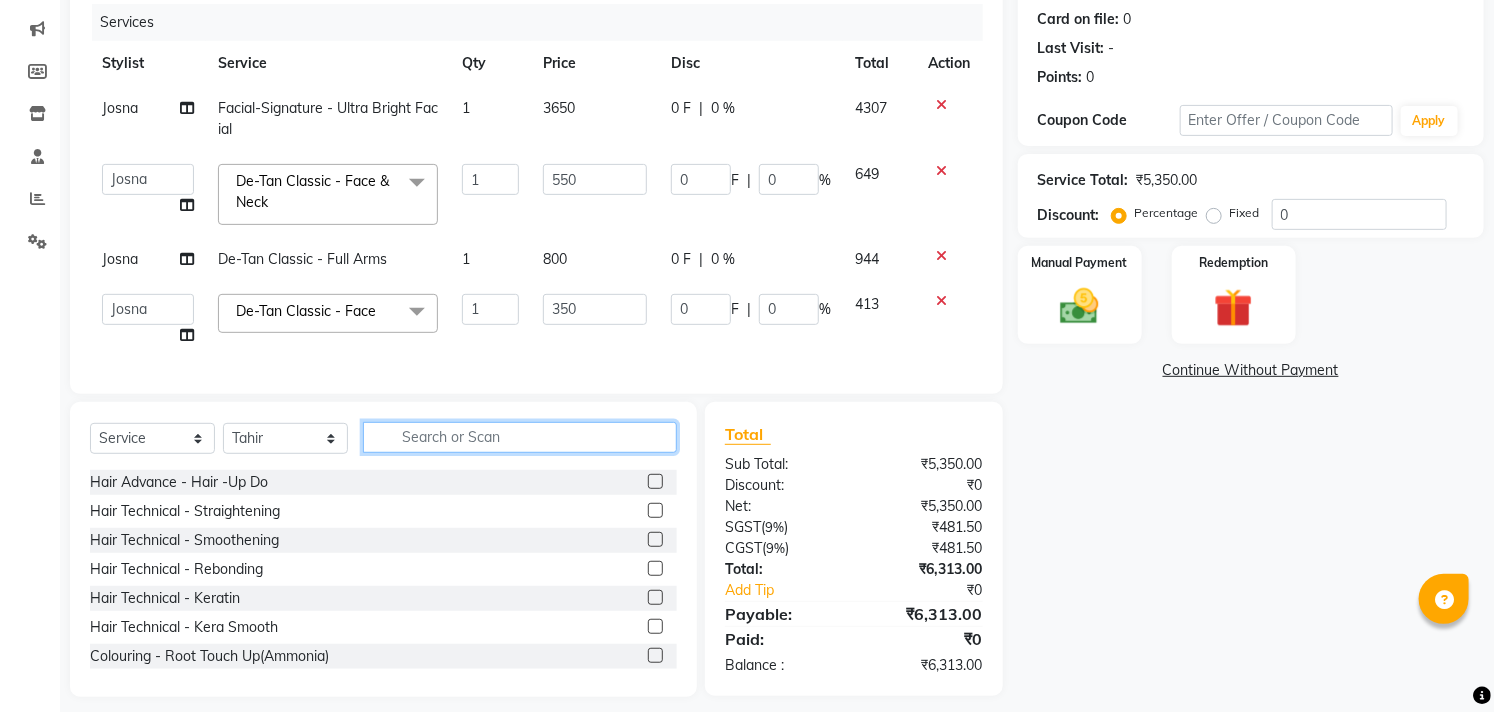 click 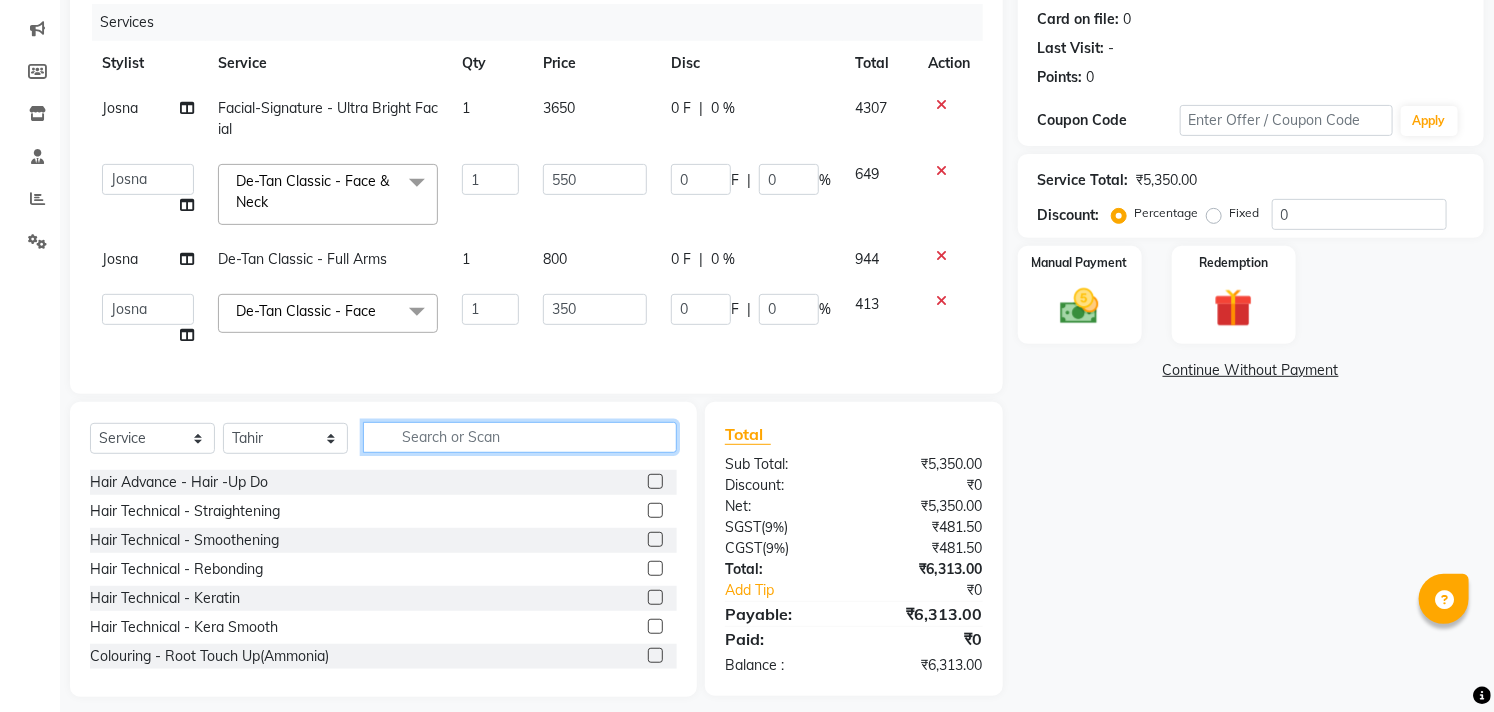 click 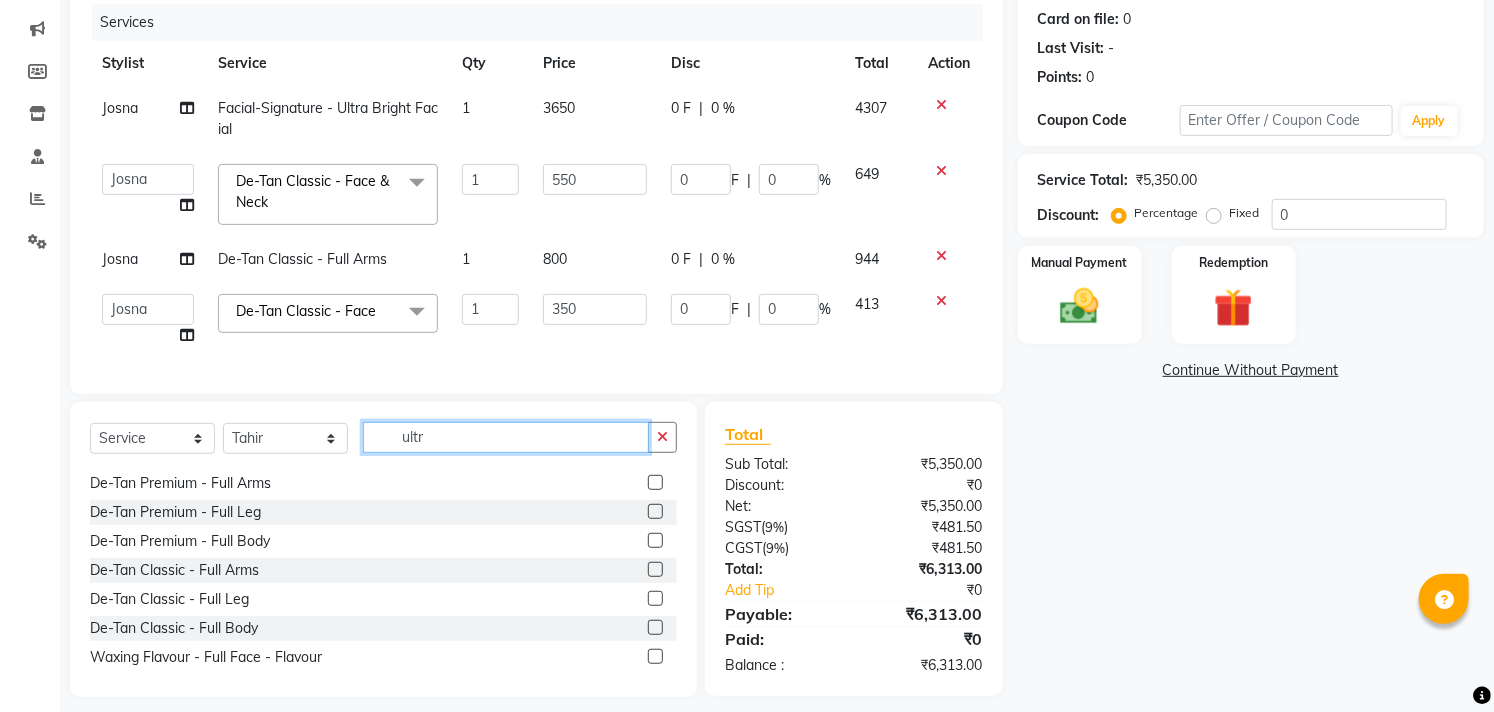 scroll, scrollTop: 0, scrollLeft: 0, axis: both 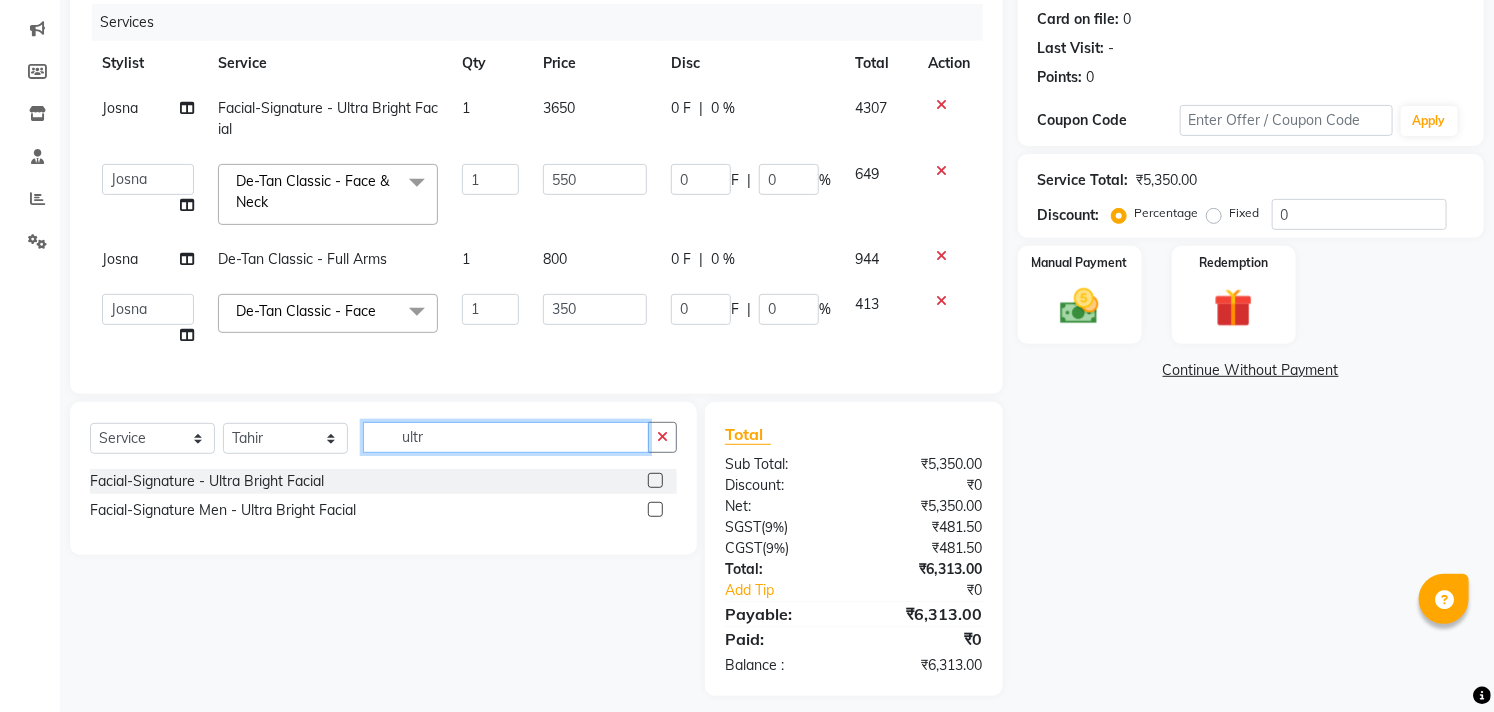 type on "ultr" 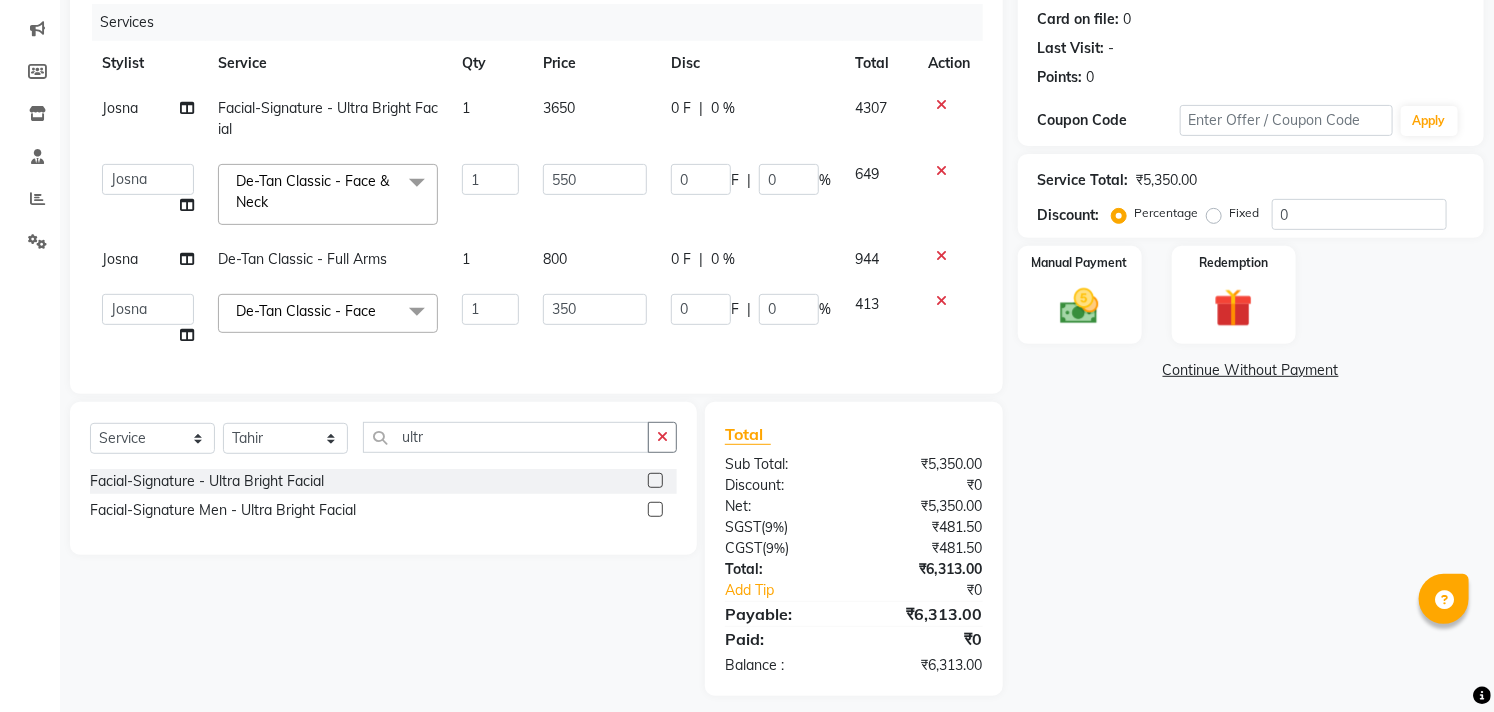 click 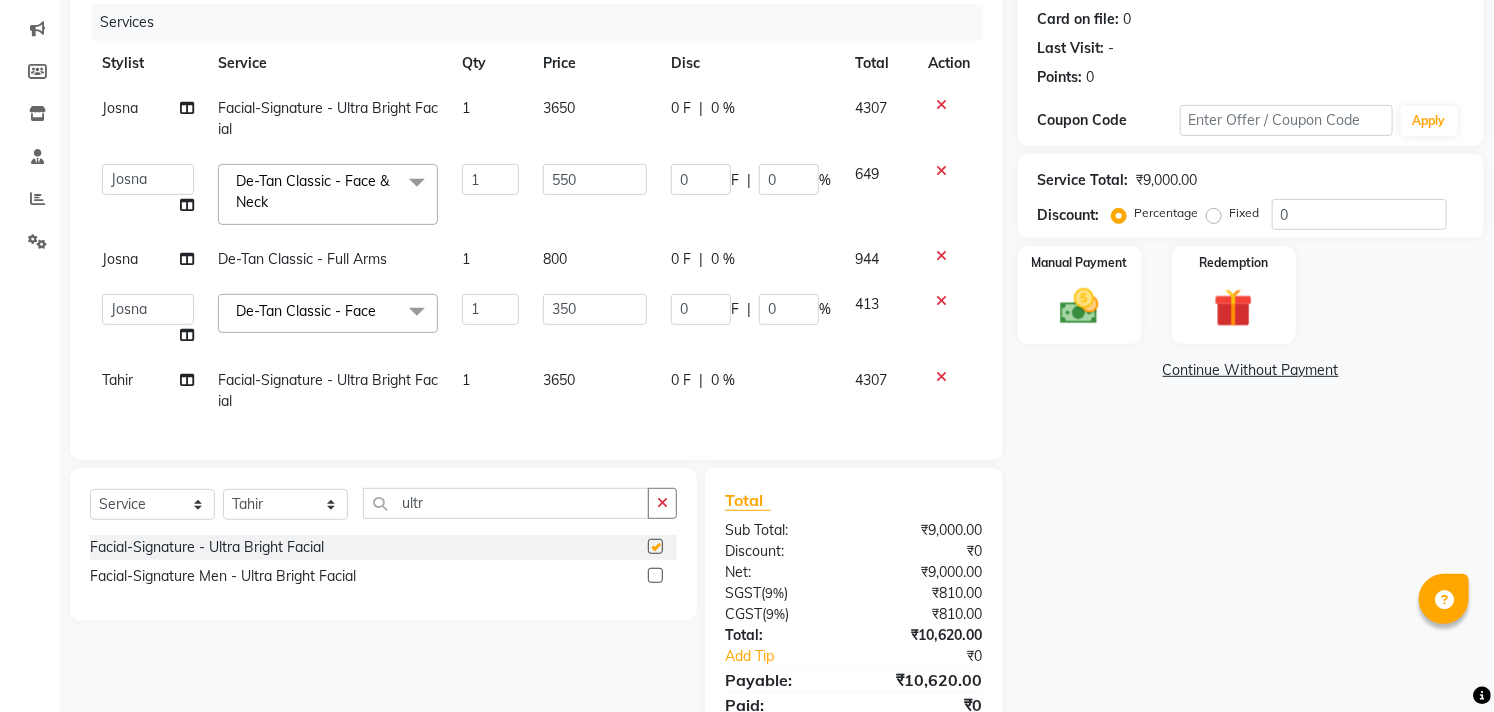 checkbox on "false" 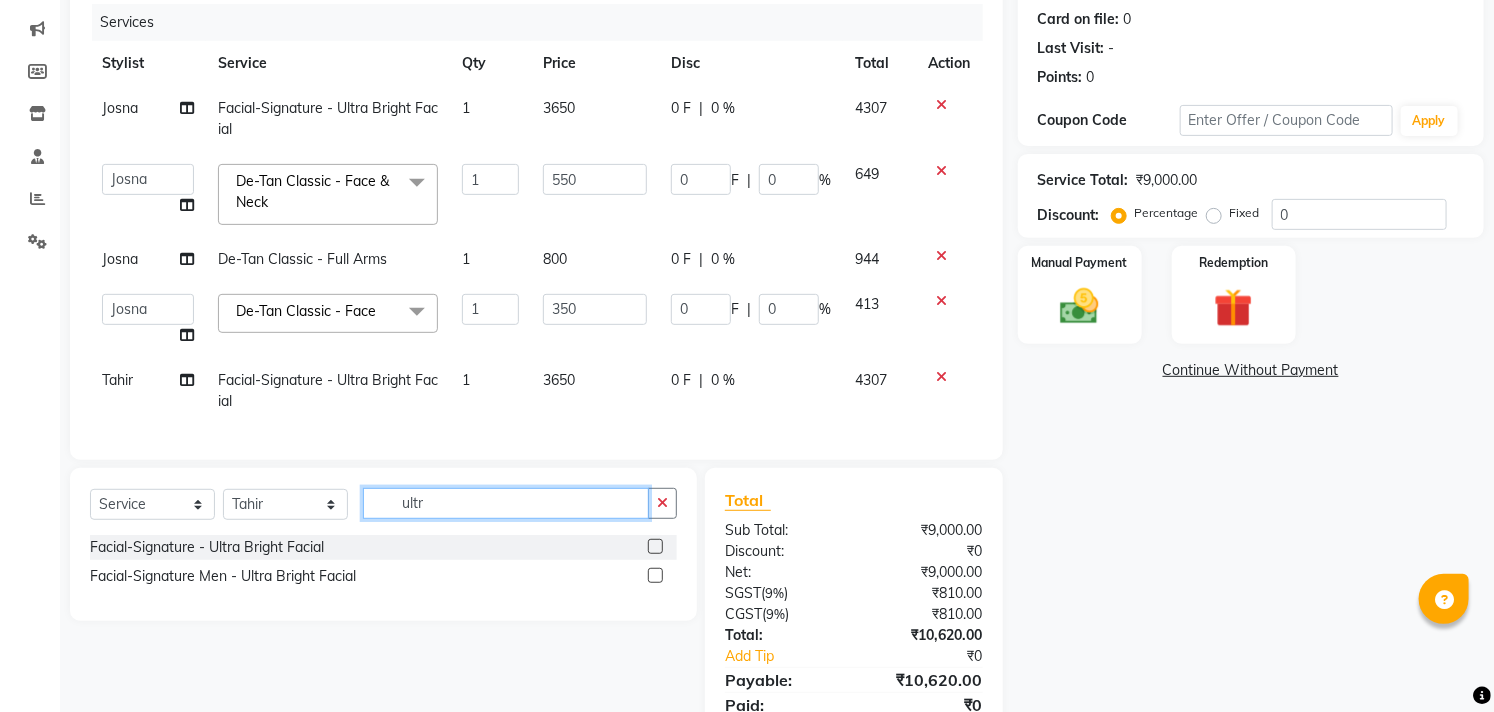 click on "ultr" 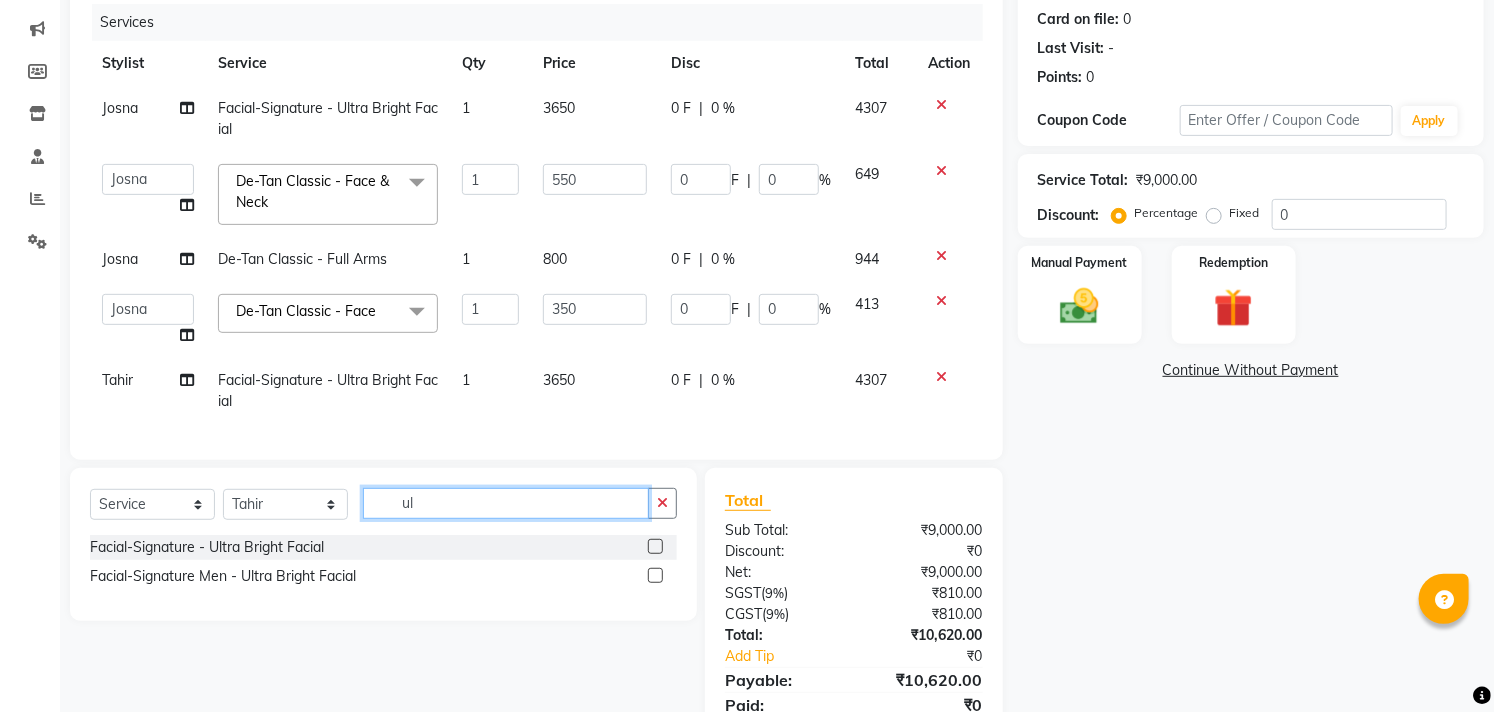 type on "u" 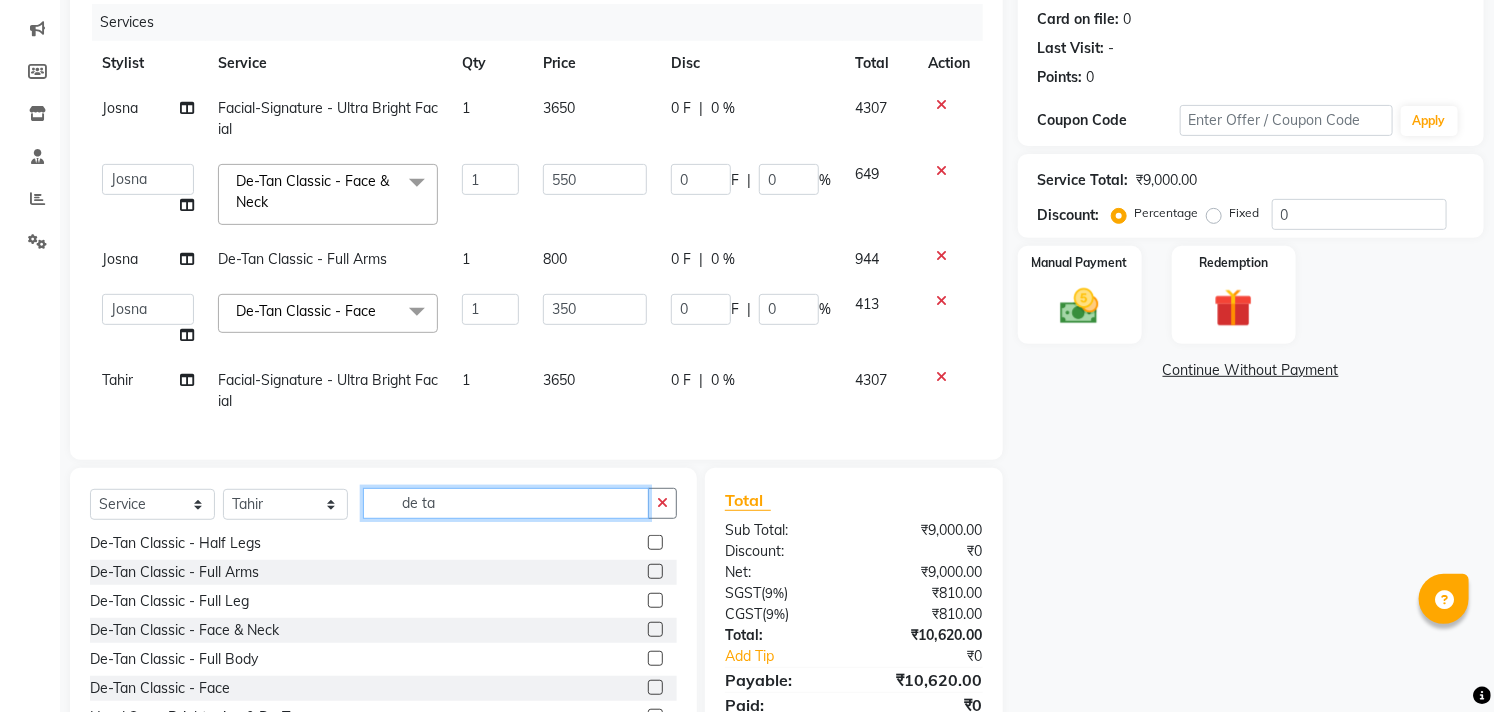 scroll, scrollTop: 222, scrollLeft: 0, axis: vertical 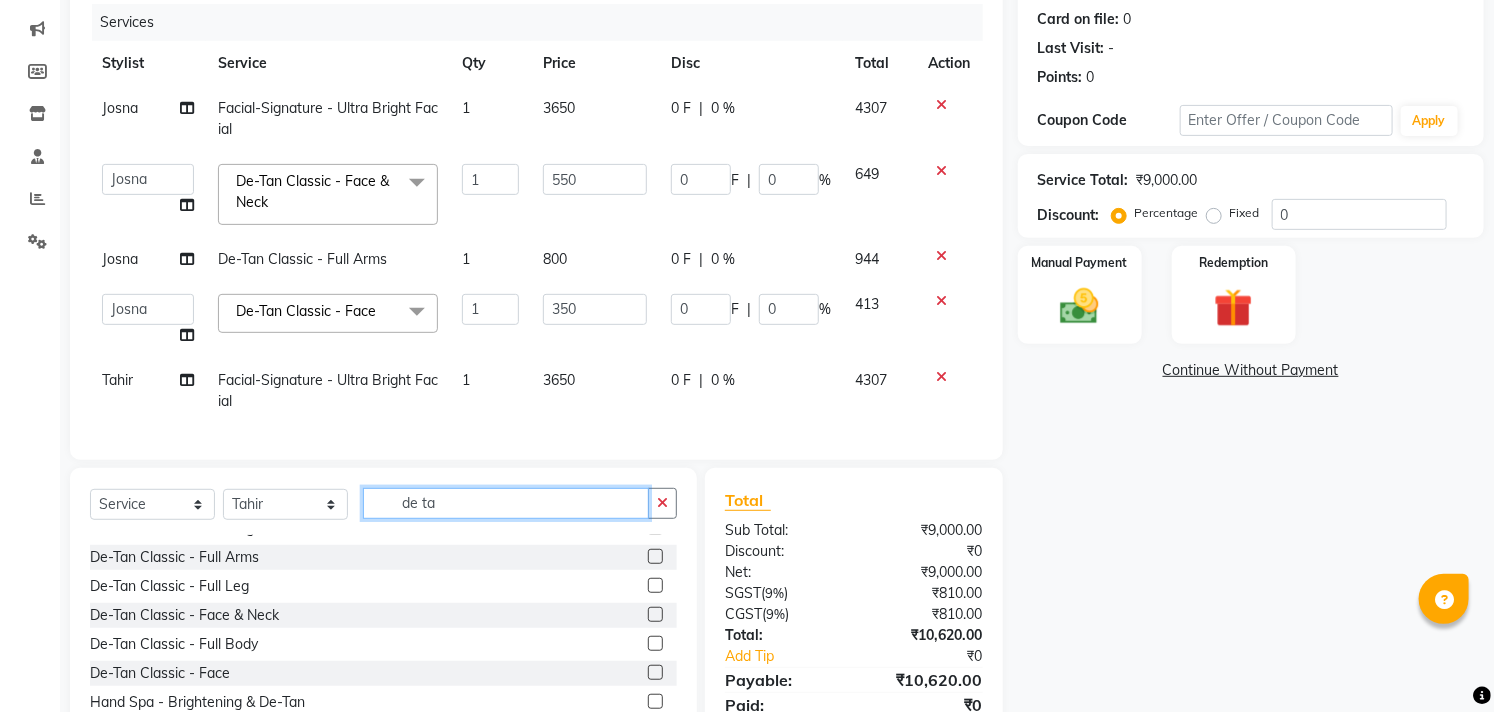 type on "de ta" 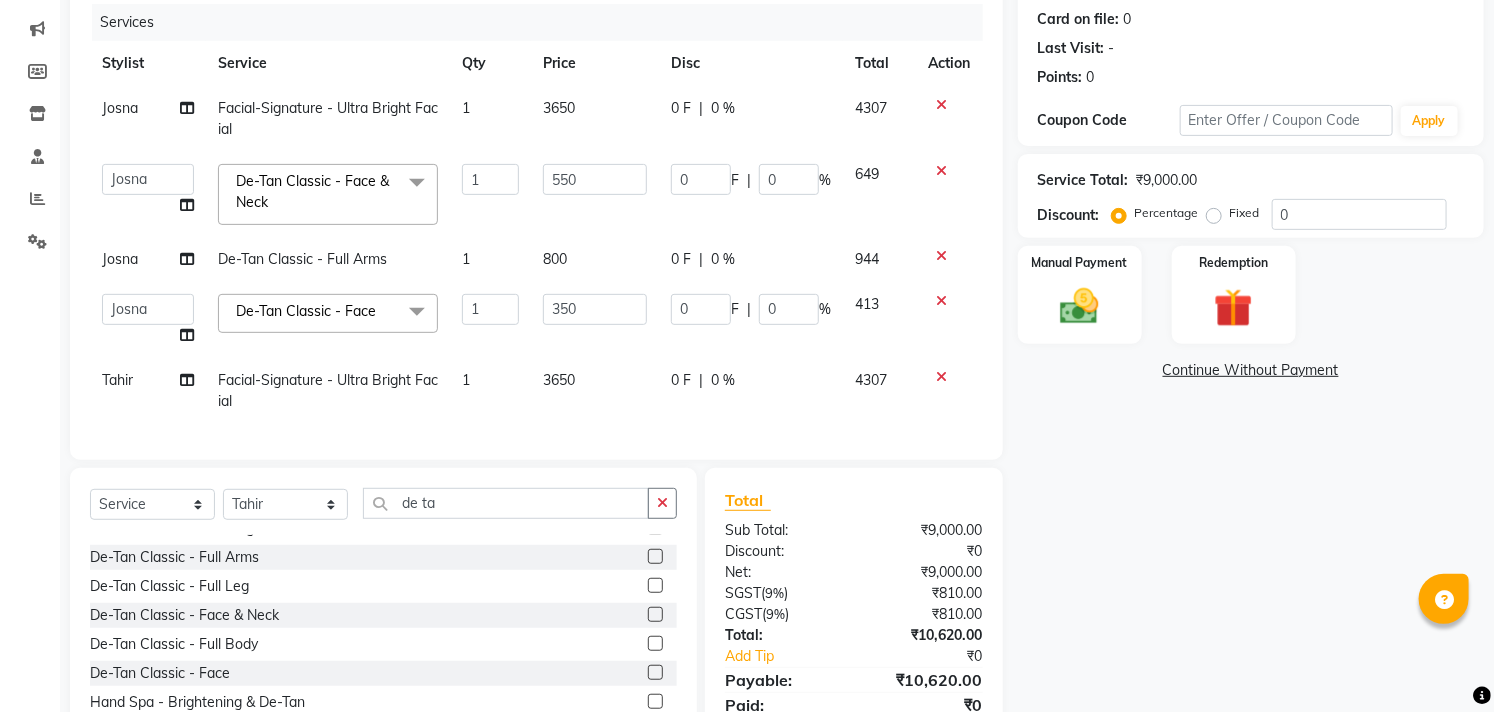 click 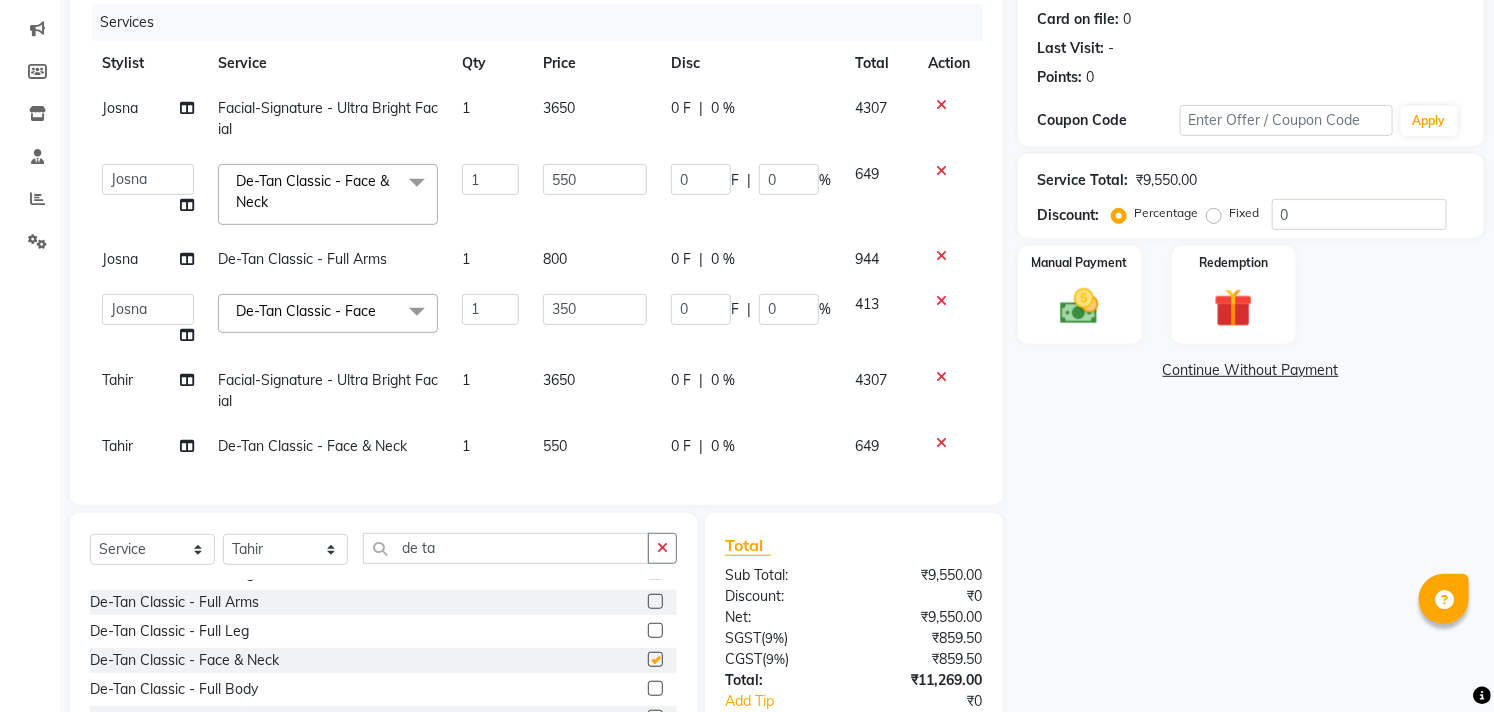 checkbox on "false" 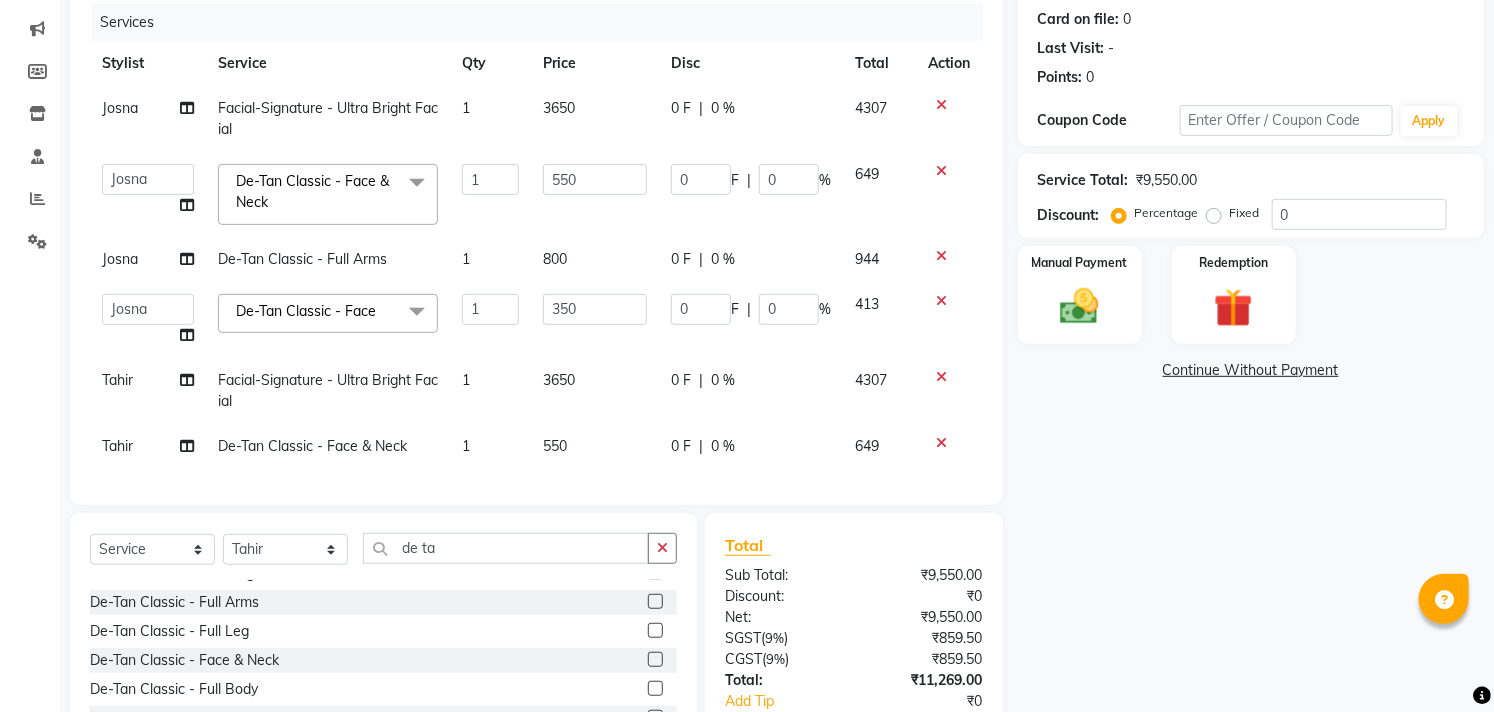 click on "550" 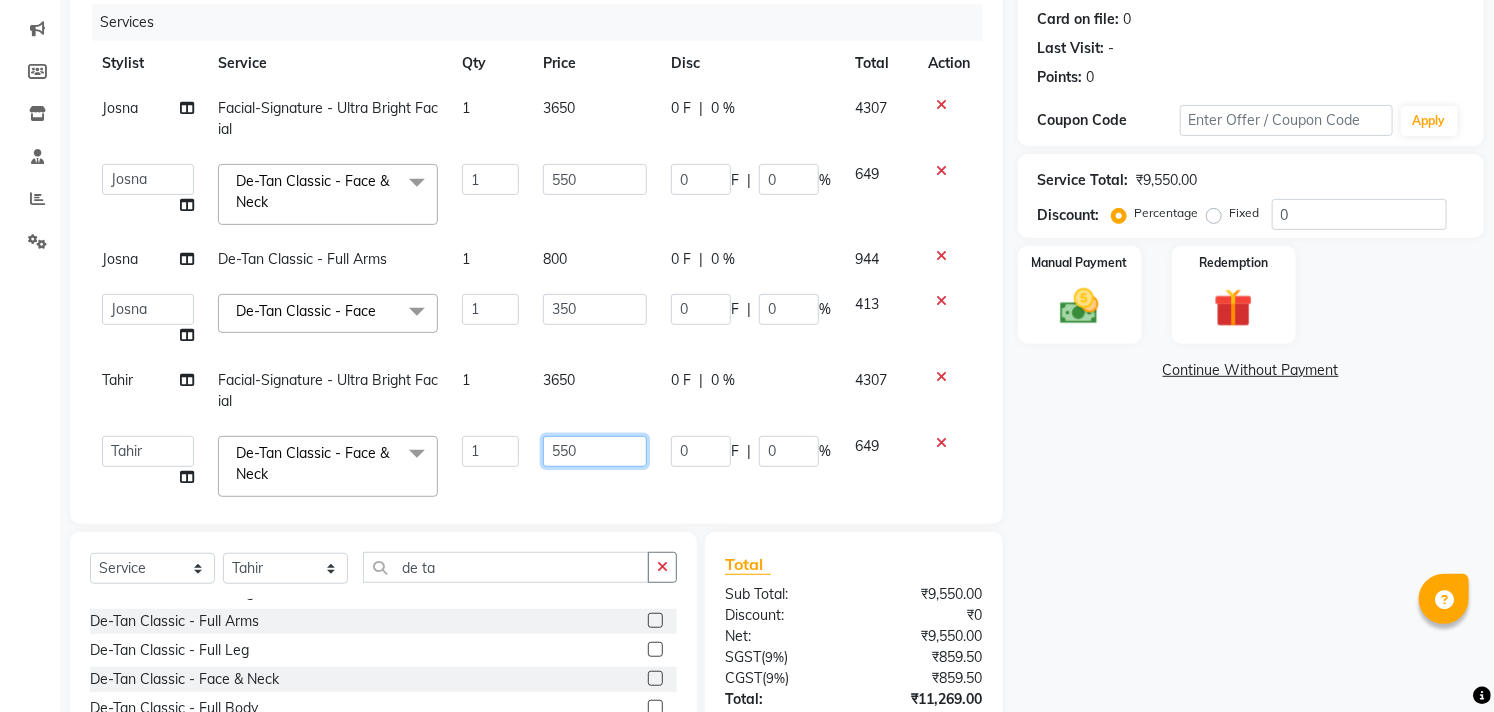 drag, startPoint x: 501, startPoint y: 461, endPoint x: 475, endPoint y: 464, distance: 26.172504 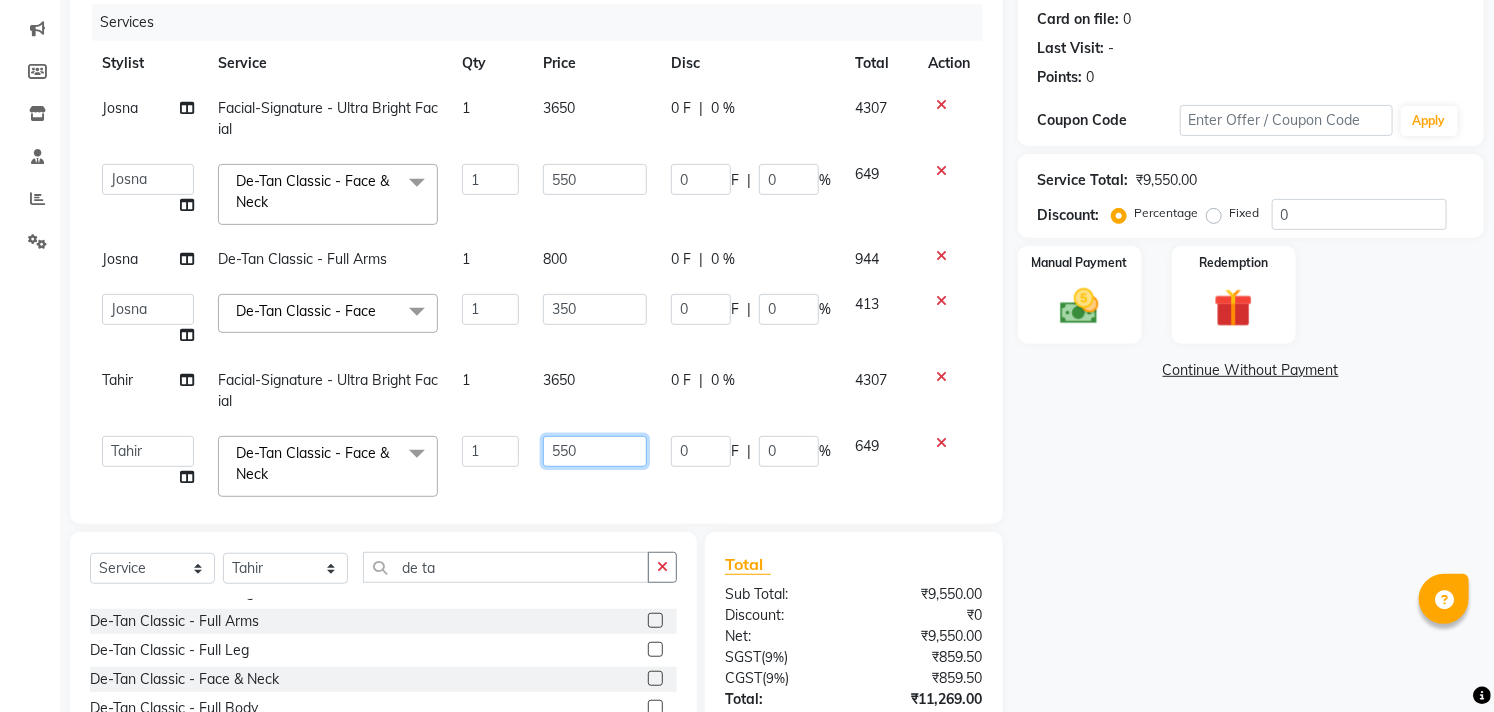 click on "[FIRST]   [FIRST]   [FIRST]   [FIRST]   [FIRST]   [FIRST]   [FIRST]   [FIRST]   [FIRST]   [FIRST]  [BRAND] [COLONY]   [FIRST]   [LANGUAGE]  De-Tan Classic - Face & Neck  x Hair - Kids Hair Cut Hair - Basic Hair Cut Hair - Style Change Hair - Customized Hair Cut Hair - Ironing Hair - Tongs Hair - Roller Sets Hair Advance - Hair Do-Basic Hair Advance - Hair -Up Do Hair Technical - Straightening Hair Technical - Smoothening Hair Technical - Rebonding Hair Technical - Keratin Hair Technical - Kera Smooth Colouring - Root Touch Up(Ammonia) Colouring - Root Touch Up(Ammonia Free) Colouring - Global Color(Ammonia) Colouring - Global Color(Ammonia Free) Fashion Colour - Global Ammonia Fashion Colour - Global Ammonia Free Fashion Colour - Fashion Streaks(Min 3 Streaks) Fashion Colour - Highlights Half Fashion Colour - Highlights Full Wash&Blowdry - Blowdry Wash&Blowdry - Blowdry & Hair Wash Wash&Blowdry - Hair Wash & Setting Wash&Blowdry - Moroccan Hairwash & Conditioning Hair Spa - Repairing Hair Spa Hair Spa - Smoothening Hair Spa" 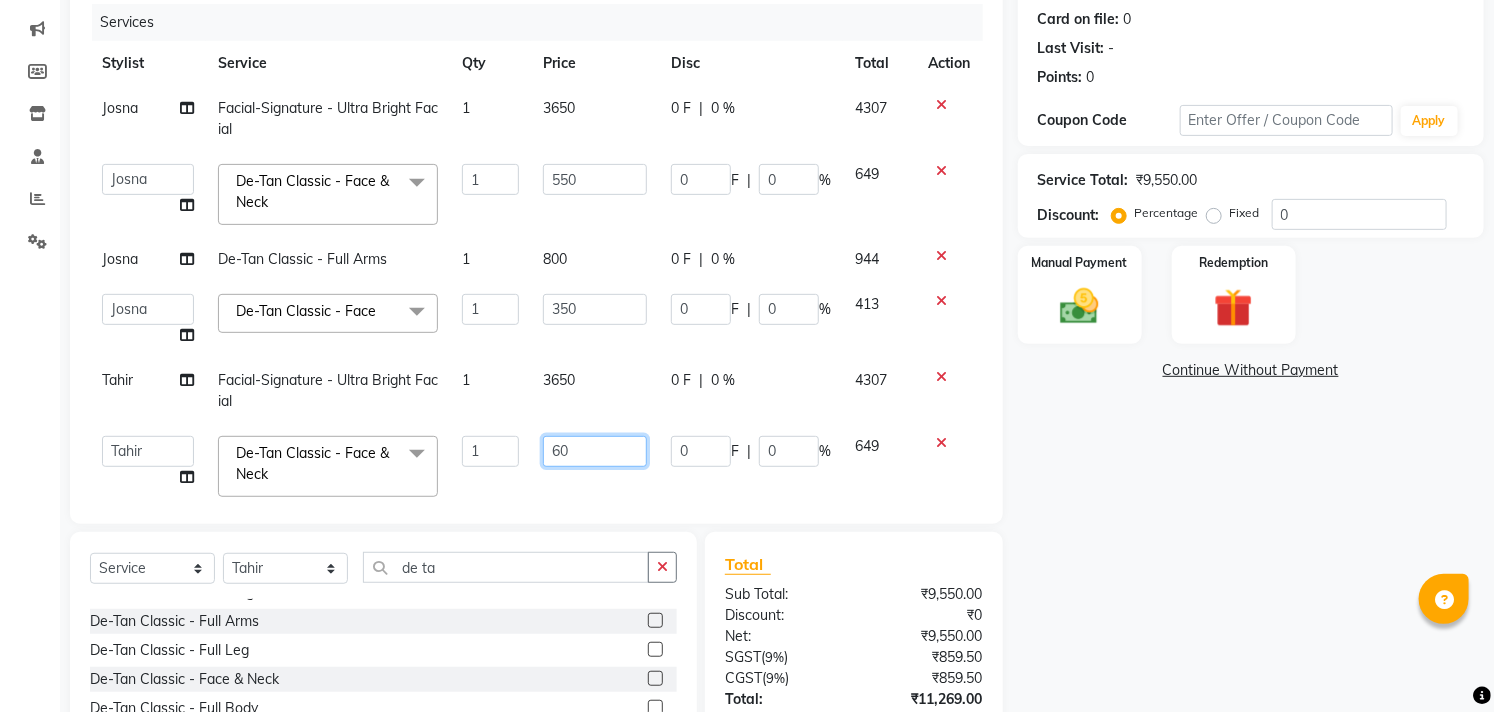 type on "600" 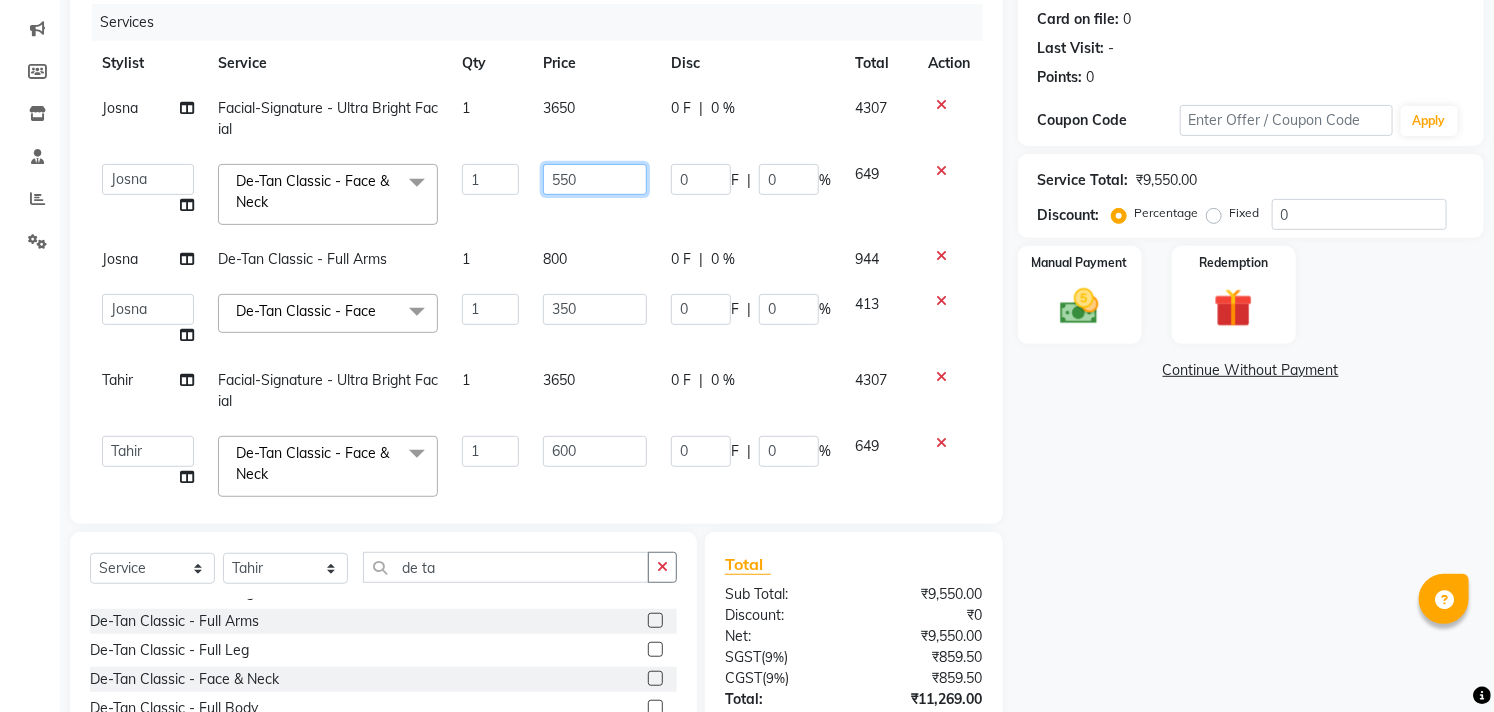 click on "550" 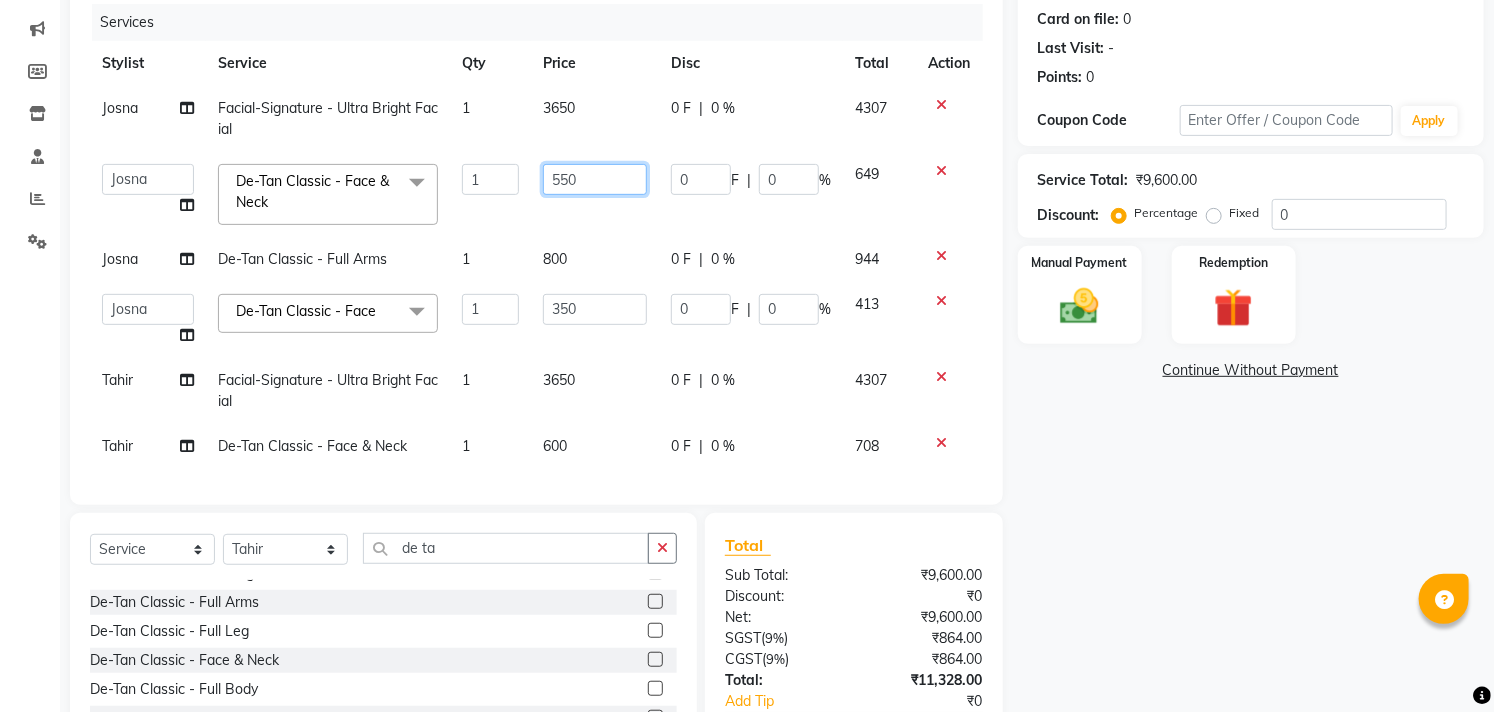 drag, startPoint x: 585, startPoint y: 175, endPoint x: 488, endPoint y: 206, distance: 101.8332 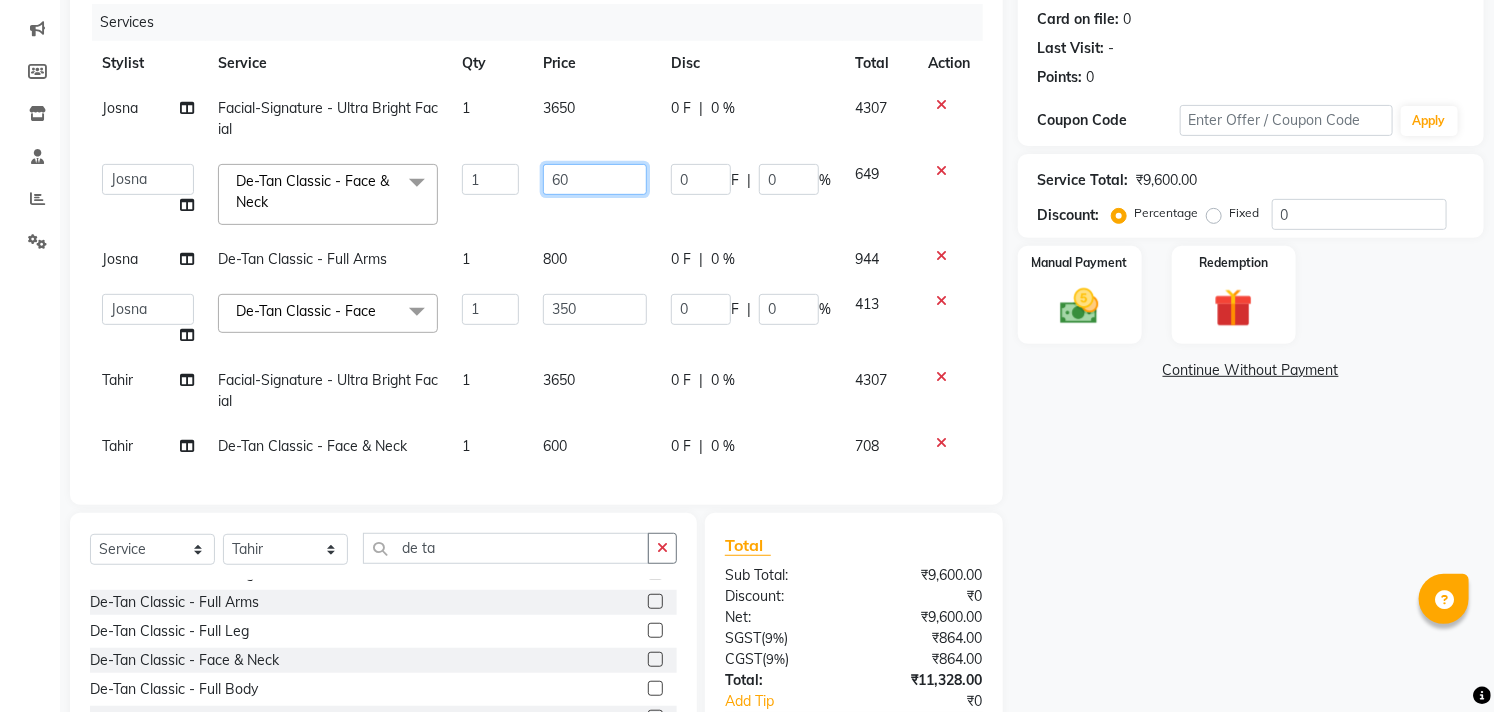 type on "600" 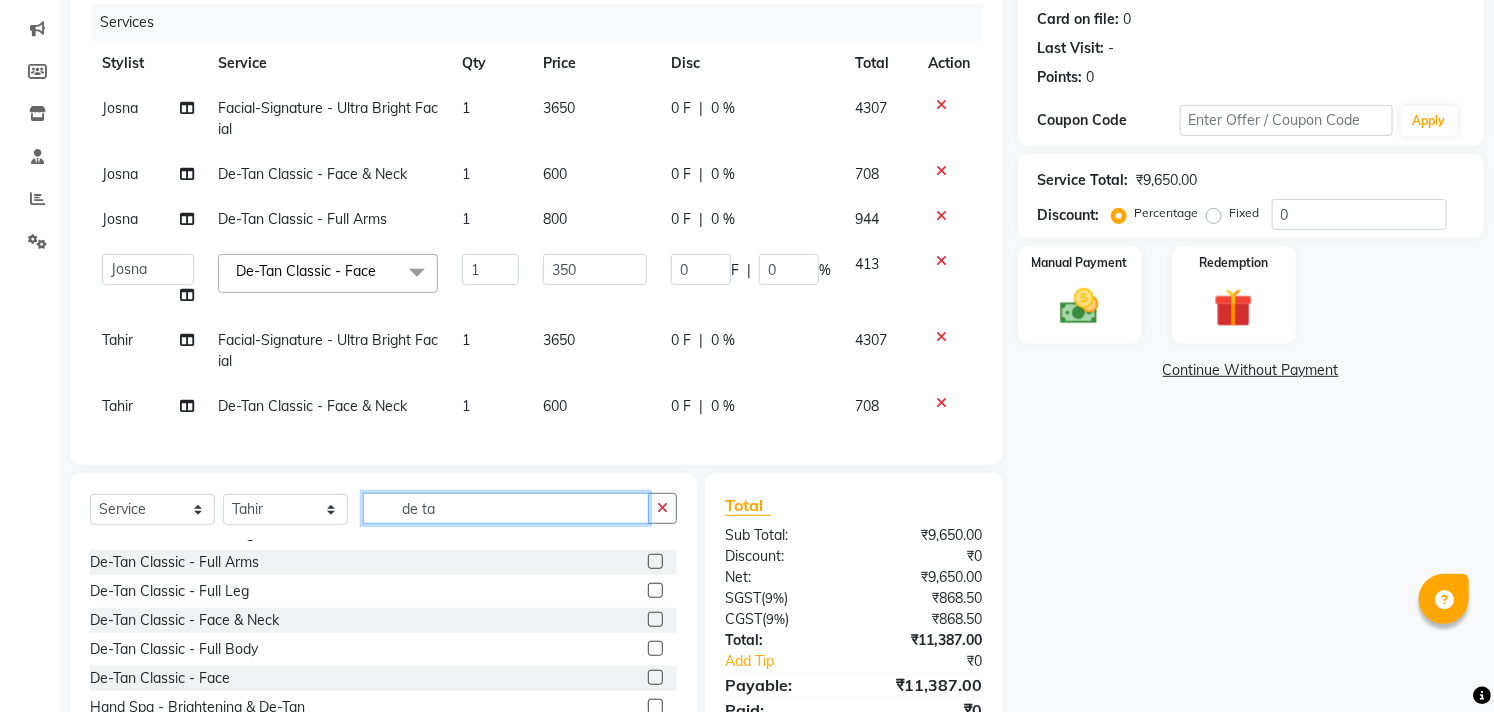 click on "Select Service Product Membership Package Voucher Prepaid Gift Card Select Stylist [FIRST] [FIRST] [FIRST] [FIRST] [FIRST] [FIRST] [FIRST] [FIRST] [FIRST] [FIRST] [BRAND] [COLONY] [FIRST] [LANGUAGE] De-Tan Classic - Half Arms De-Tan Classic - Half Legs De-Tan Classic - Full Arms De-Tan Classic - Full Leg De-Tan Classic - Face & Neck De-Tan Classic - Full Body De-Tan Classic - Face Hand Spa - Brightening & De-Tan Foot Spa - Brightening & De-Tan De-Tan Classic Men - Half Arms De-Tan Classic Men - Half Legs De-Tan Classic Men - Full Arms De-Tan Classic Men - Full Leg De-Tan Classic Men - Face & Neck De-Tan Classic Men - Full Body De-Tan Premium Men - Half Arms De-Tan Premium Men - Half Legs De-Tan Premium Men - Full Arms De-Tan Premium Men - Full Leg De-Tan Premium Men - Face & Neck De-Tan Premium Men - Full Body" 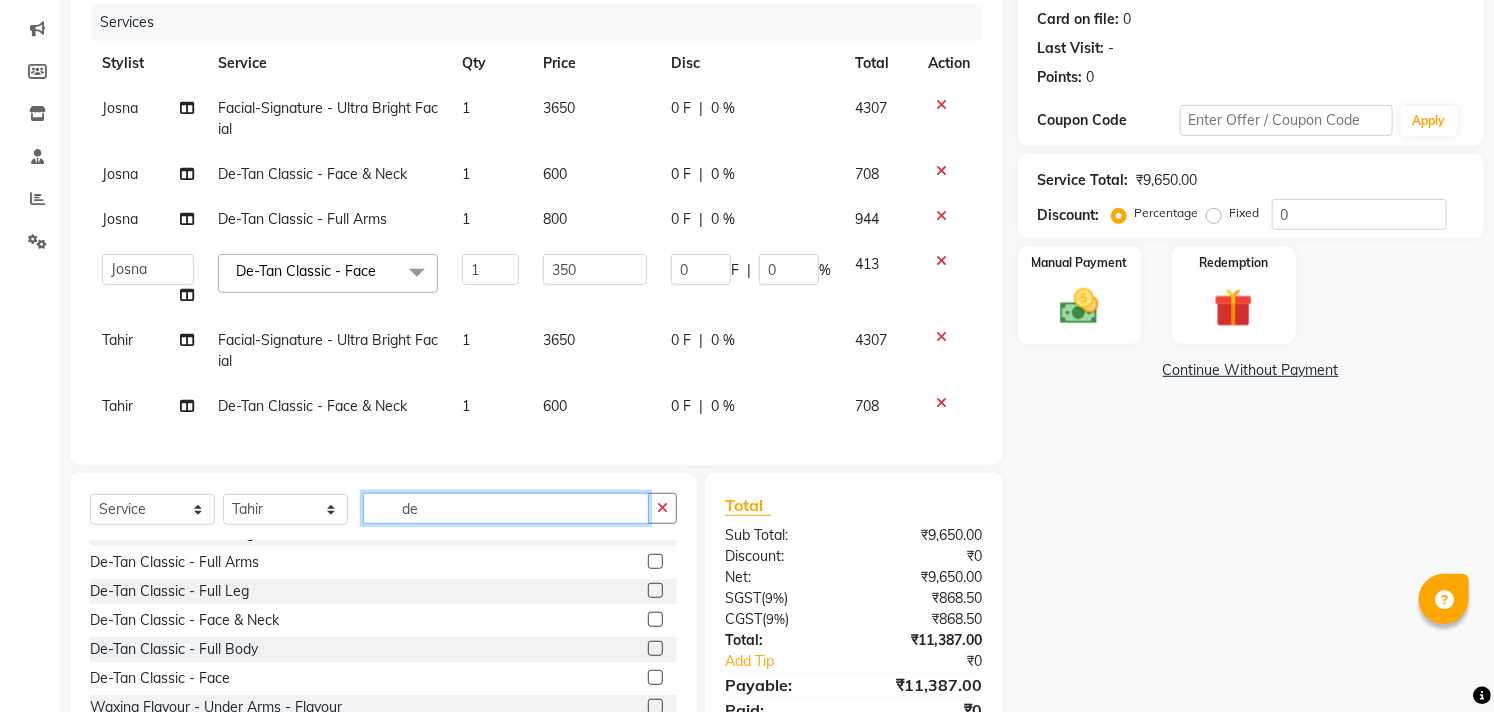 type on "d" 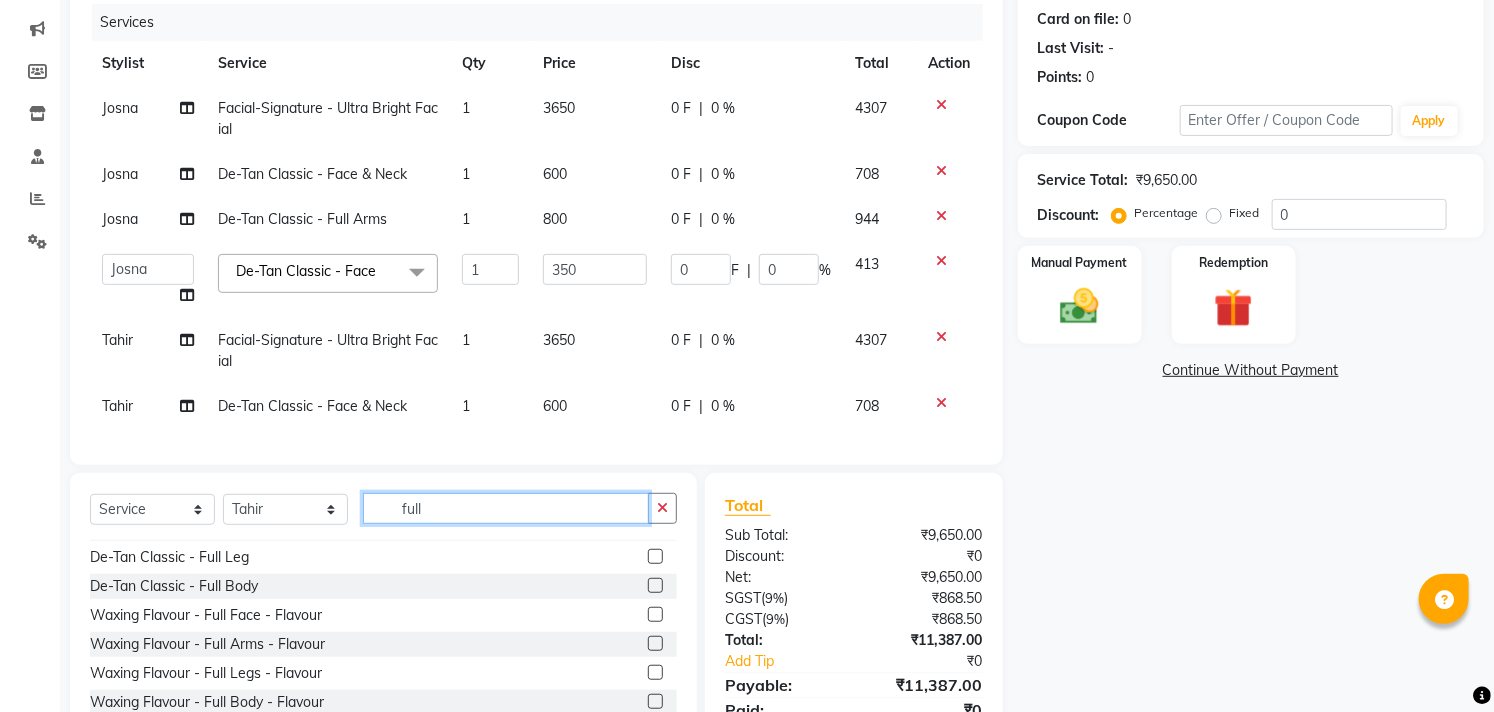 scroll, scrollTop: 333, scrollLeft: 0, axis: vertical 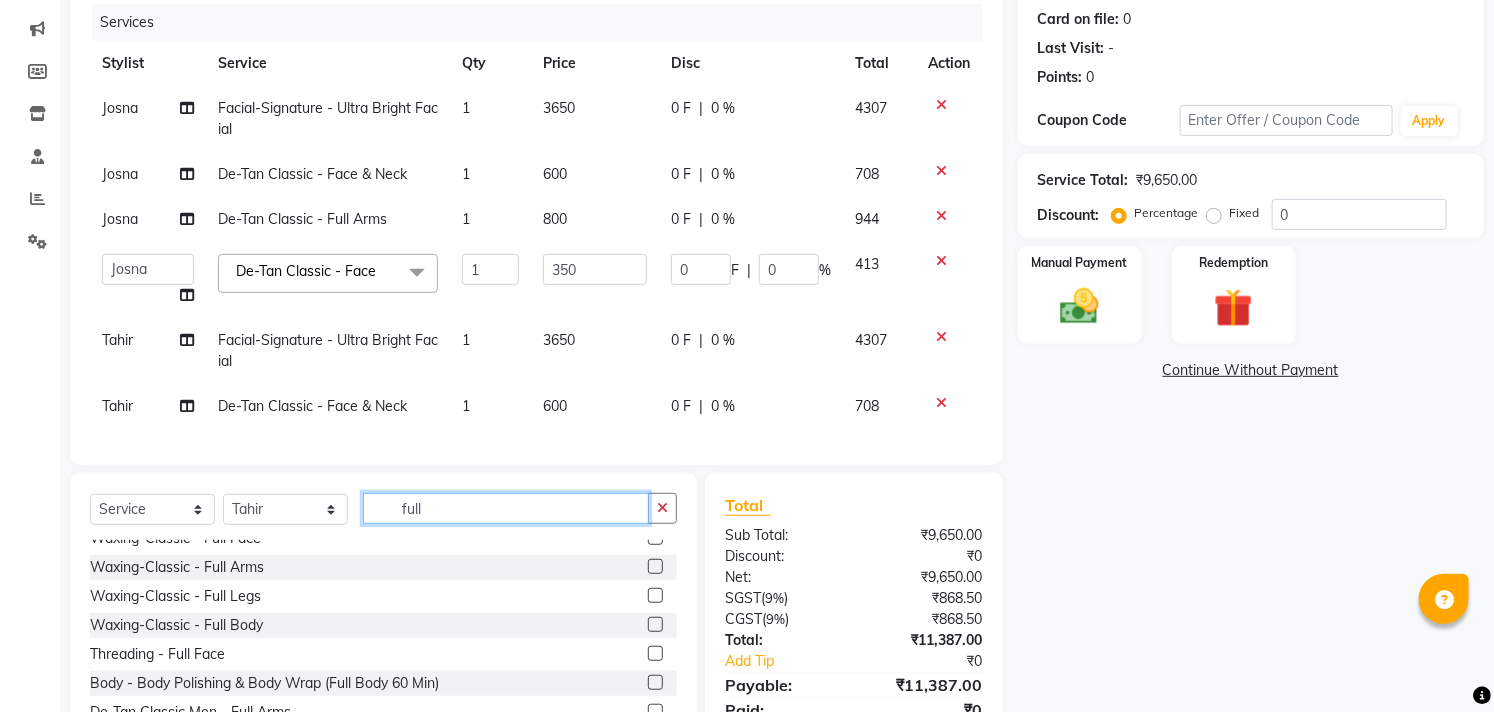 type on "full" 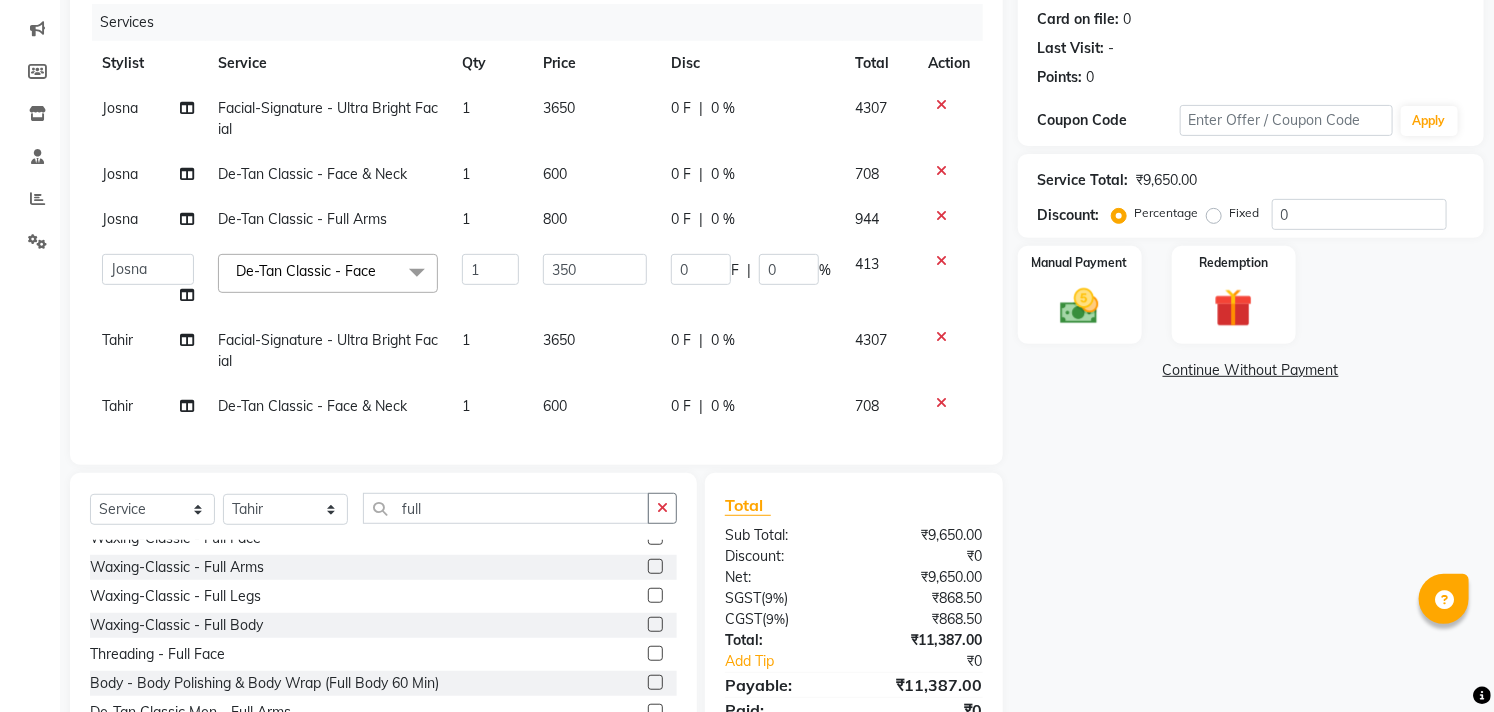 click 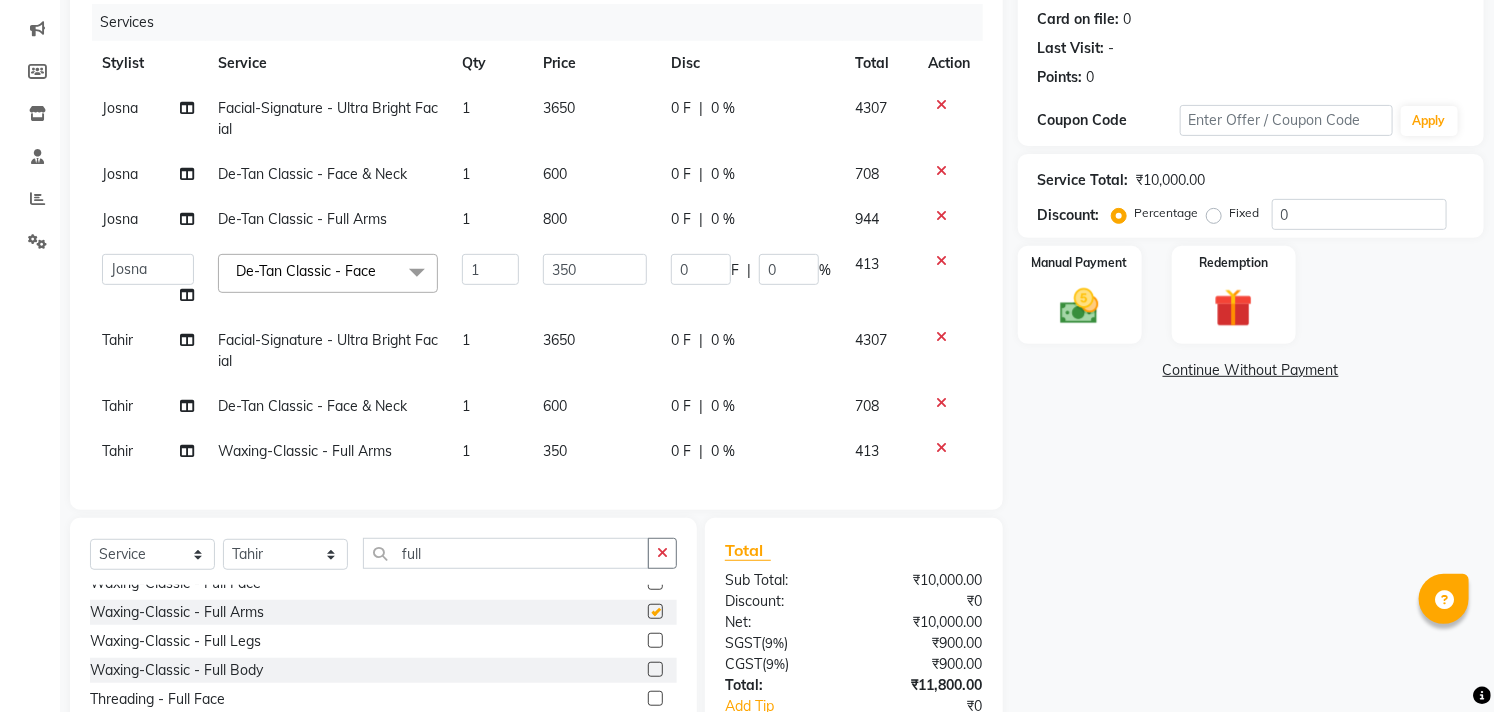 checkbox on "false" 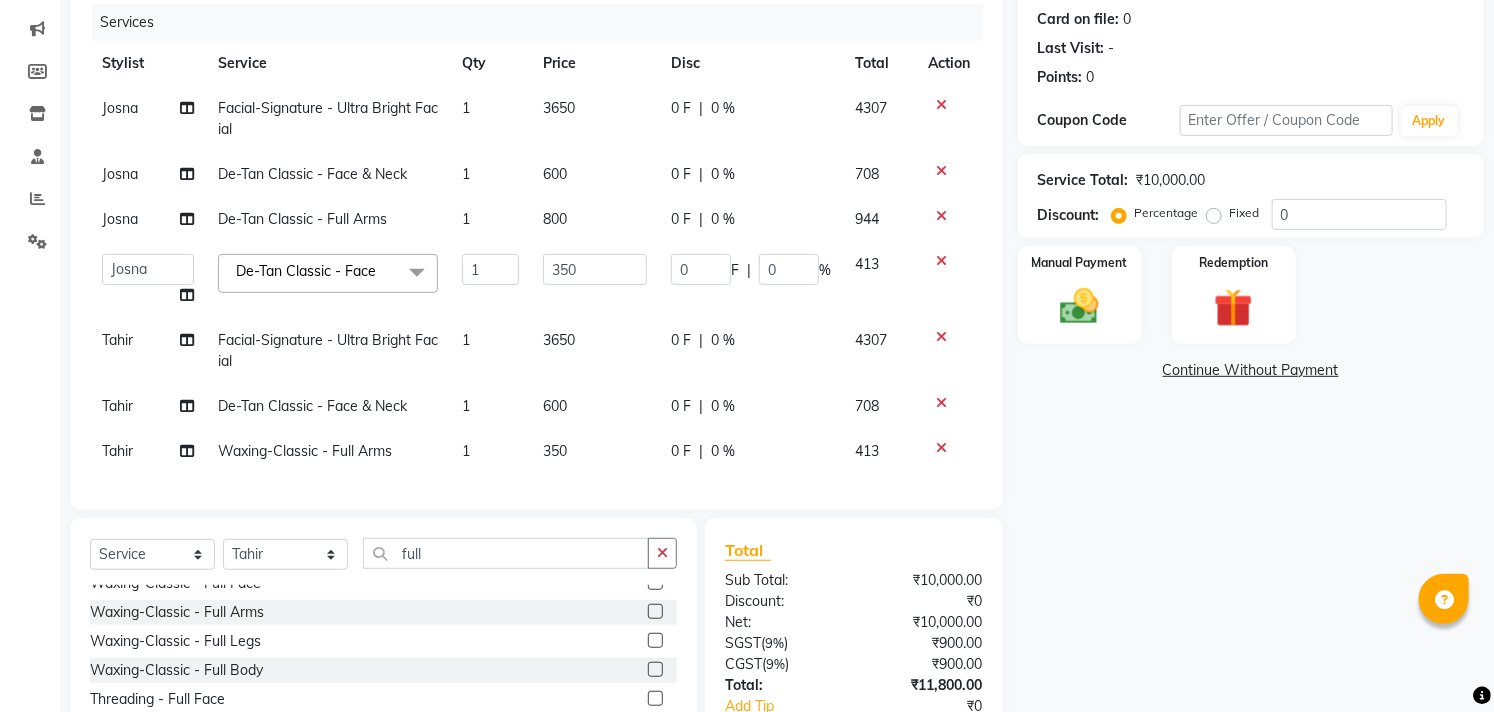 click 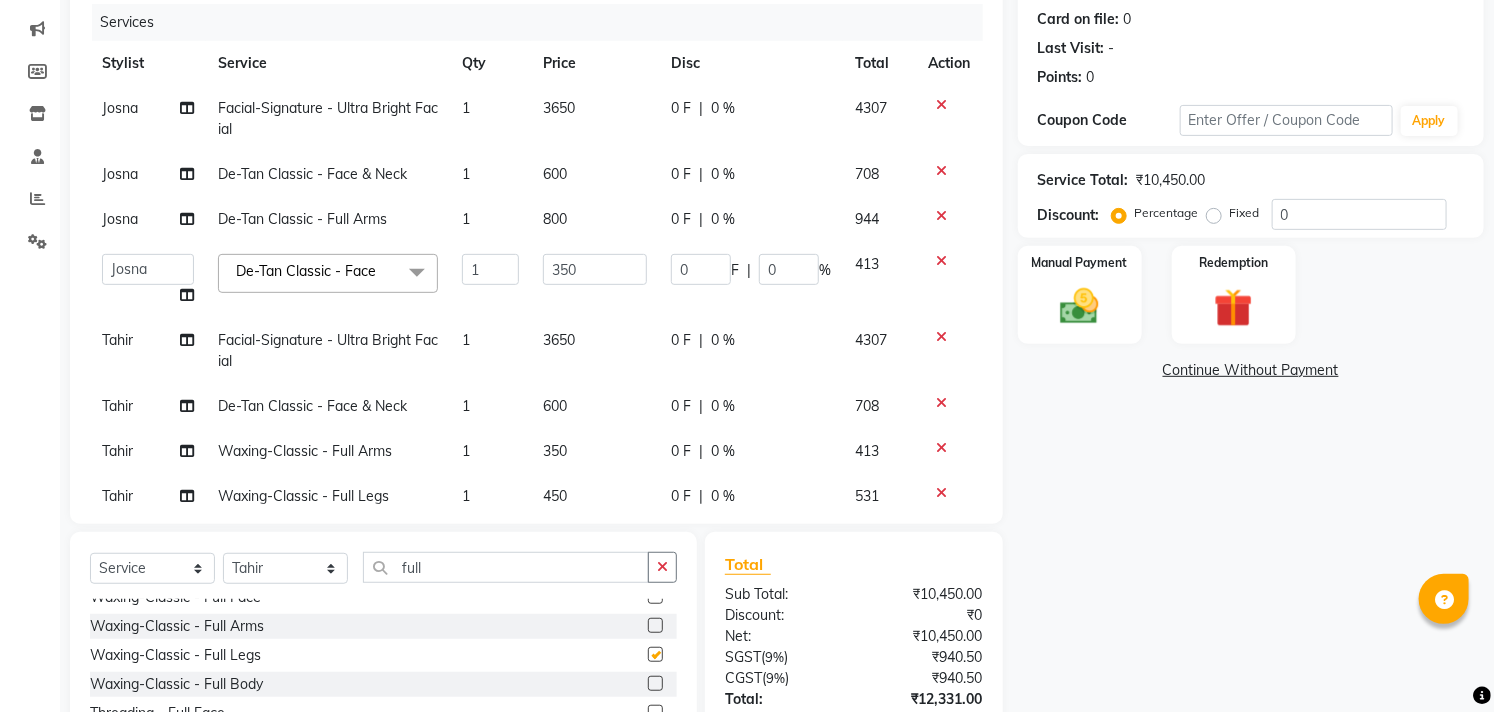 checkbox on "false" 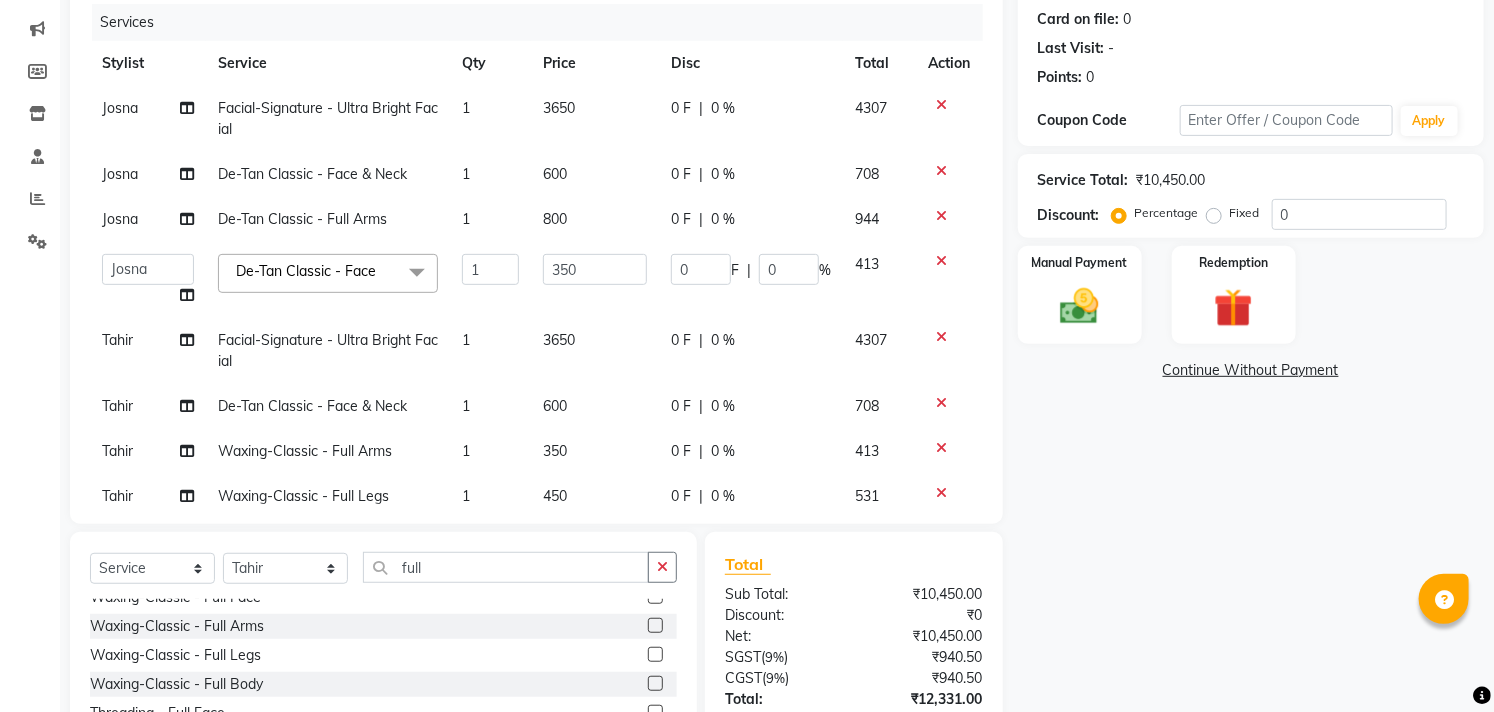 scroll, scrollTop: 47, scrollLeft: 0, axis: vertical 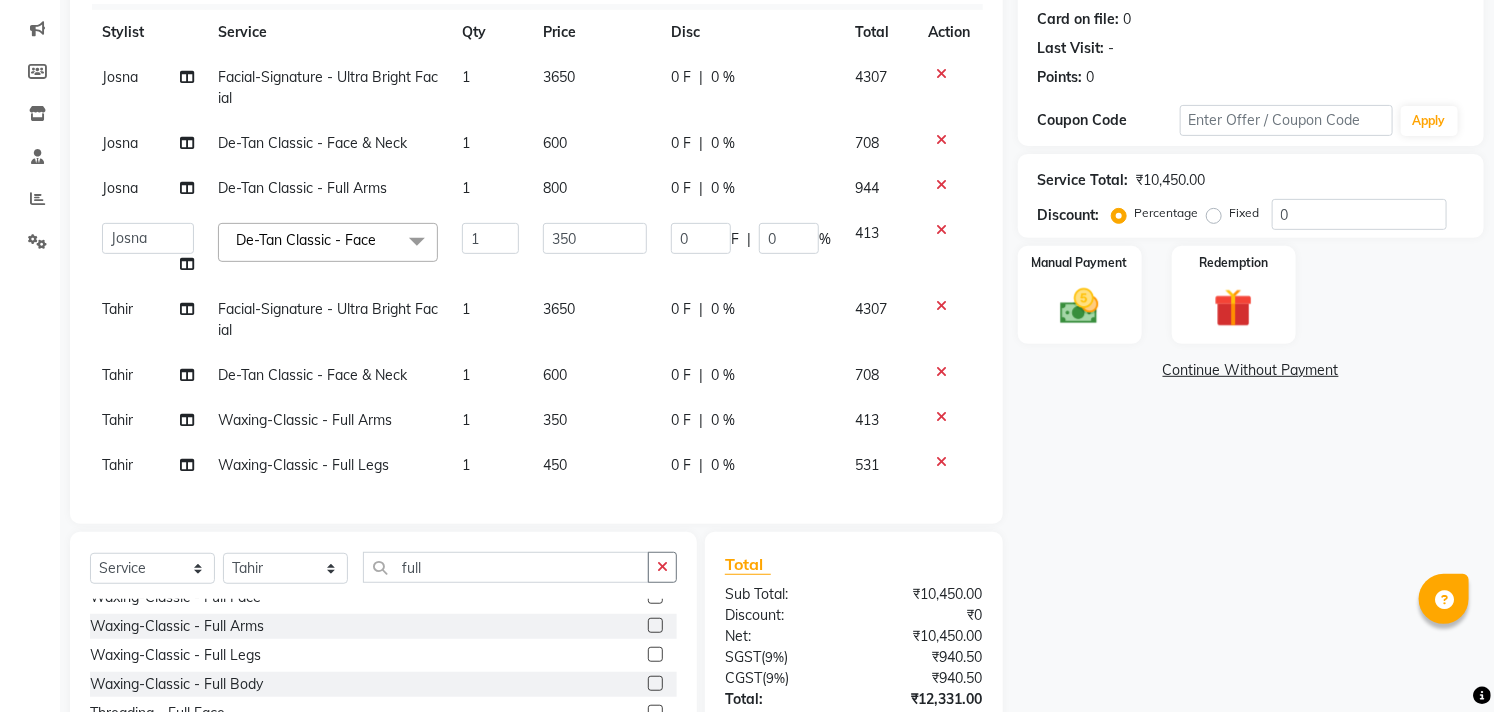 click 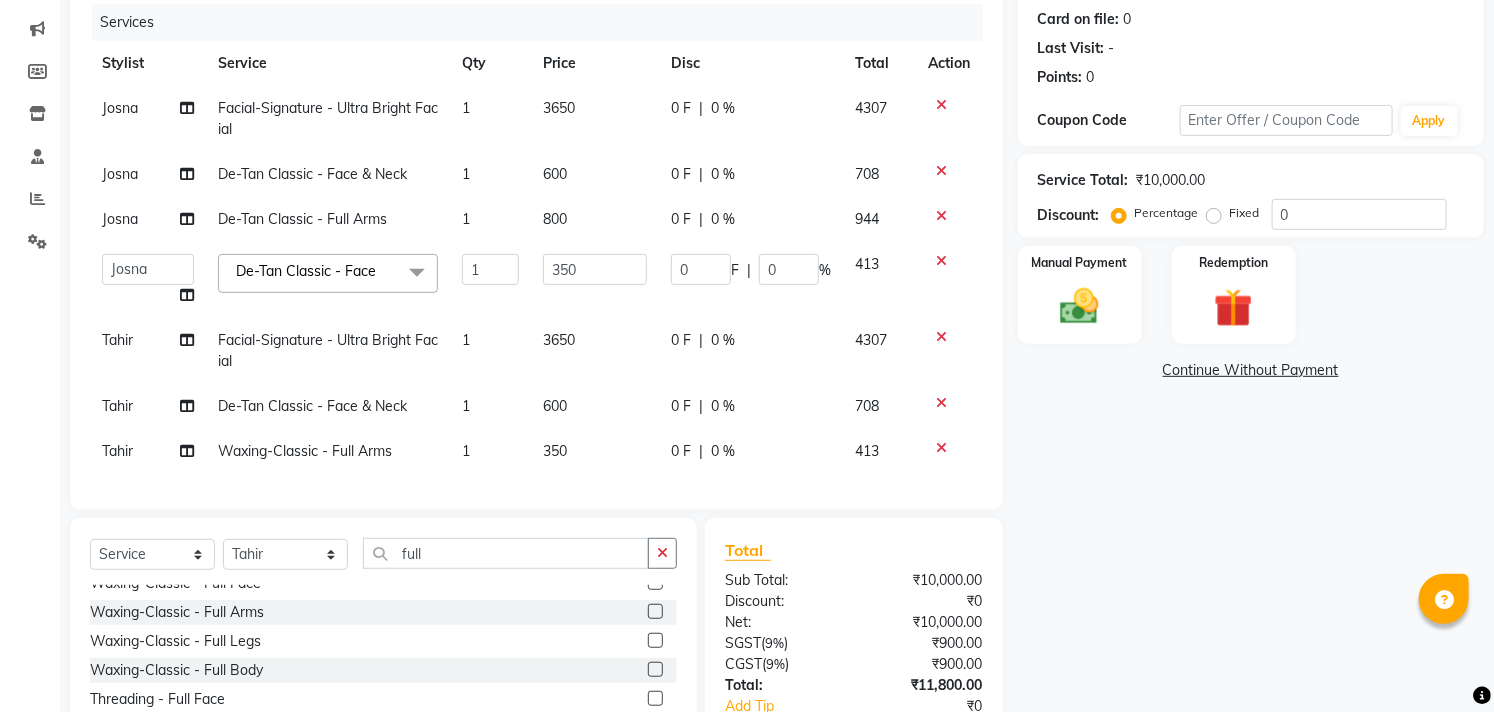 scroll, scrollTop: 0, scrollLeft: 0, axis: both 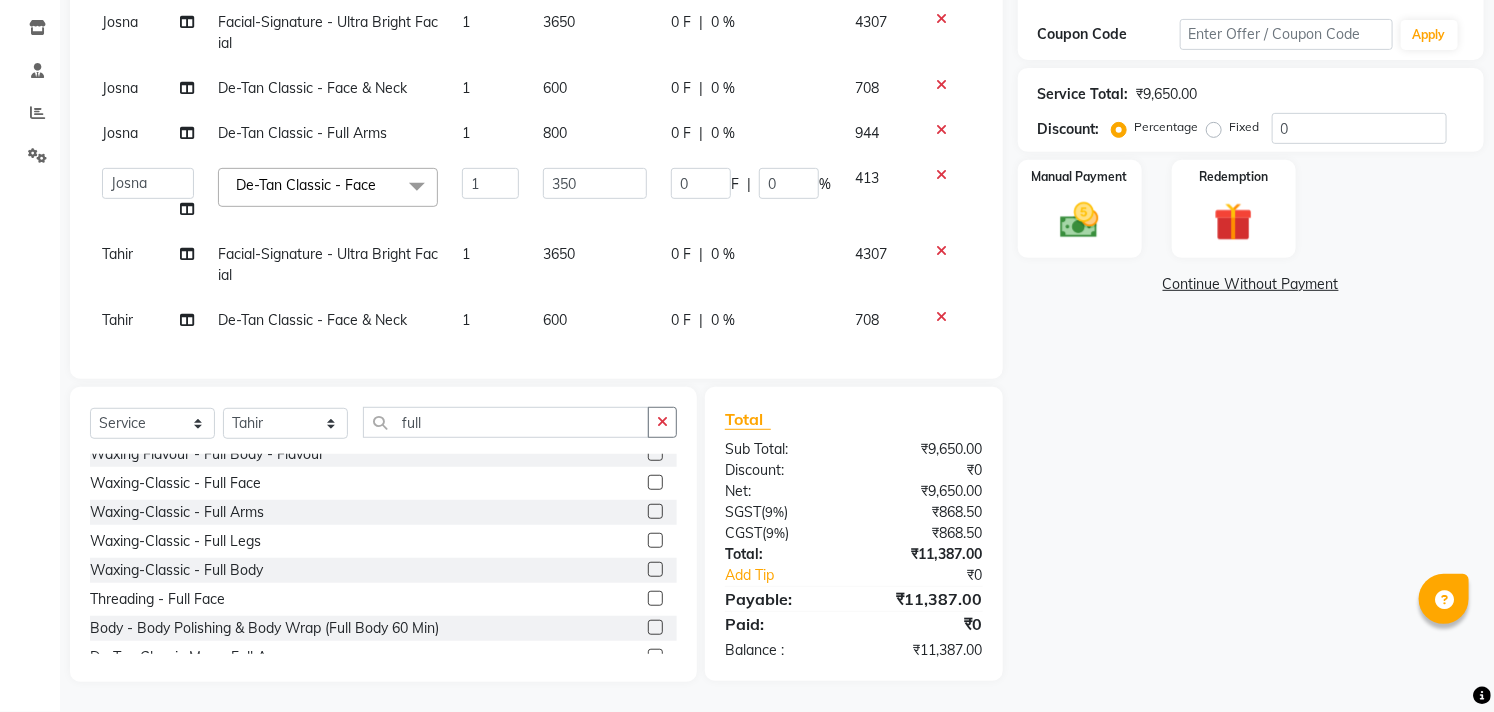 click 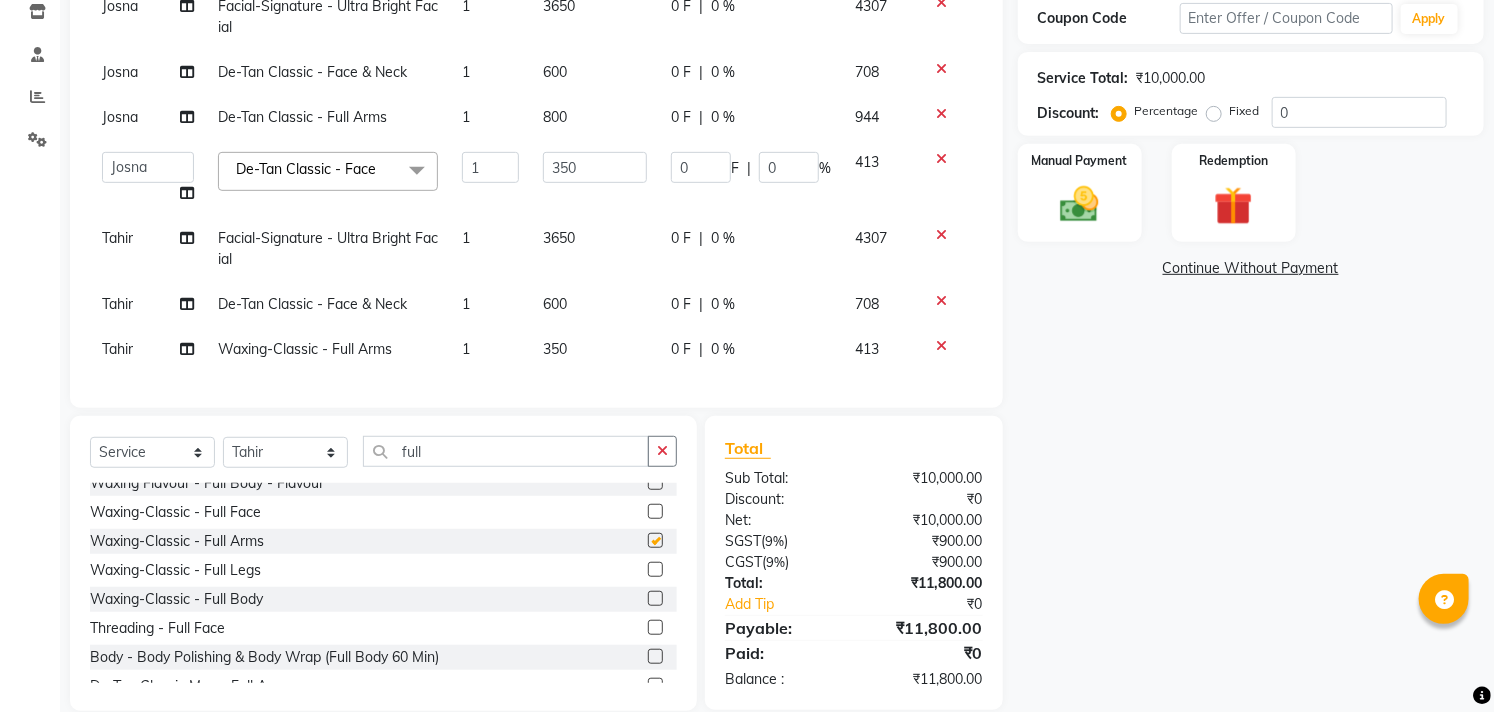 checkbox on "false" 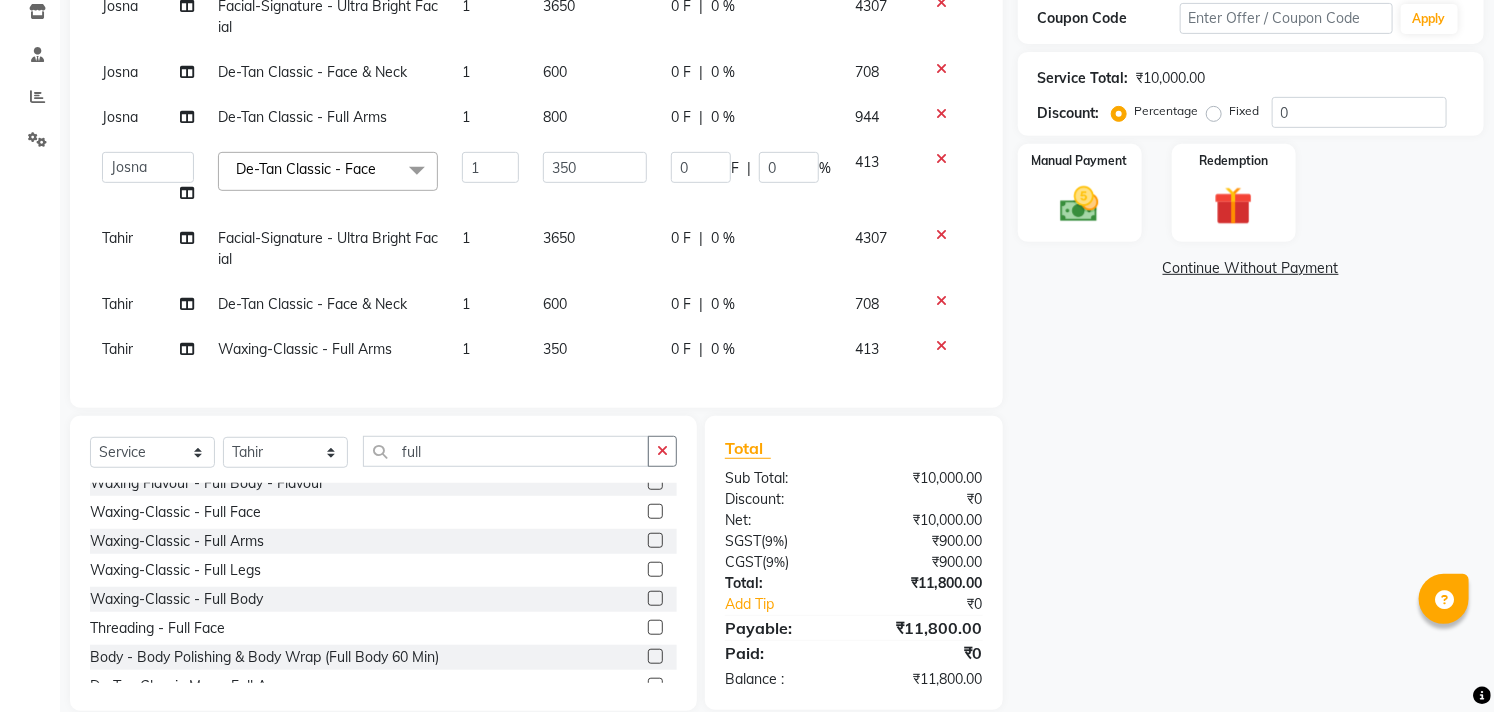 click 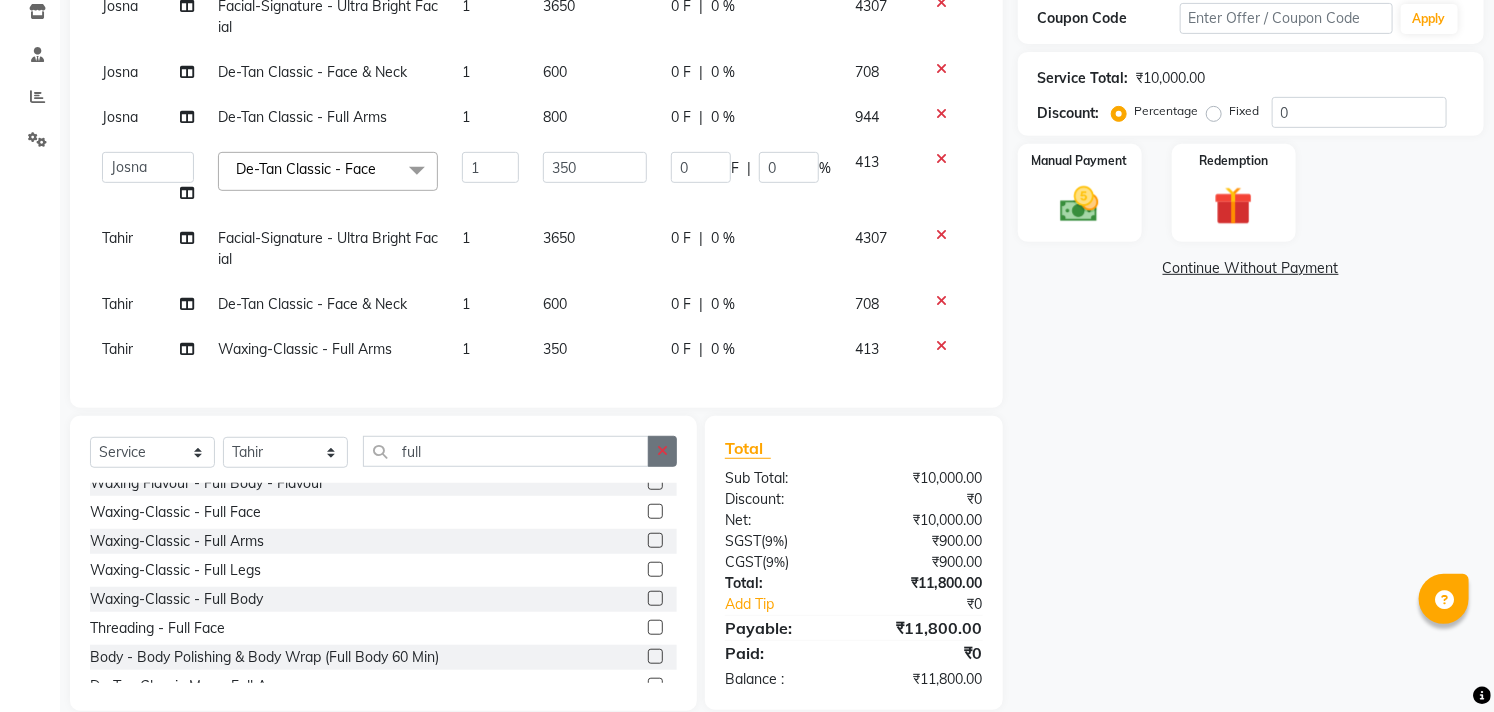 scroll, scrollTop: 330, scrollLeft: 0, axis: vertical 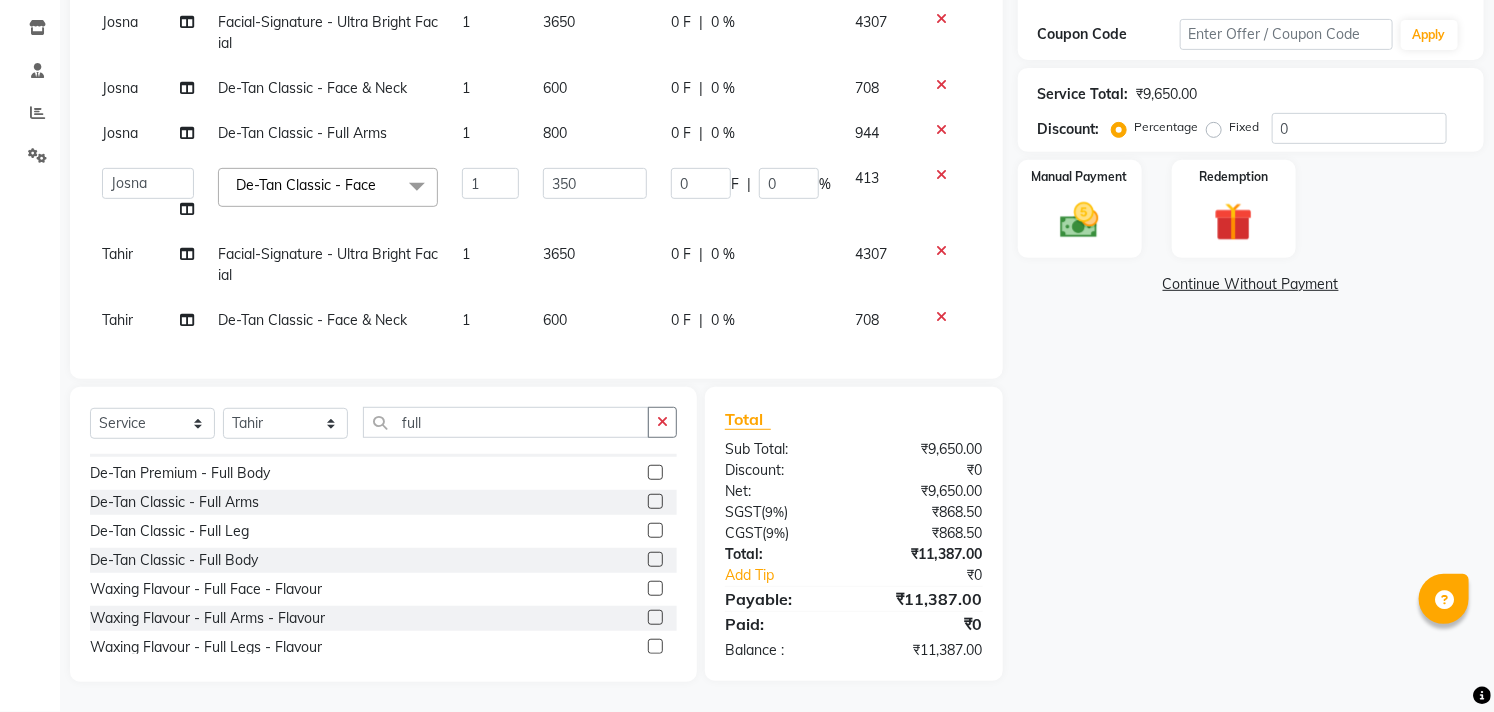 click 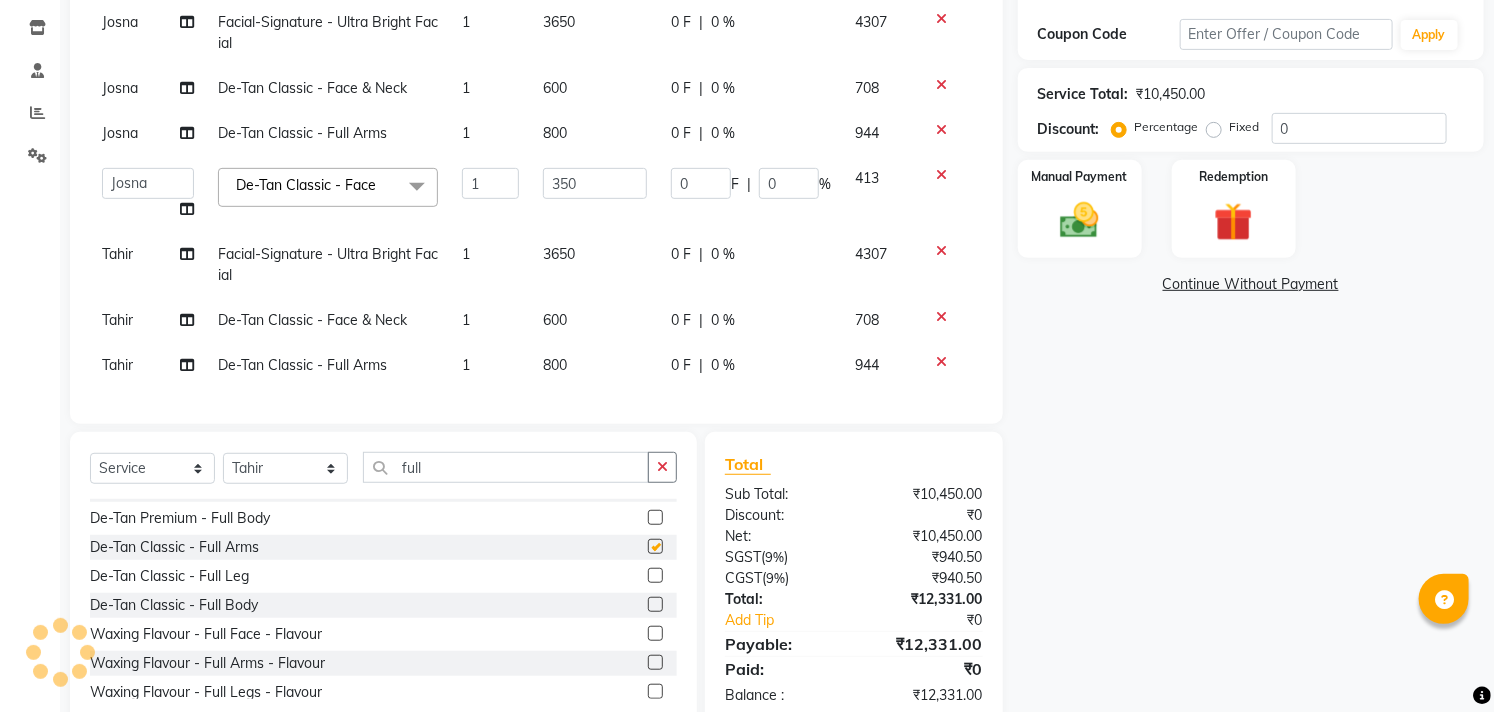 checkbox on "false" 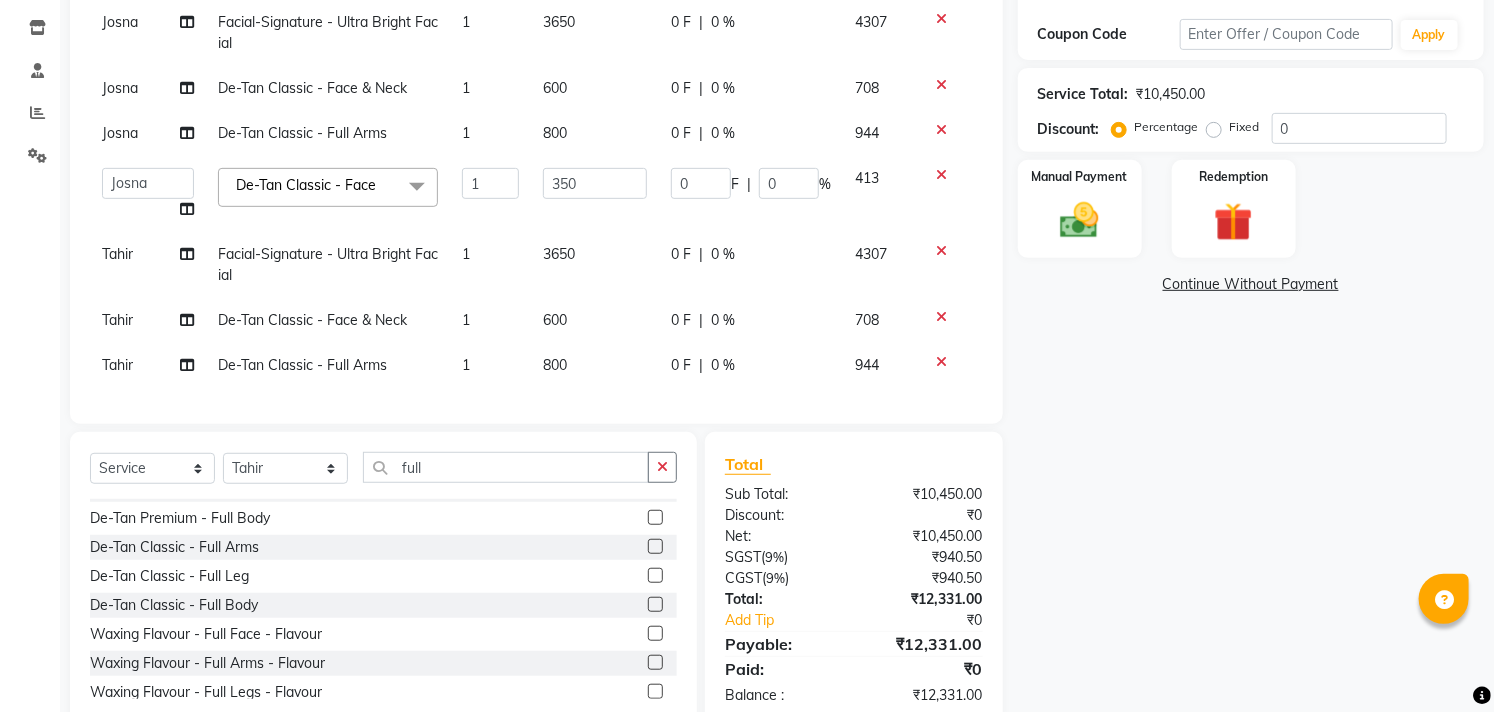 click 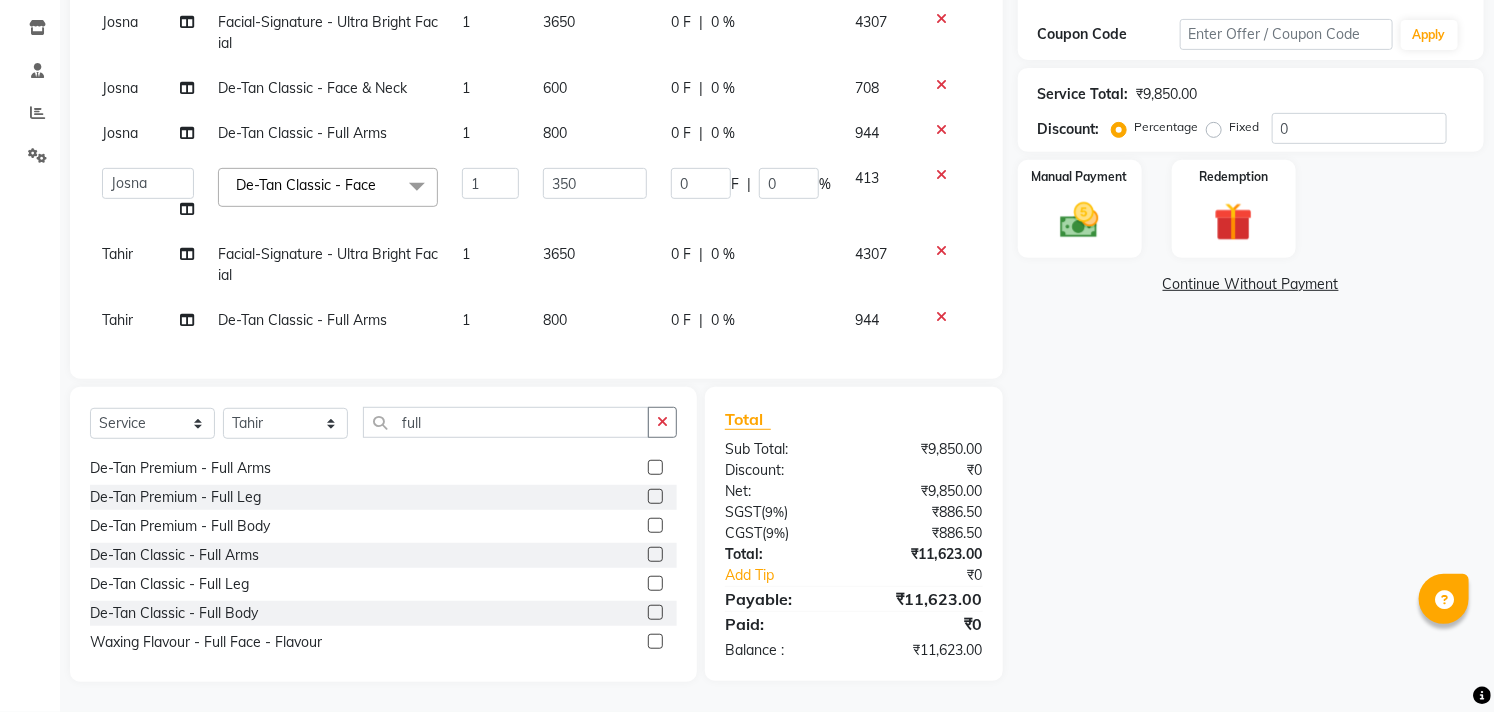 scroll, scrollTop: 0, scrollLeft: 0, axis: both 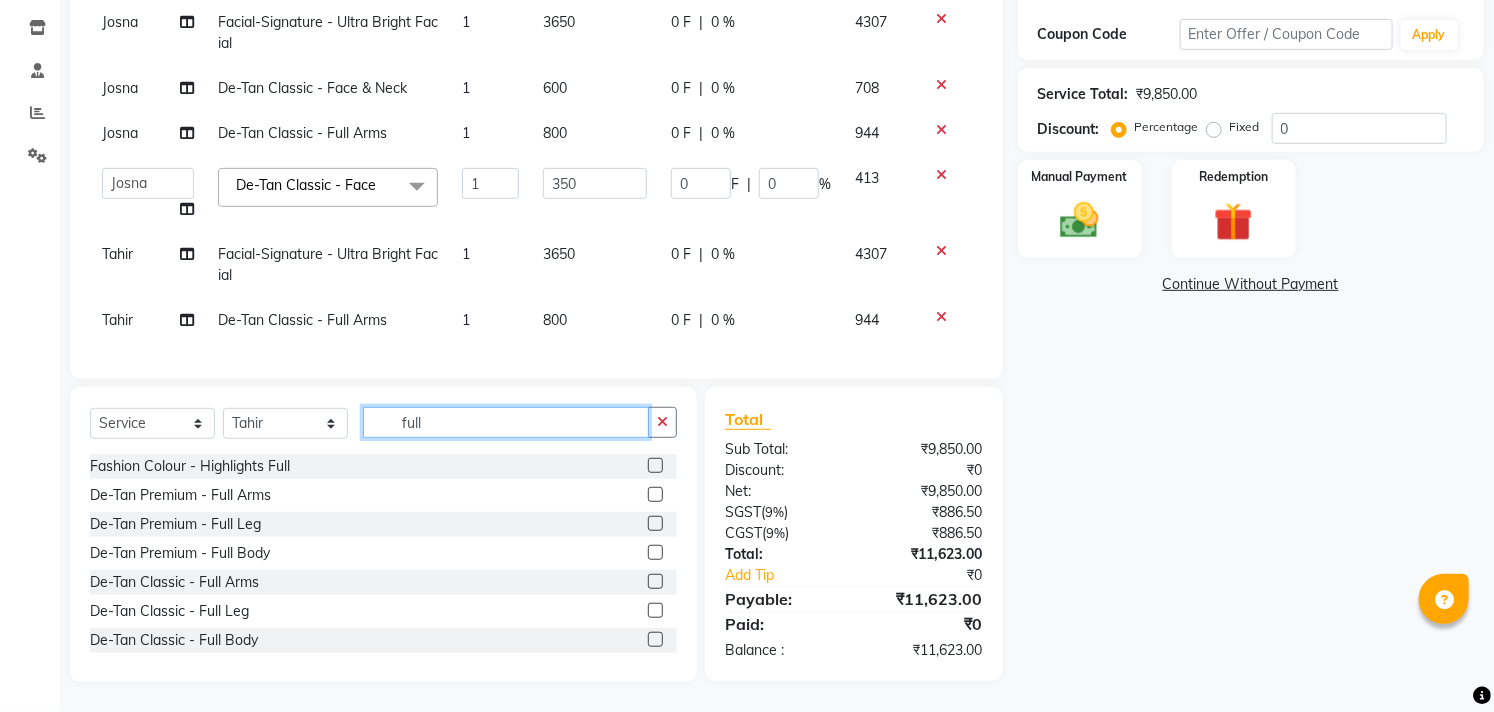click on "full" 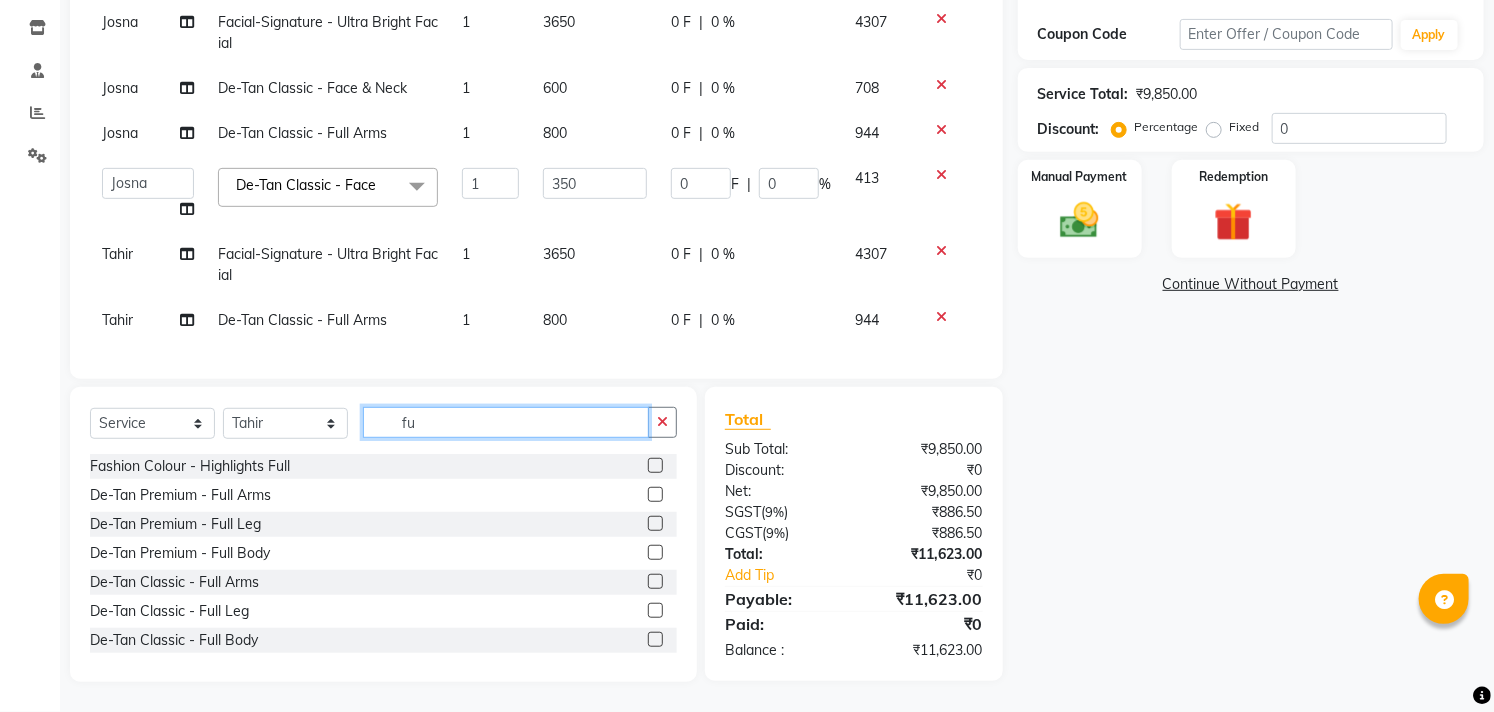 type on "f" 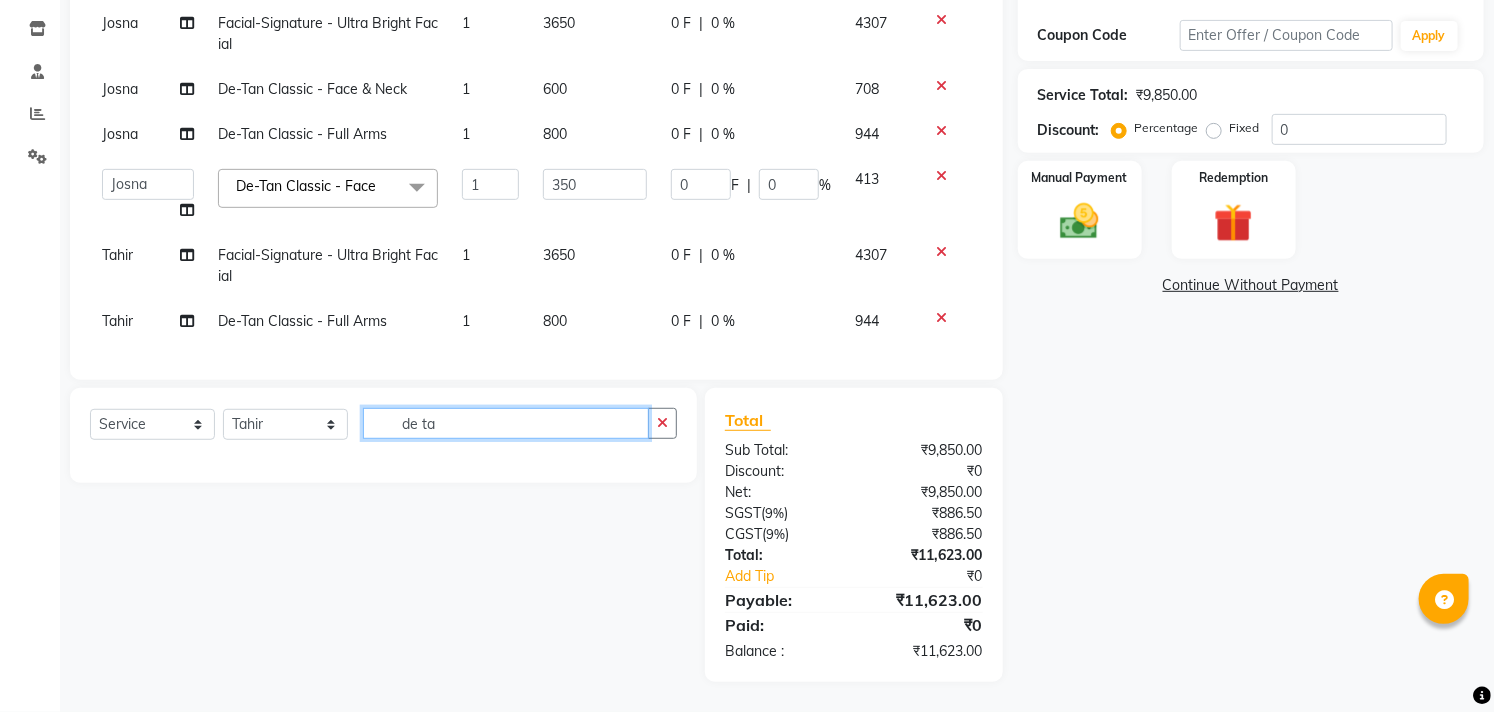 scroll, scrollTop: 346, scrollLeft: 0, axis: vertical 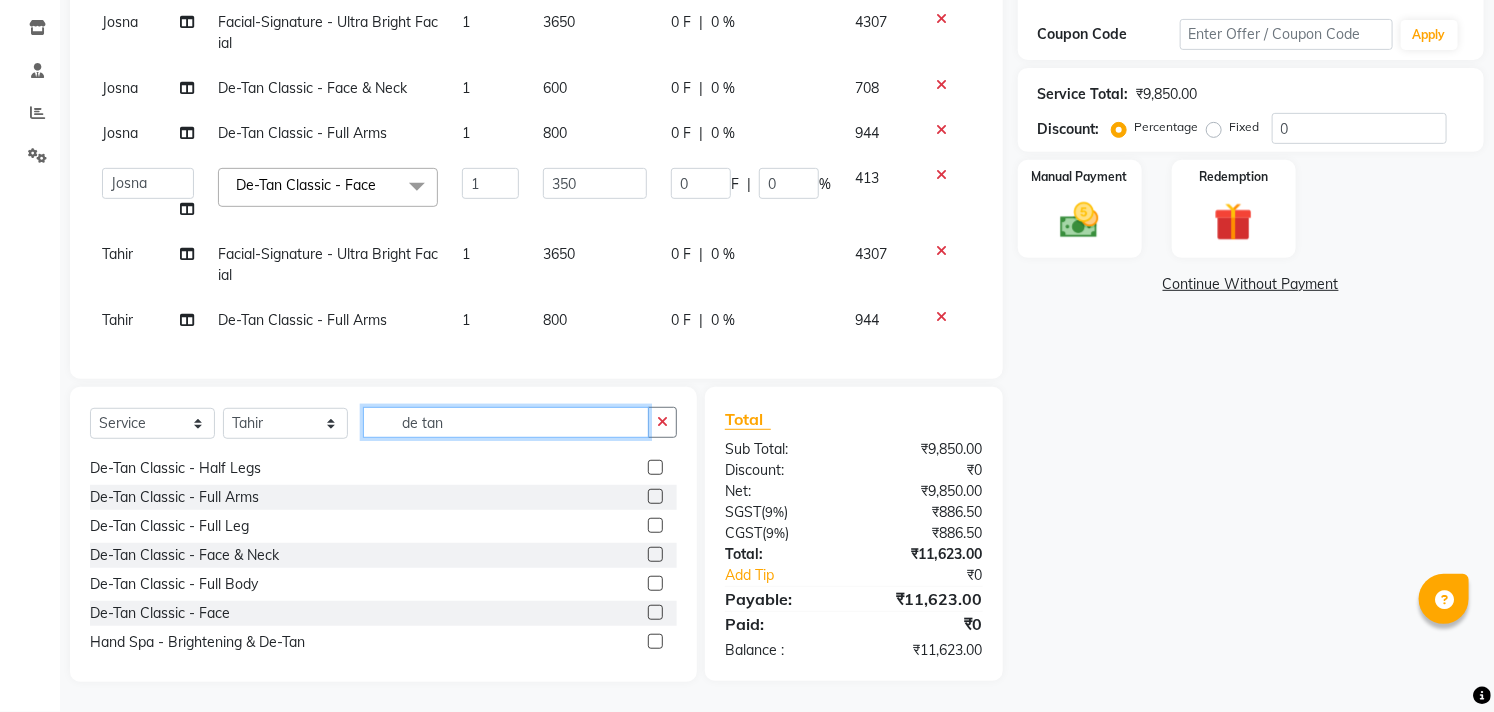type on "de tan" 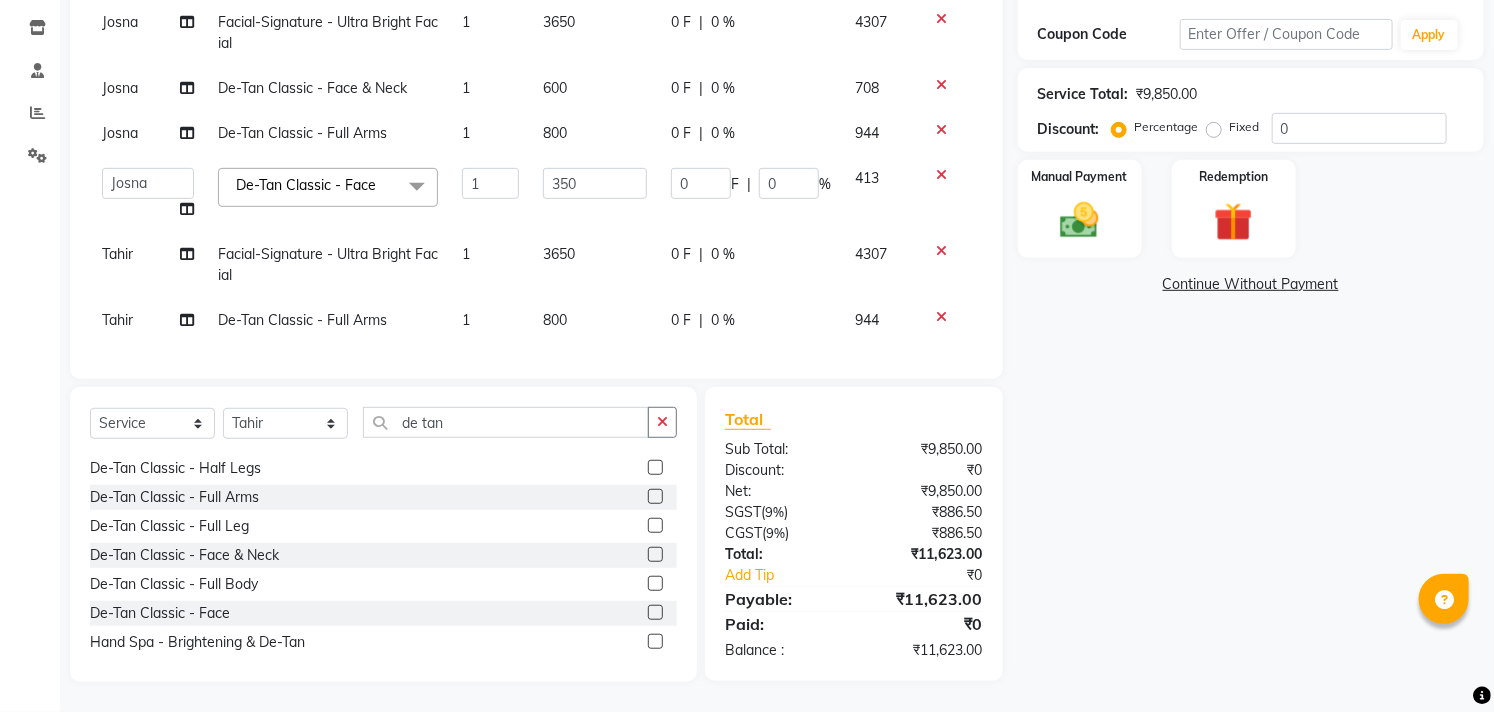 click 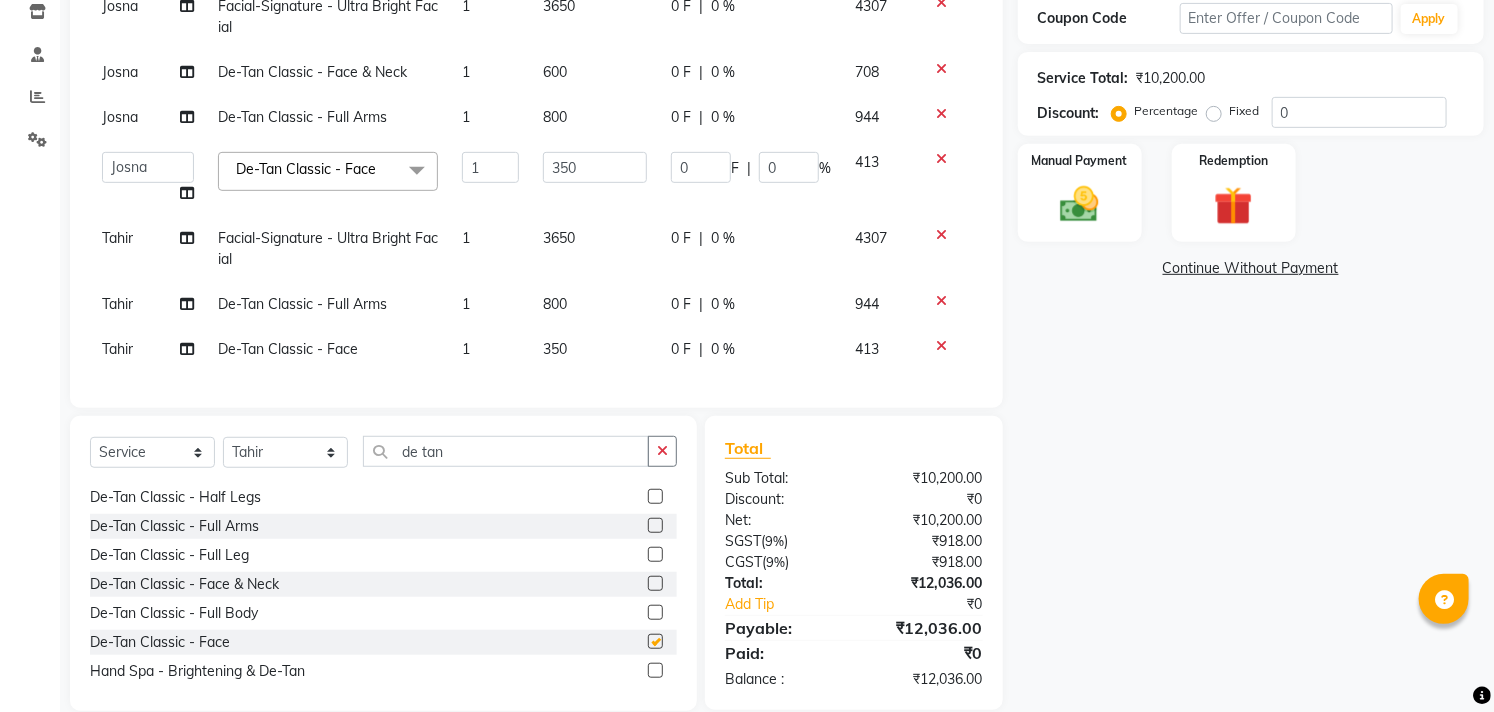 checkbox on "false" 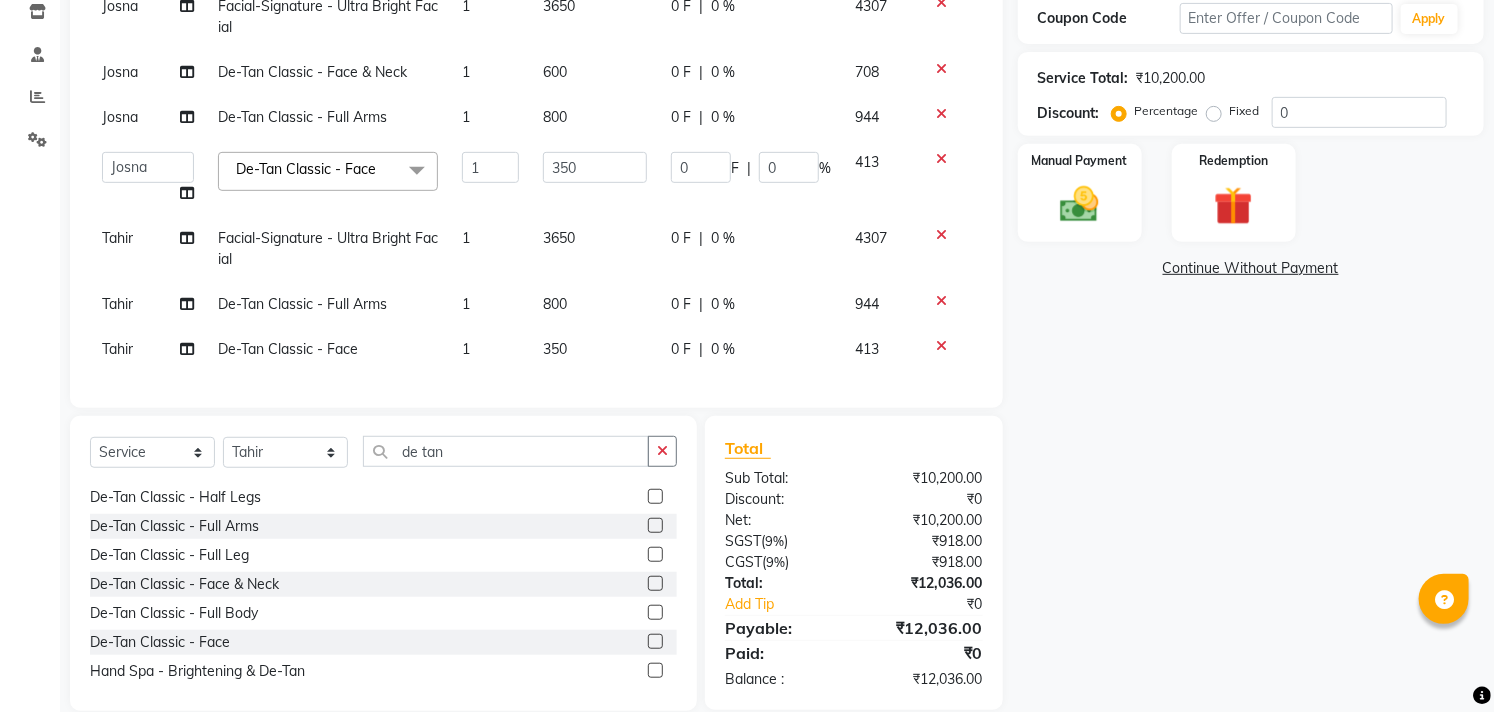 click on "350" 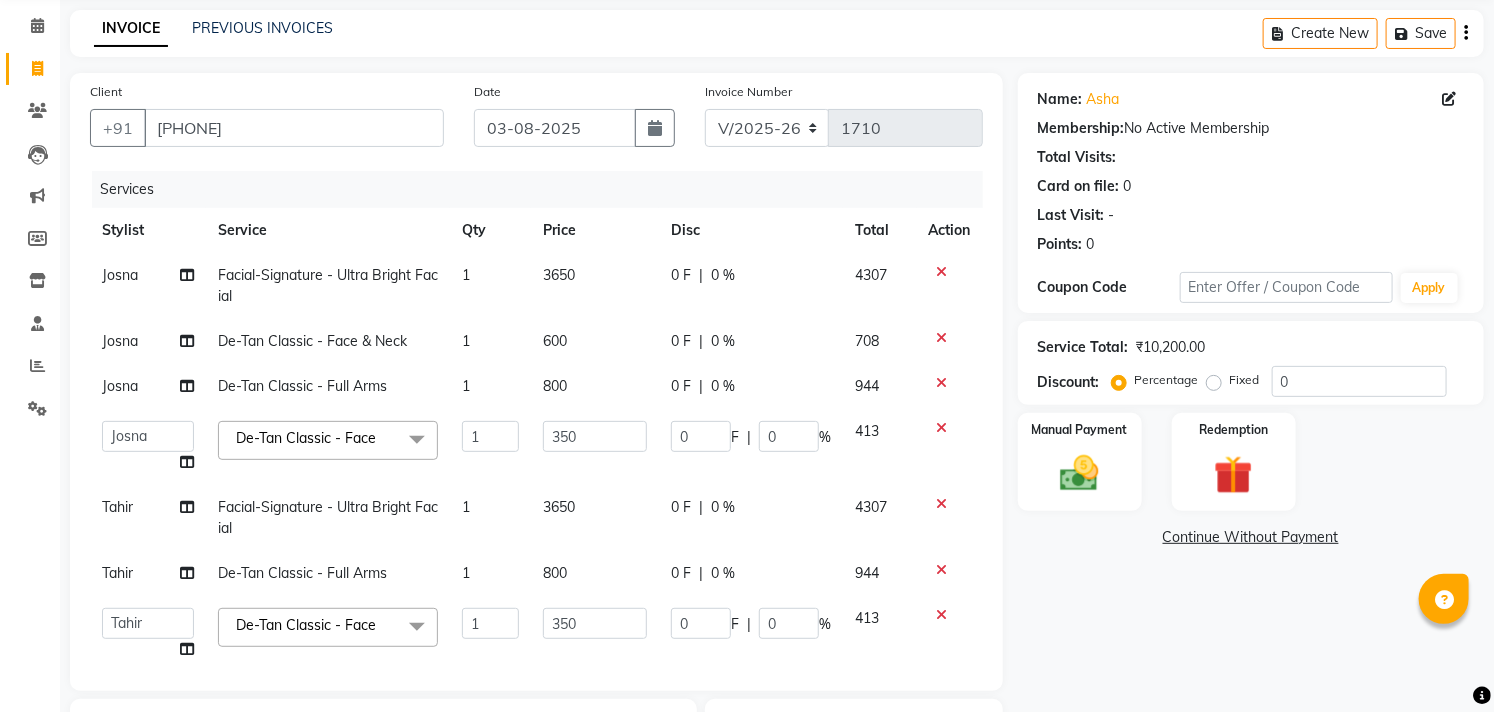 scroll, scrollTop: 0, scrollLeft: 0, axis: both 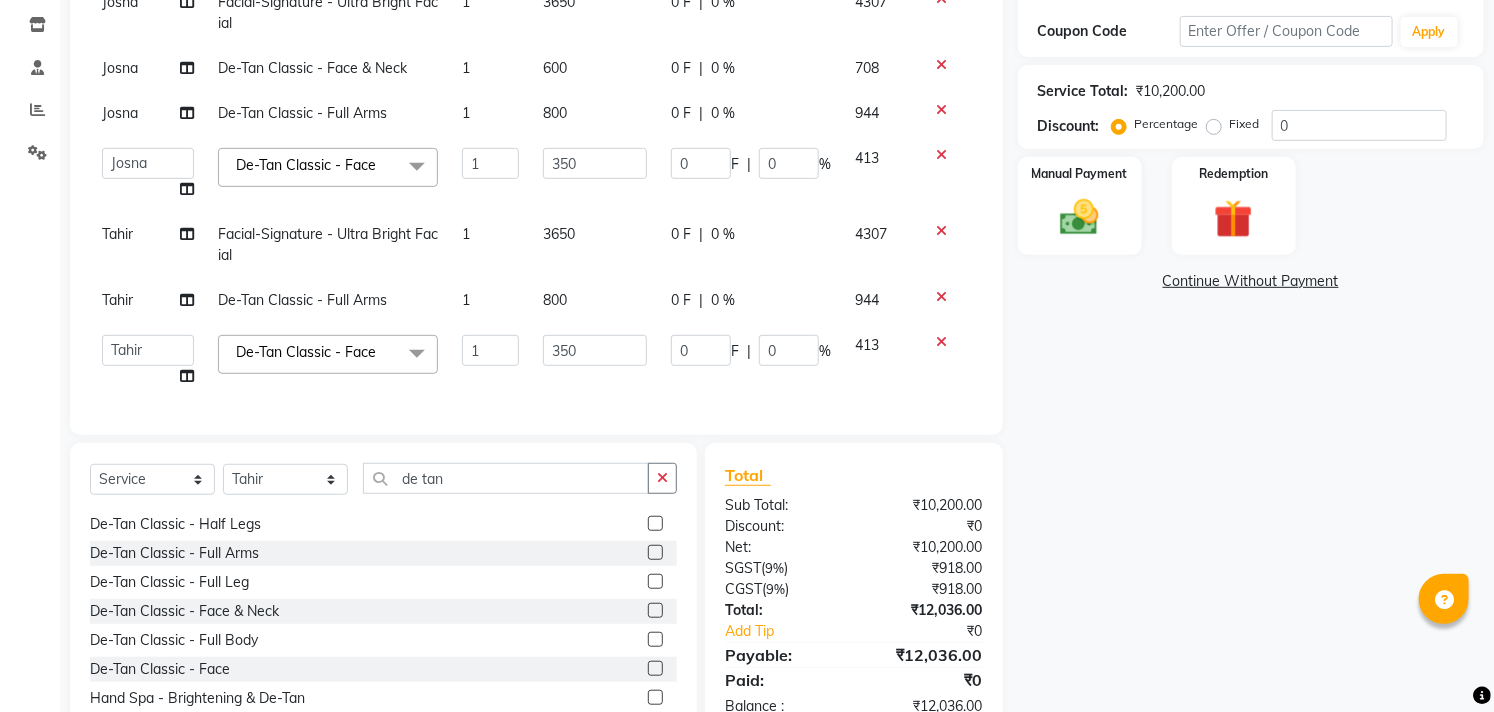 click 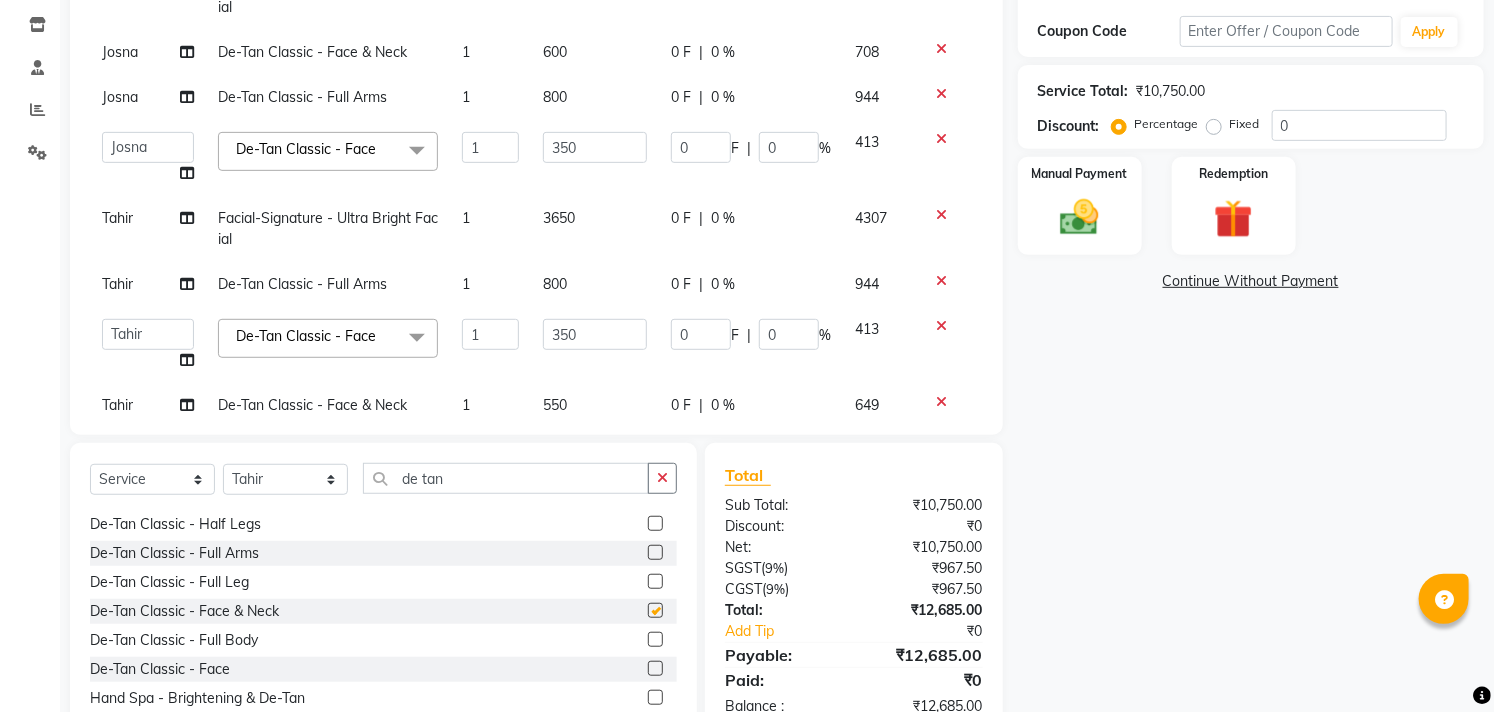 checkbox on "false" 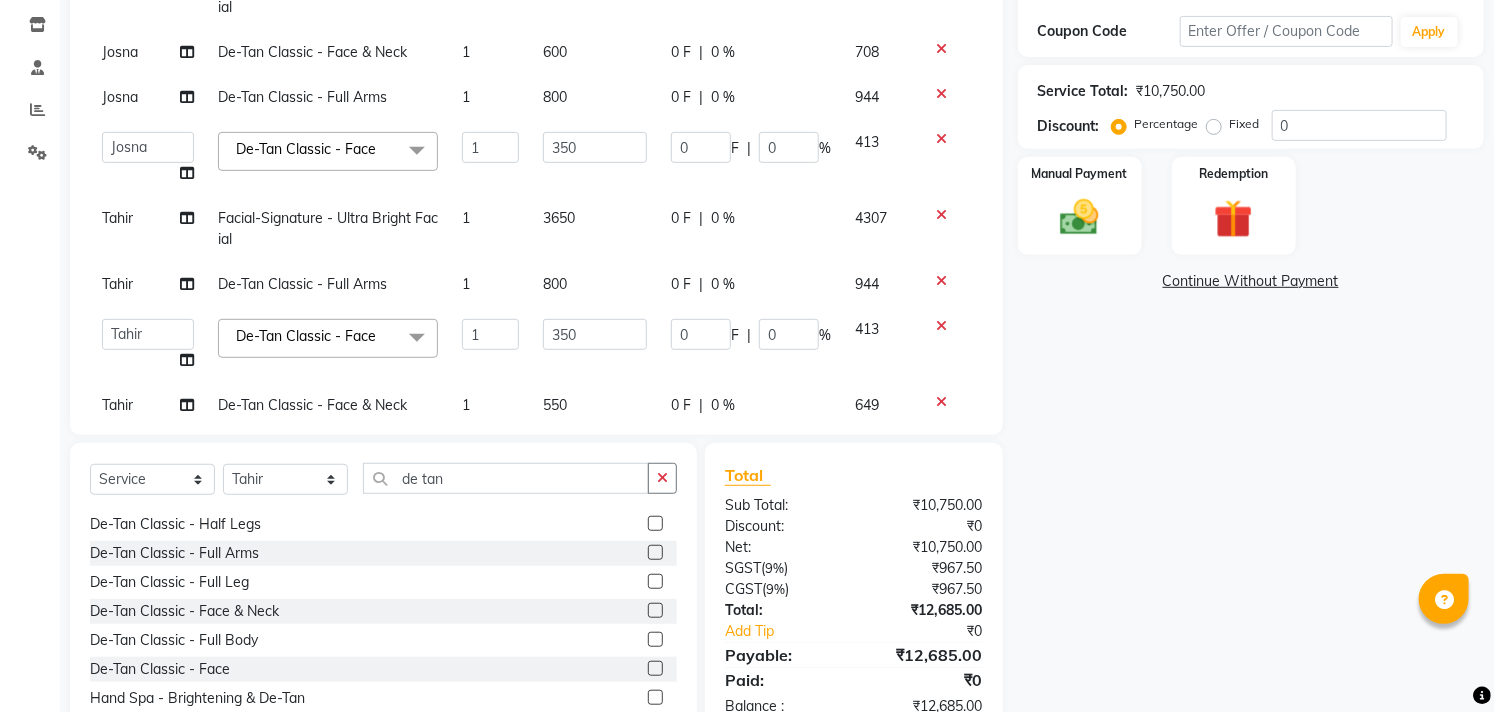 scroll, scrollTop: 78, scrollLeft: 0, axis: vertical 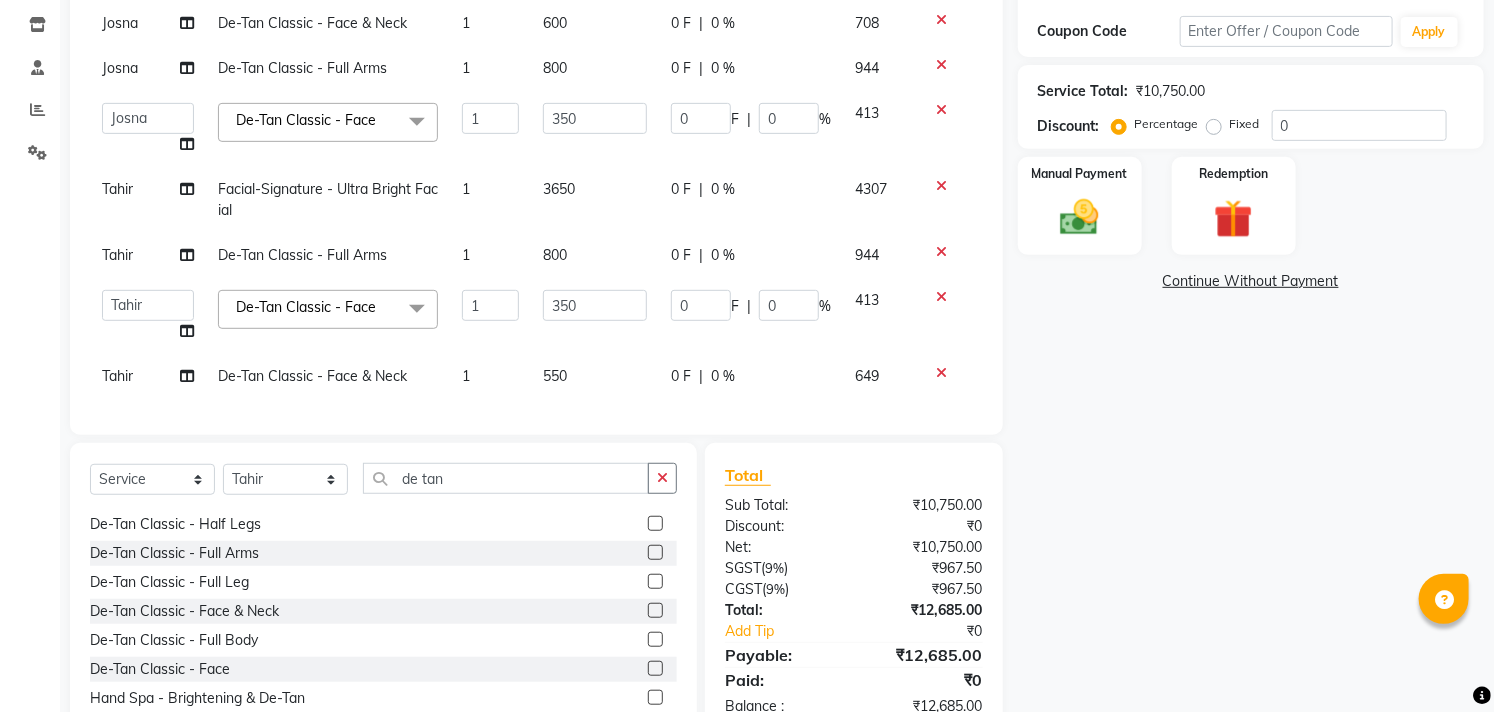 click on "550" 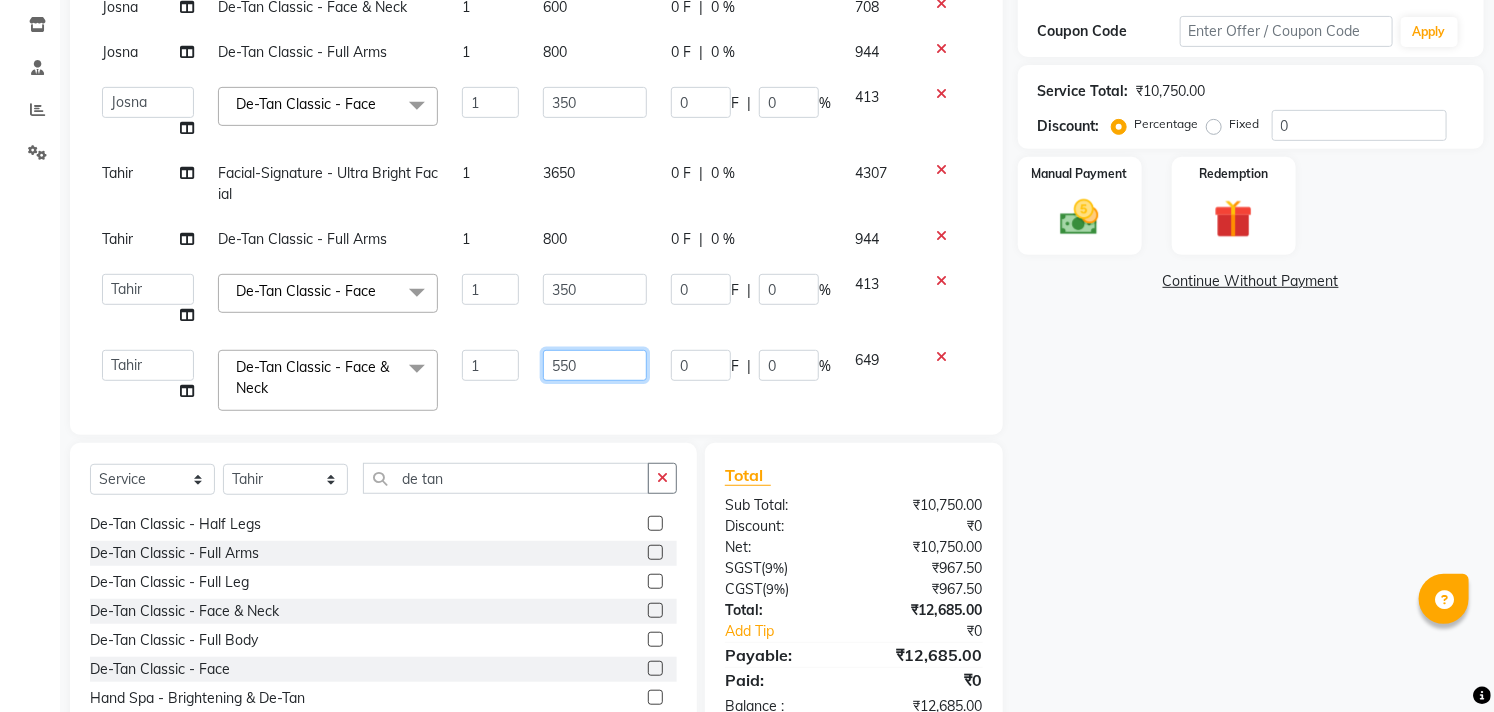 scroll, scrollTop: 118, scrollLeft: 0, axis: vertical 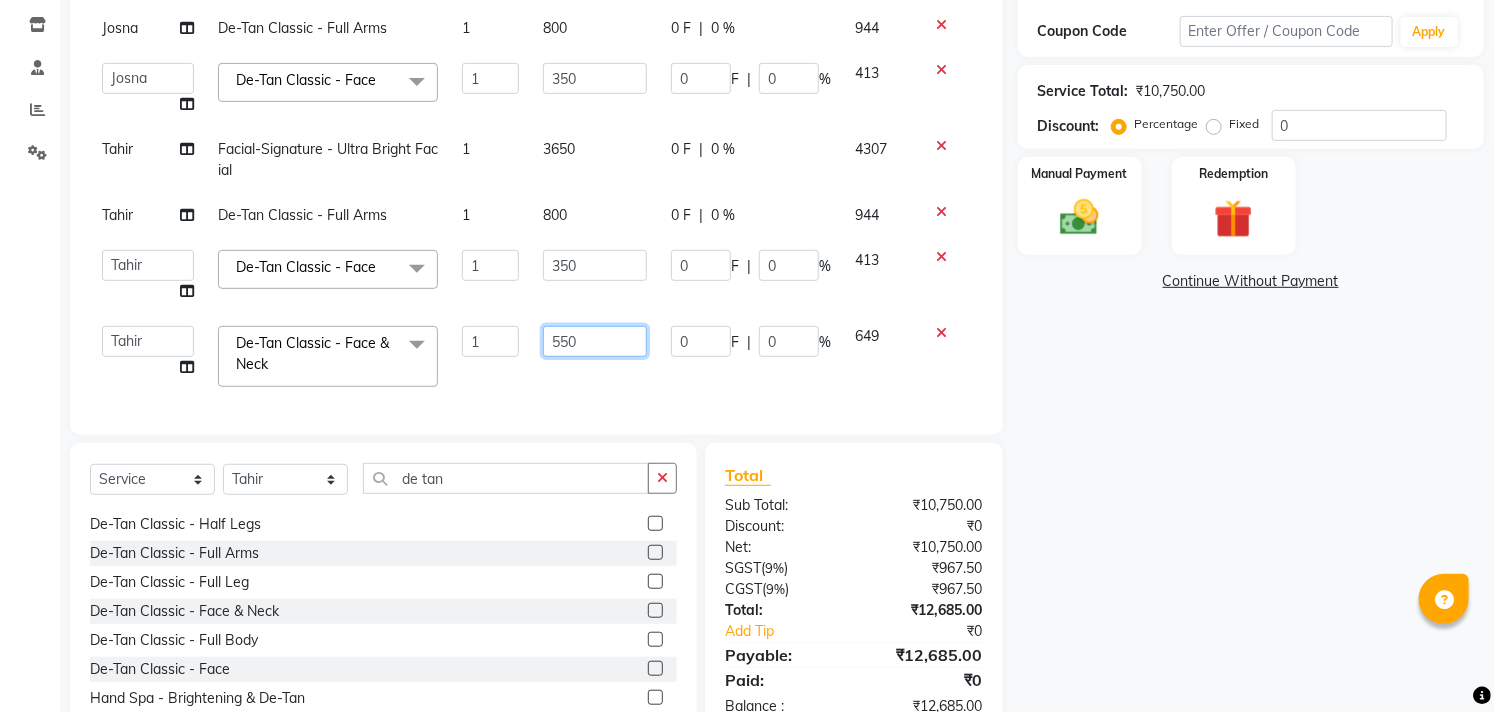 drag, startPoint x: 584, startPoint y: 363, endPoint x: 405, endPoint y: 401, distance: 182.98907 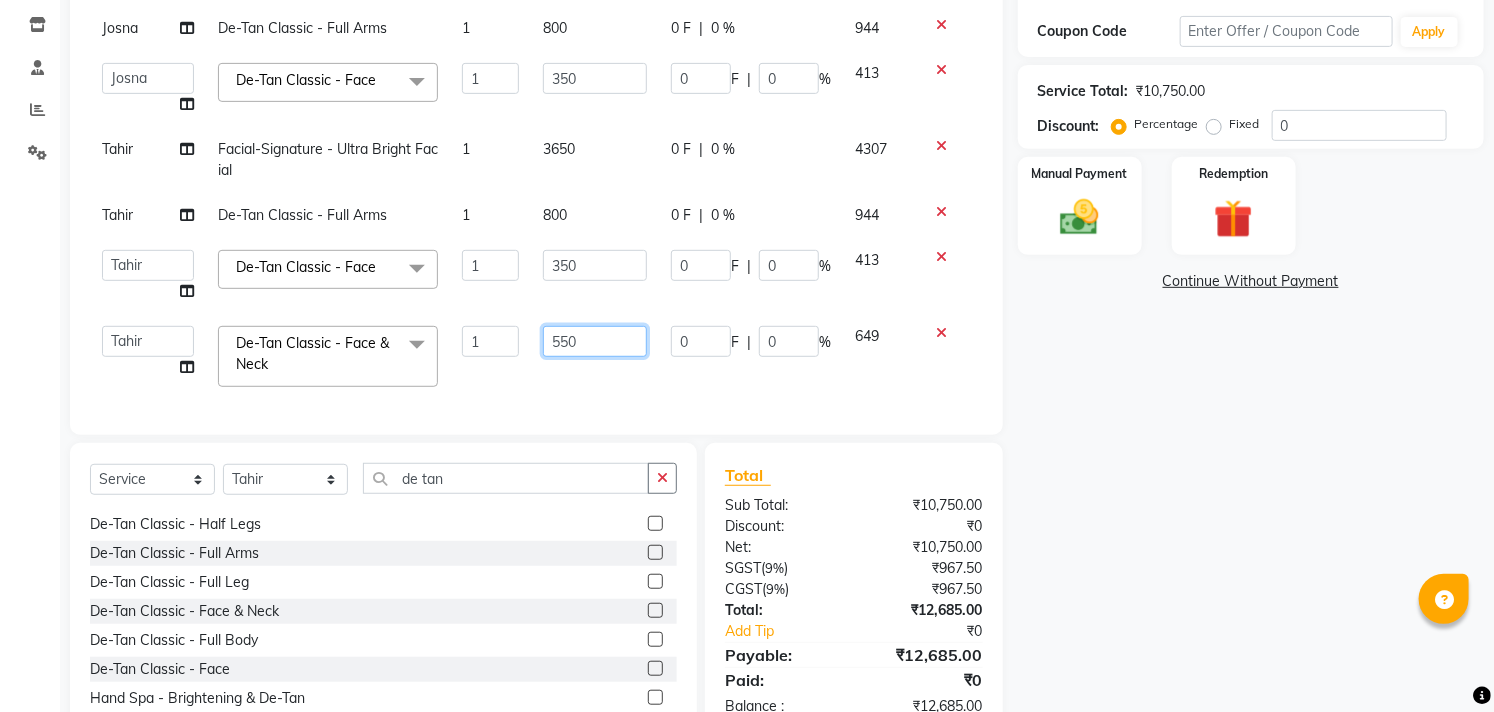click on "Services Stylist Service Qty Price Disc Total Action [FIRST] [SERVICE]- [SERVICE] 1 3650 0 F | 0 % 4307 [FIRST] De-Tan Classic - Face & Neck 1 600 0 F | 0 % 708 [FIRST] De-Tan Classic - Full Arms 1 800 0 F | 0 % 944 [FIRST] [FIRST] [FIRST] [FIRST] [FIRST] [FIRST] [FIRST] [FIRST] [FIRST] [FIRST] [BRAND] [COLONY] [FIRST] [LANGUAGE] De-Tan Classic - Face  x Hair - Kids Hair Cut Hair - Basic Hair Cut Hair - Style Change Hair - Customized Hair Cut Hair - Ironing Hair - Tongs Hair - Roller Sets Hair Advance - Hair Do-Basic Hair Advance - Hair -Up Do Hair Technical - Straightening Hair Technical - Smoothening Hair Technical - Rebonding Hair Technical - Keratin Hair Technical - Kera Smooth Colouring - Root Touch Up(Ammonia) Colouring - Root Touch Up(Ammonia Free) Colouring - Global Color(Ammonia) Colouring - Global Color(Ammonia Free) Fashion Colour - Global Ammonia Fashion Colour - Global Ammonia Free Fashion Colour - Fashion Streaks(Min 3 Streaks) Fashion Colour - Highlights Half hair wash bangs" 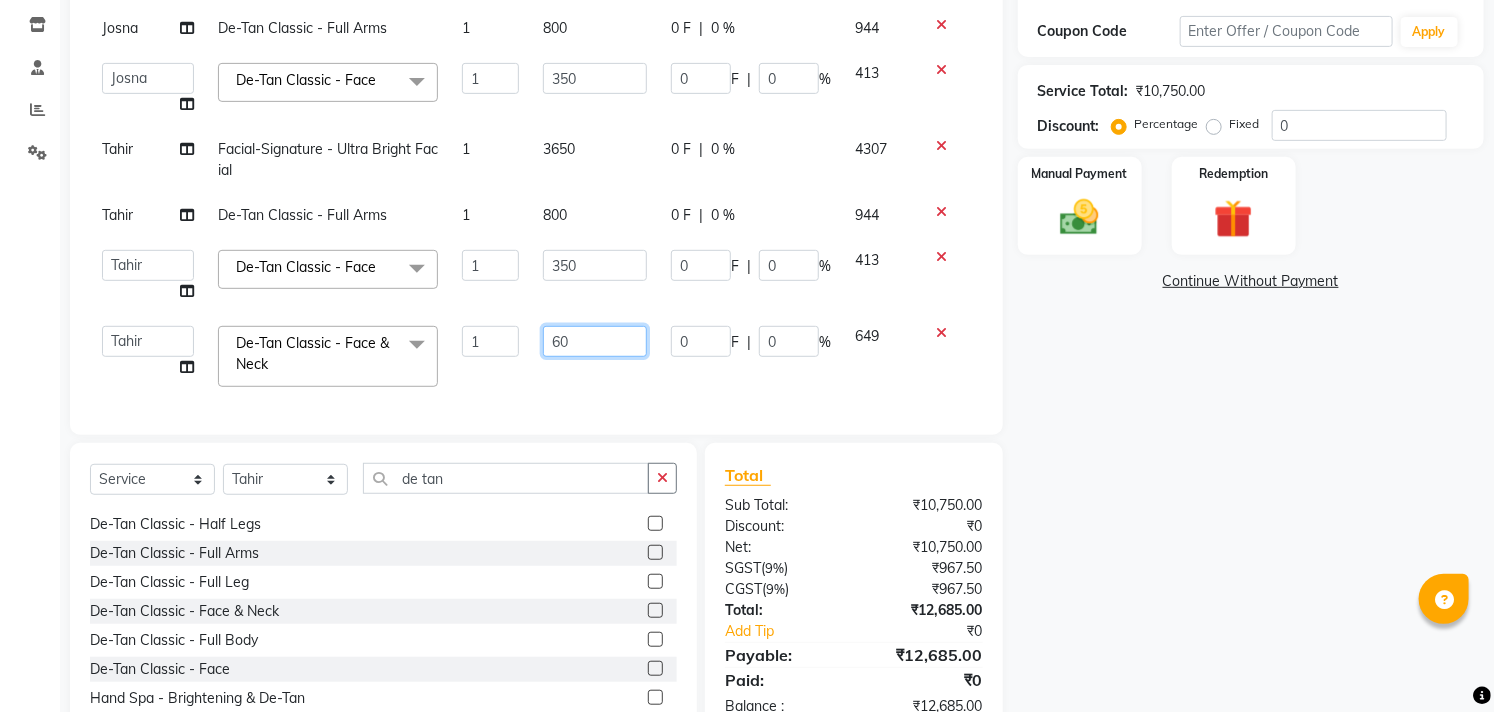 type on "600" 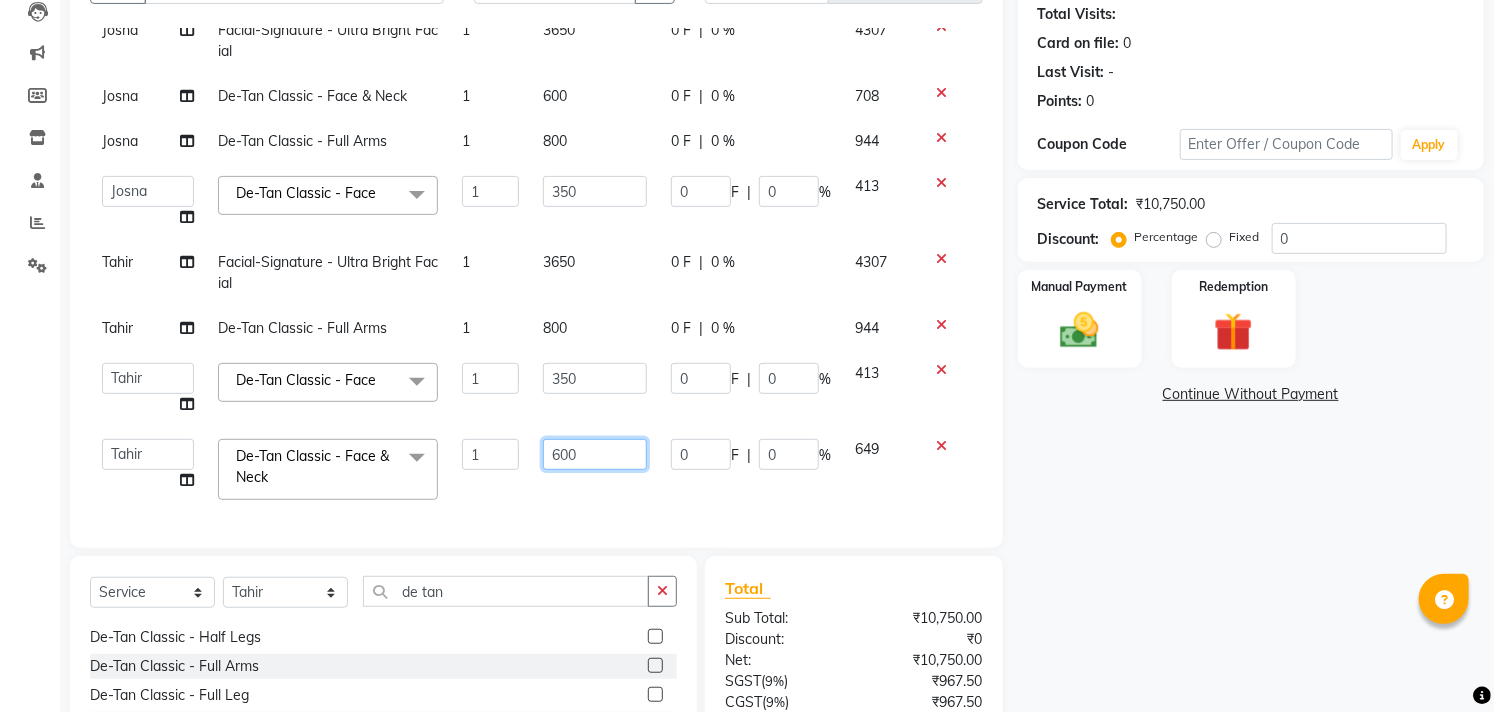 scroll, scrollTop: 222, scrollLeft: 0, axis: vertical 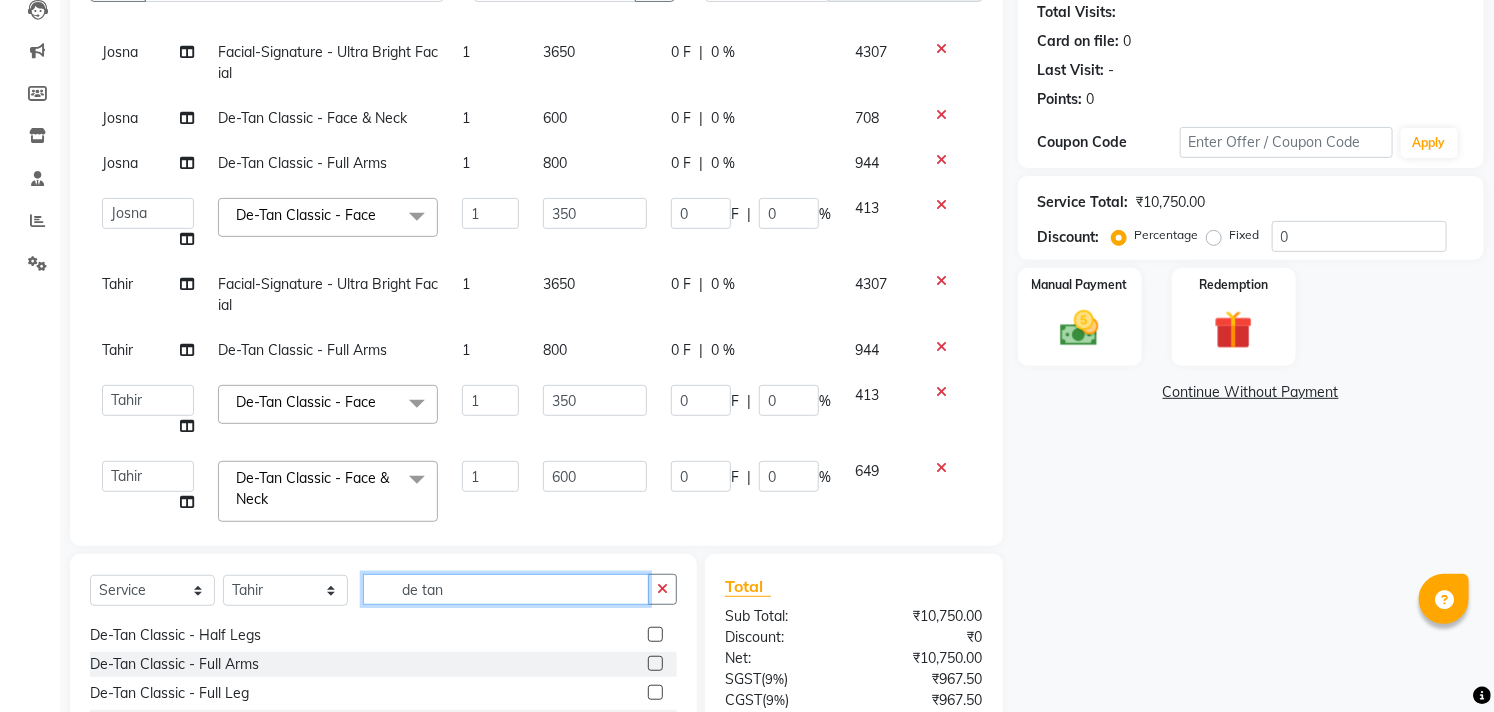 click on "de tan" 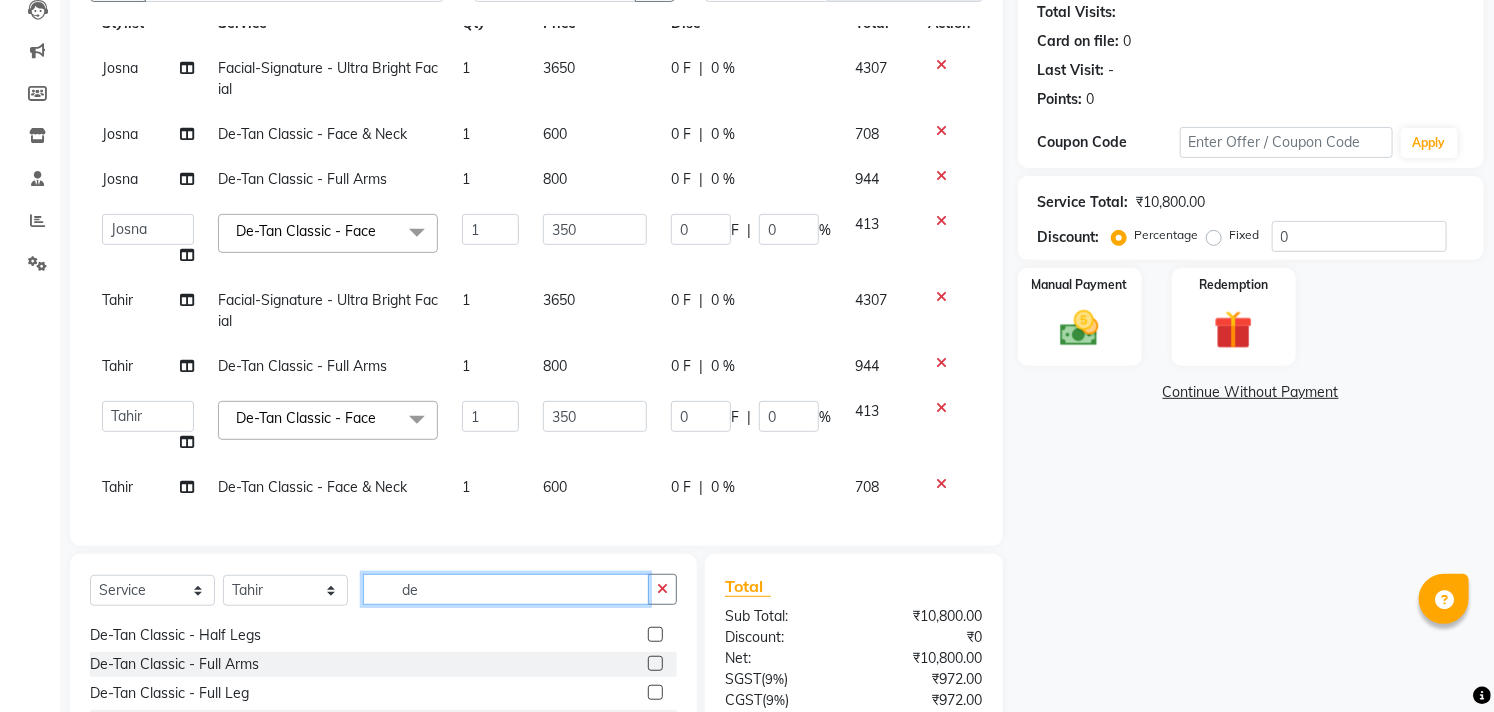 type on "d" 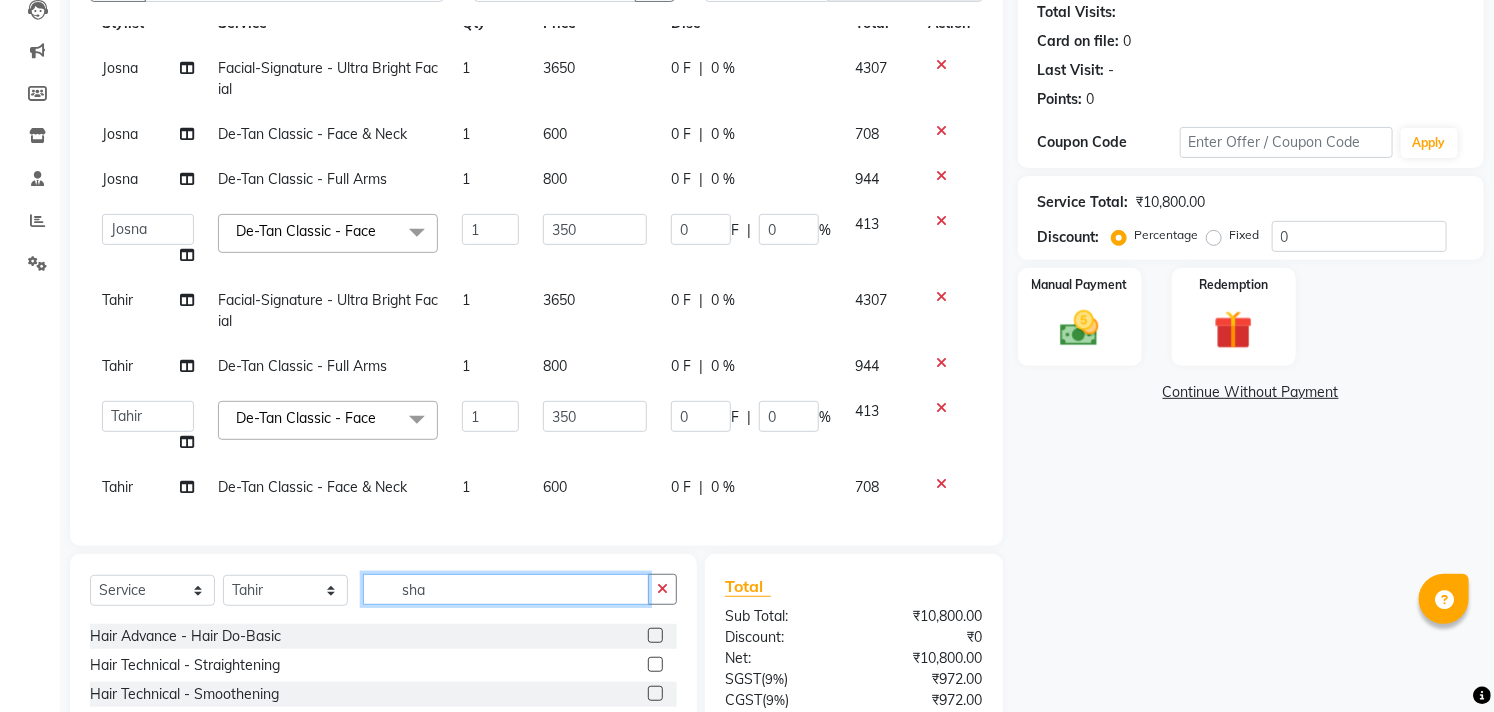 scroll, scrollTop: 0, scrollLeft: 0, axis: both 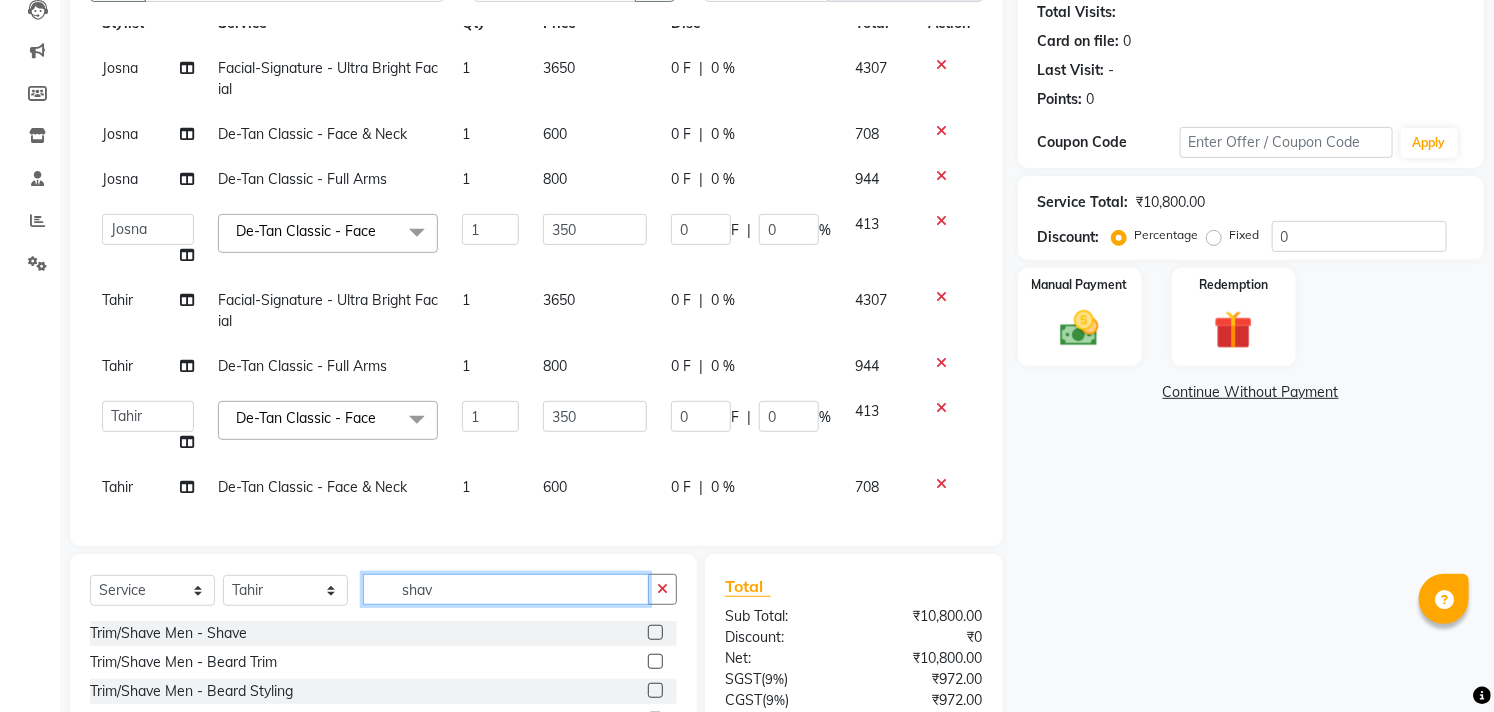 type on "shav" 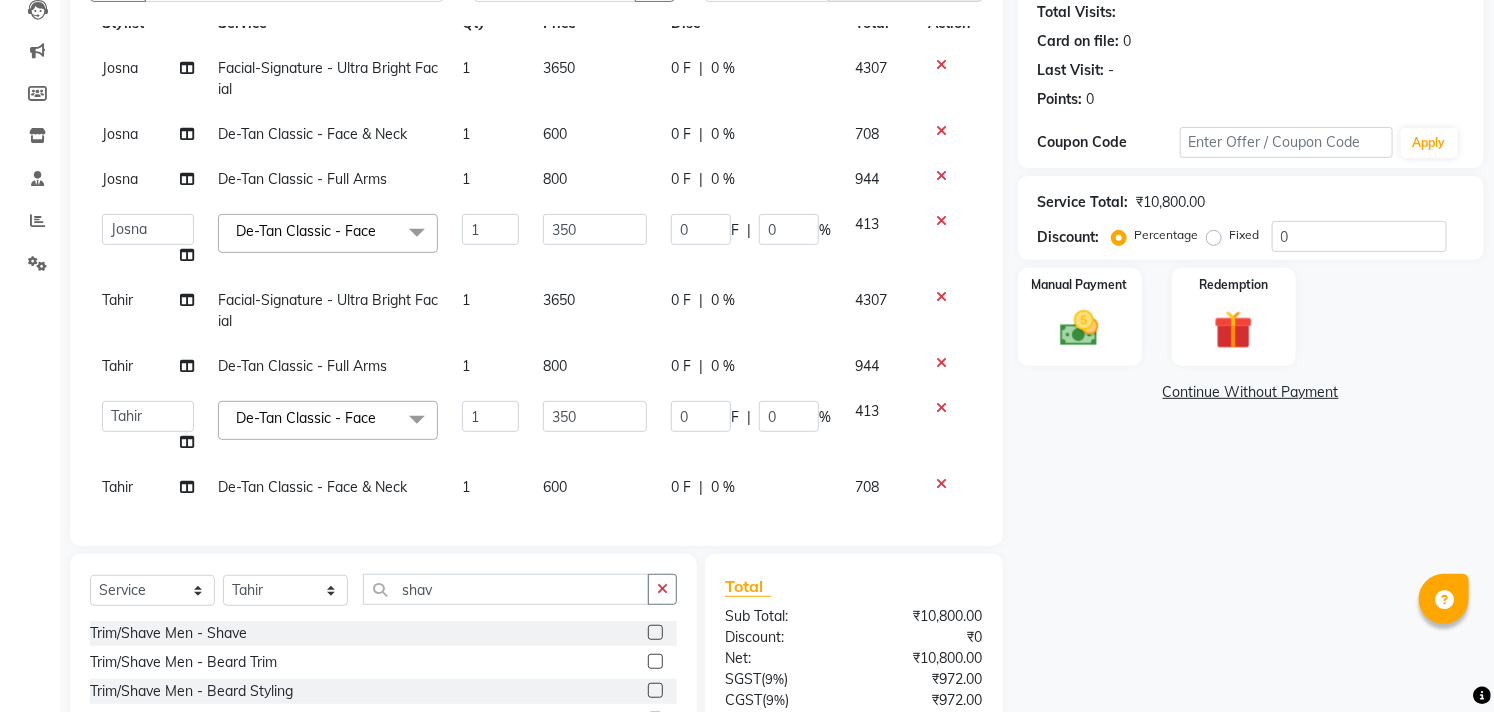 click 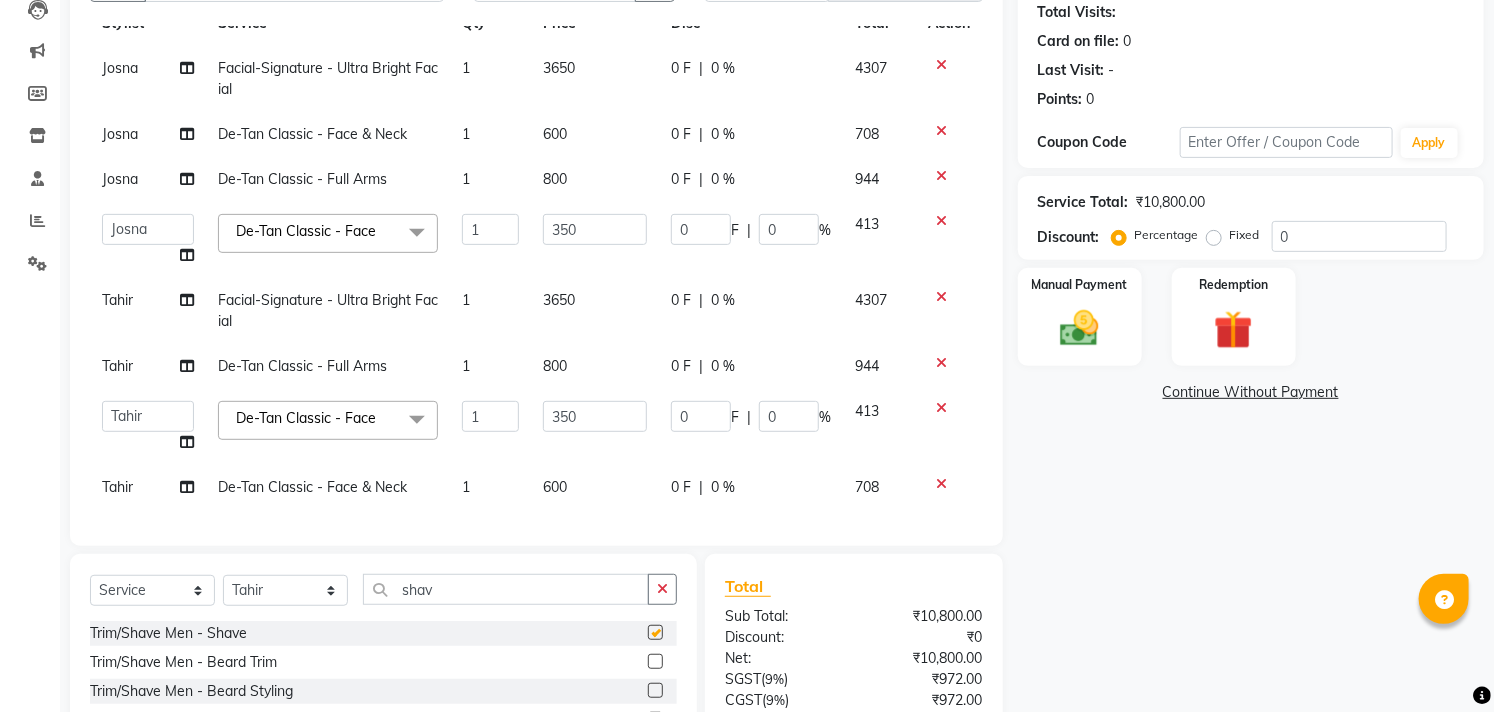 scroll, scrollTop: 118, scrollLeft: 0, axis: vertical 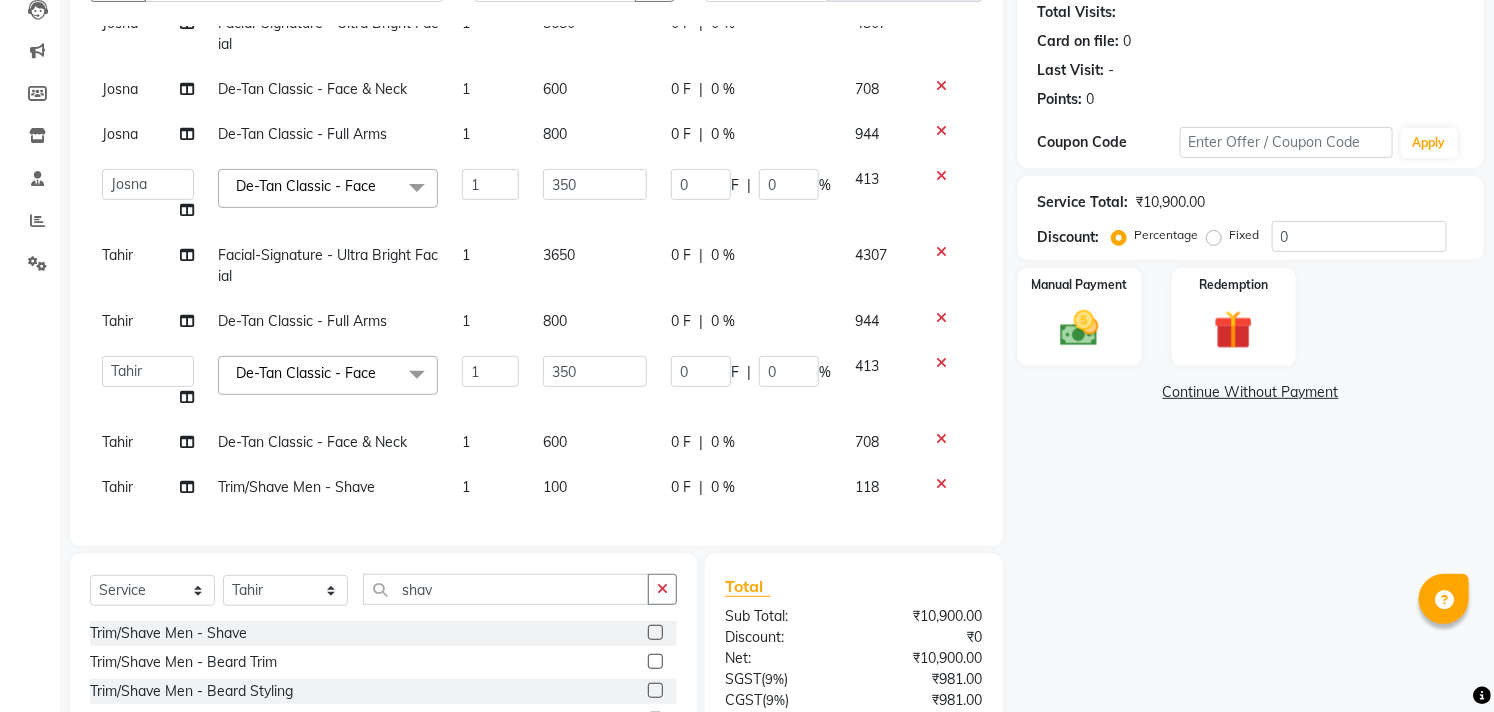 checkbox on "false" 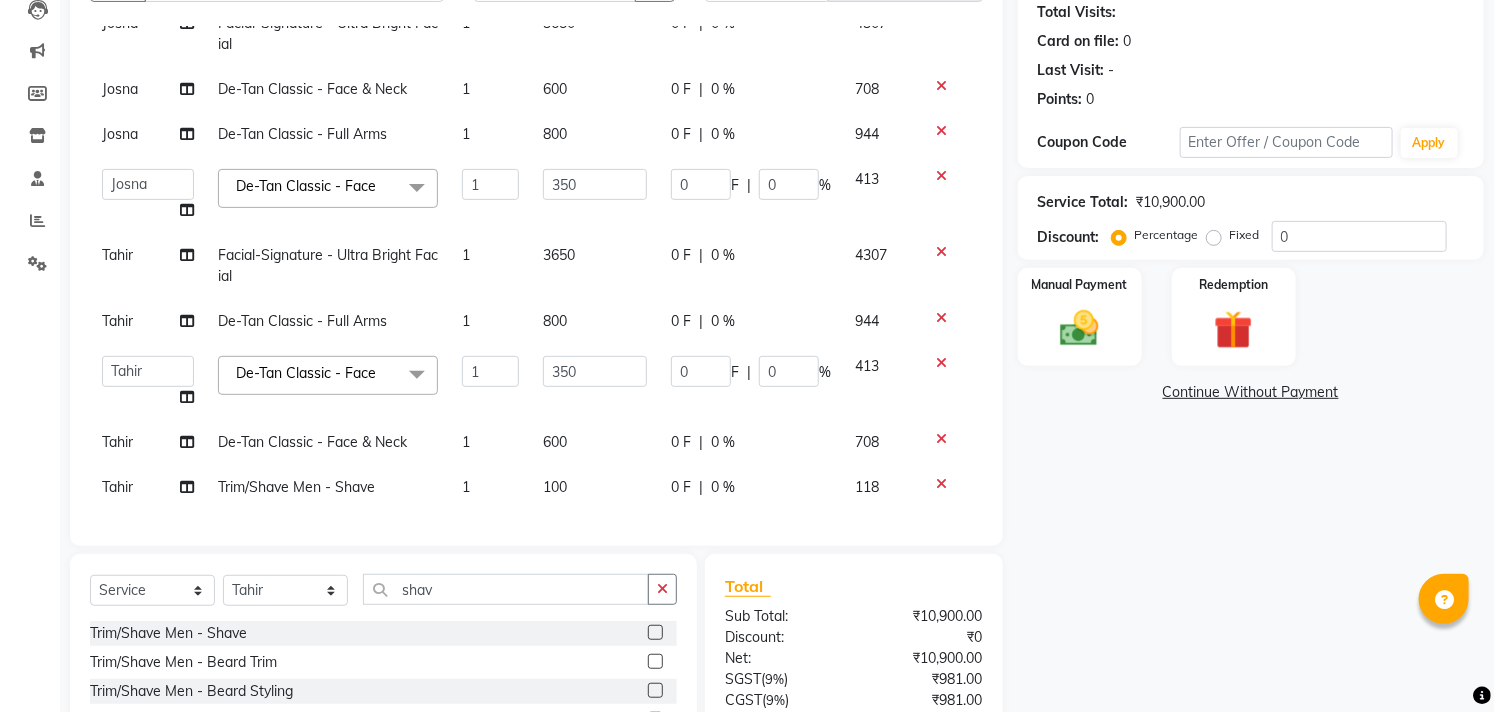 click on "100" 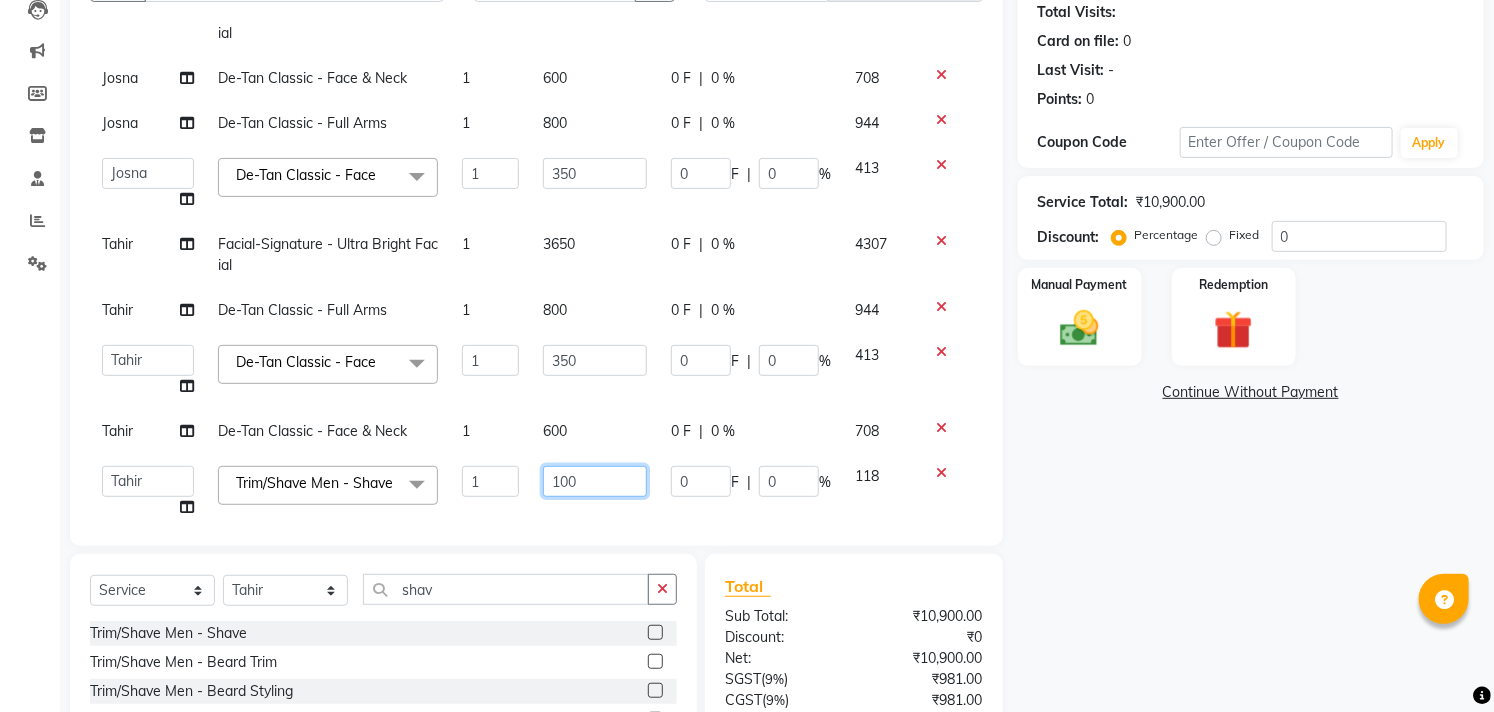 scroll, scrollTop: 163, scrollLeft: 0, axis: vertical 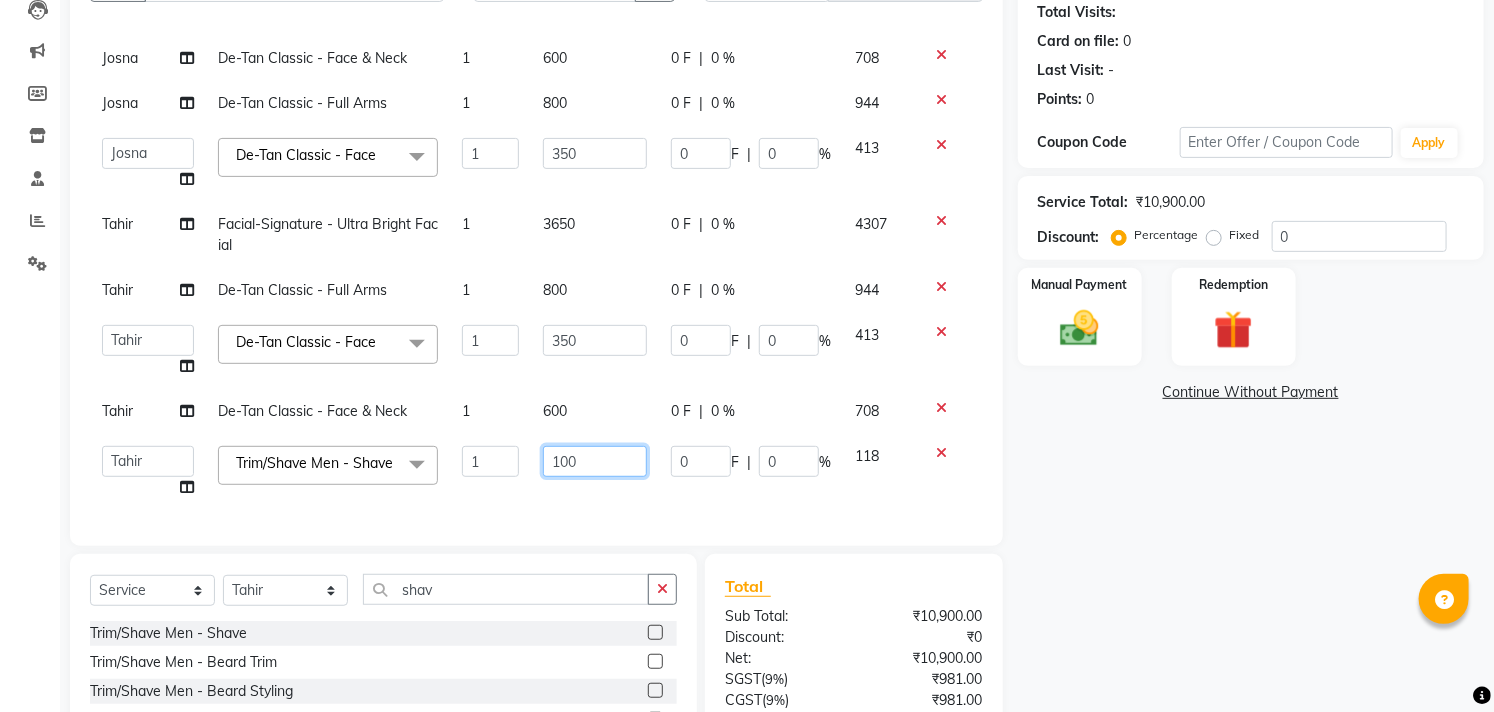 drag, startPoint x: 554, startPoint y: 482, endPoint x: 495, endPoint y: 502, distance: 62.297672 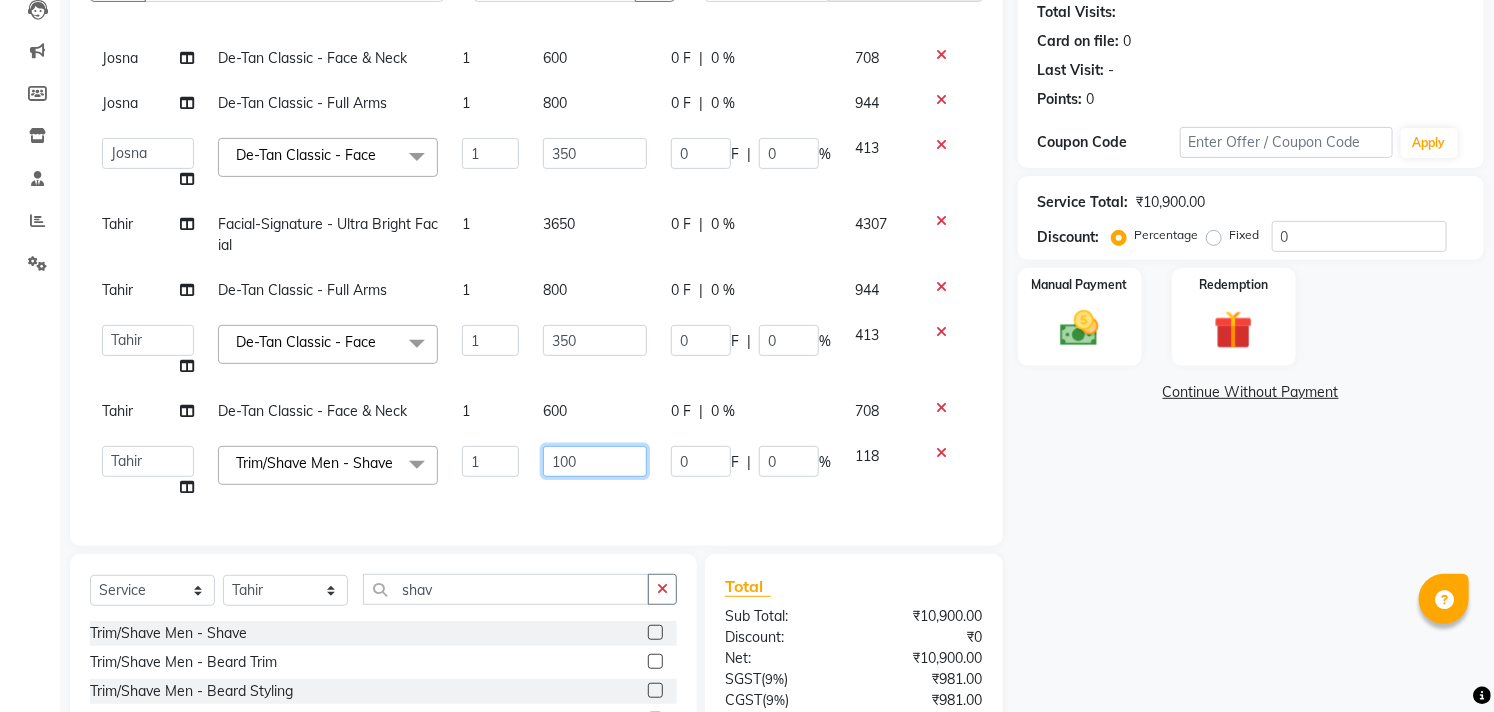 click on "Services Stylist Service Qty Price Disc Total Action [FIRST] [SERVICE]- [SERVICE] 1 3650 0 F | 0 % 4307 [FIRST] De-Tan Classic - Face & Neck 1 600 0 F | 0 % 708 [FIRST] De-Tan Classic - Full Arms 1 800 0 F | 0 % 944 [FIRST] [FIRST] [FIRST] [FIRST] [FIRST] [FIRST] [FIRST] [FIRST] [FIRST] [FIRST] [BRAND] [COLONY] [FIRST] [LANGUAGE] De-Tan Classic - Face  x Hair - Kids Hair Cut Hair - Basic Hair Cut Hair - Style Change Hair - Customized Hair Cut Hair - Ironing Hair - Tongs Hair - Roller Sets Hair Advance - Hair Do-Basic Hair Advance - Hair -Up Do Hair Technical - Straightening Hair Technical - Smoothening Hair Technical - Rebonding Hair Technical - Keratin Hair Technical - Kera Smooth Colouring - Root Touch Up(Ammonia) Colouring - Root Touch Up(Ammonia Free) Colouring - Global Color(Ammonia) Colouring - Global Color(Ammonia Free) Fashion Colour - Global Ammonia Fashion Colour - Global Ammonia Free Fashion Colour - Fashion Streaks(Min 3 Streaks) Fashion Colour - Highlights Half hair wash bangs" 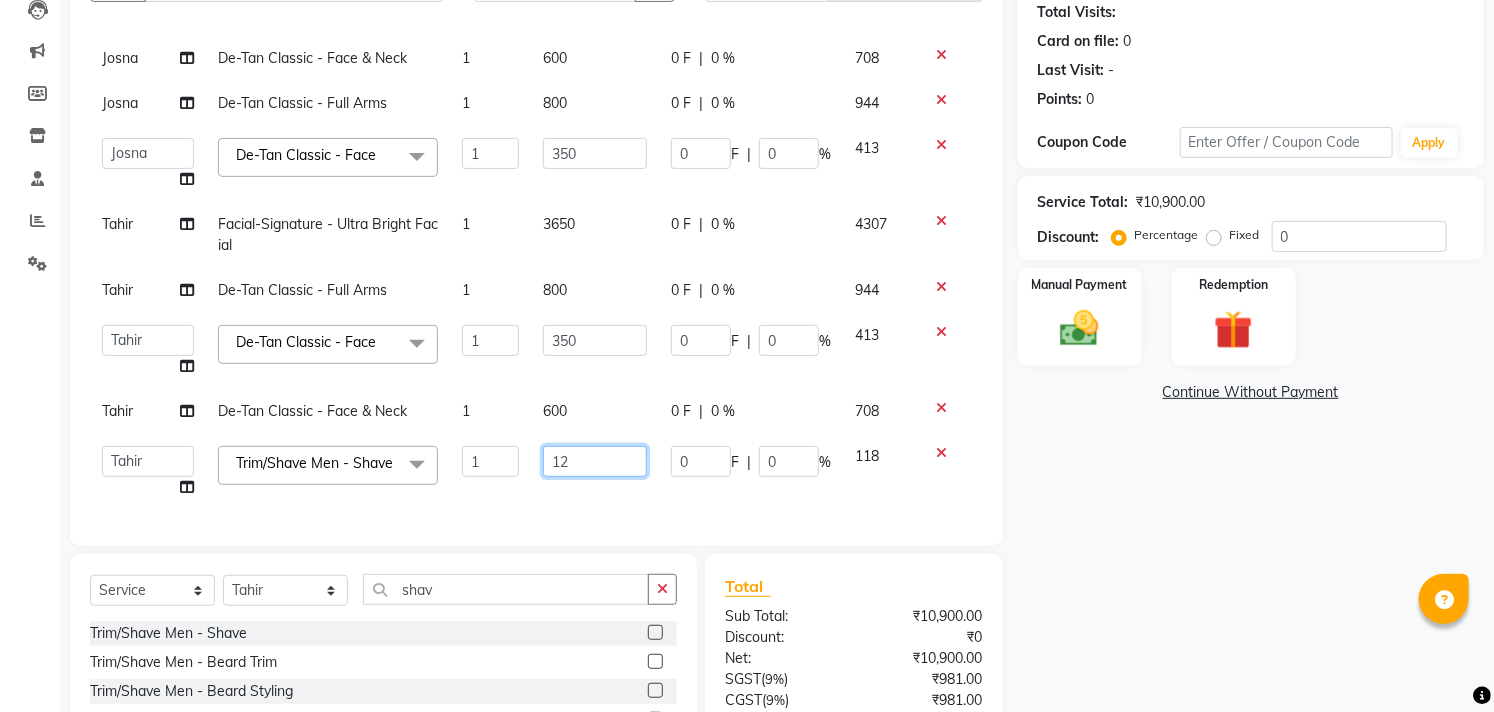 type on "125" 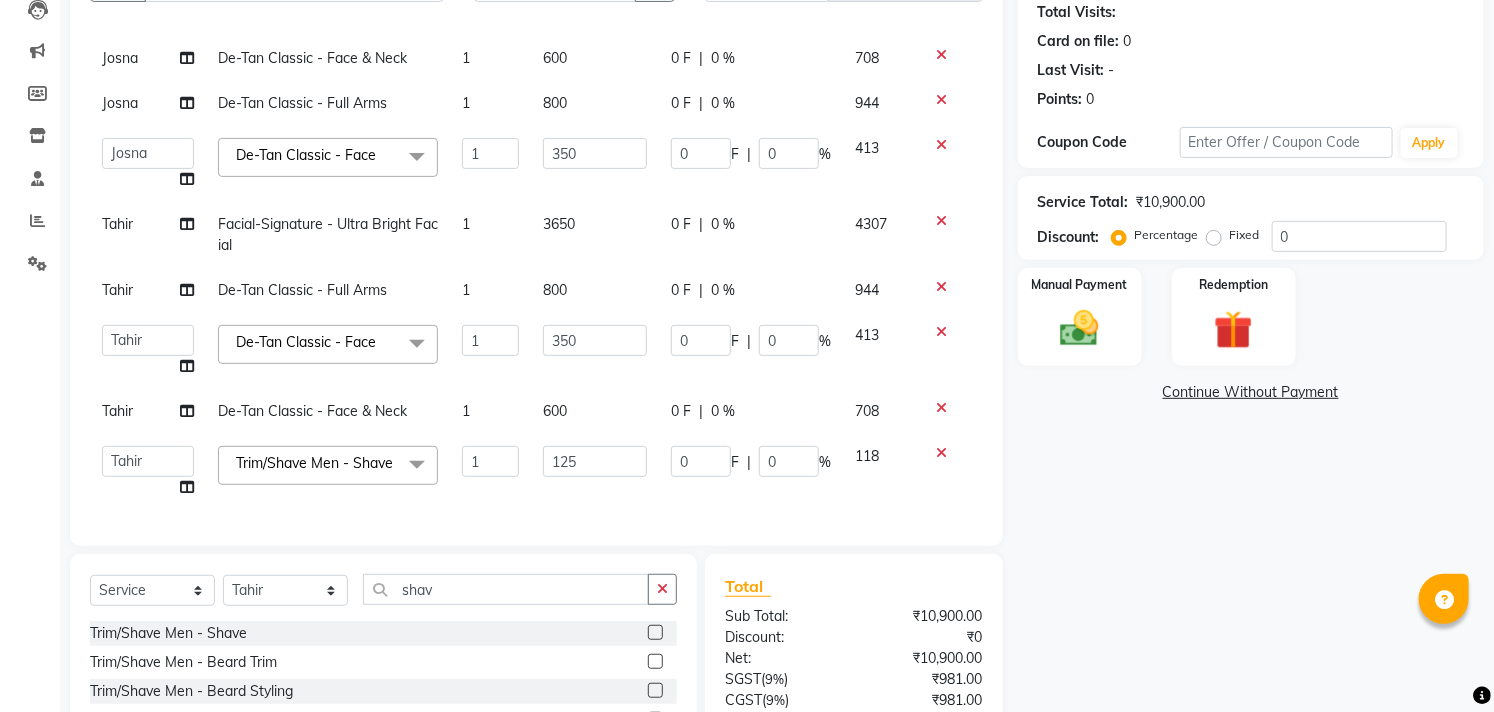click on "Name: [FIRST] Membership: No Active Membership Total Visits: Card on file: 0 Last Visit: - Points: 0 Coupon Code Apply Service Total: ₹10,900.00 Discount: Percentage Fixed 0 Manual Payment Redemption Continue Without Payment" 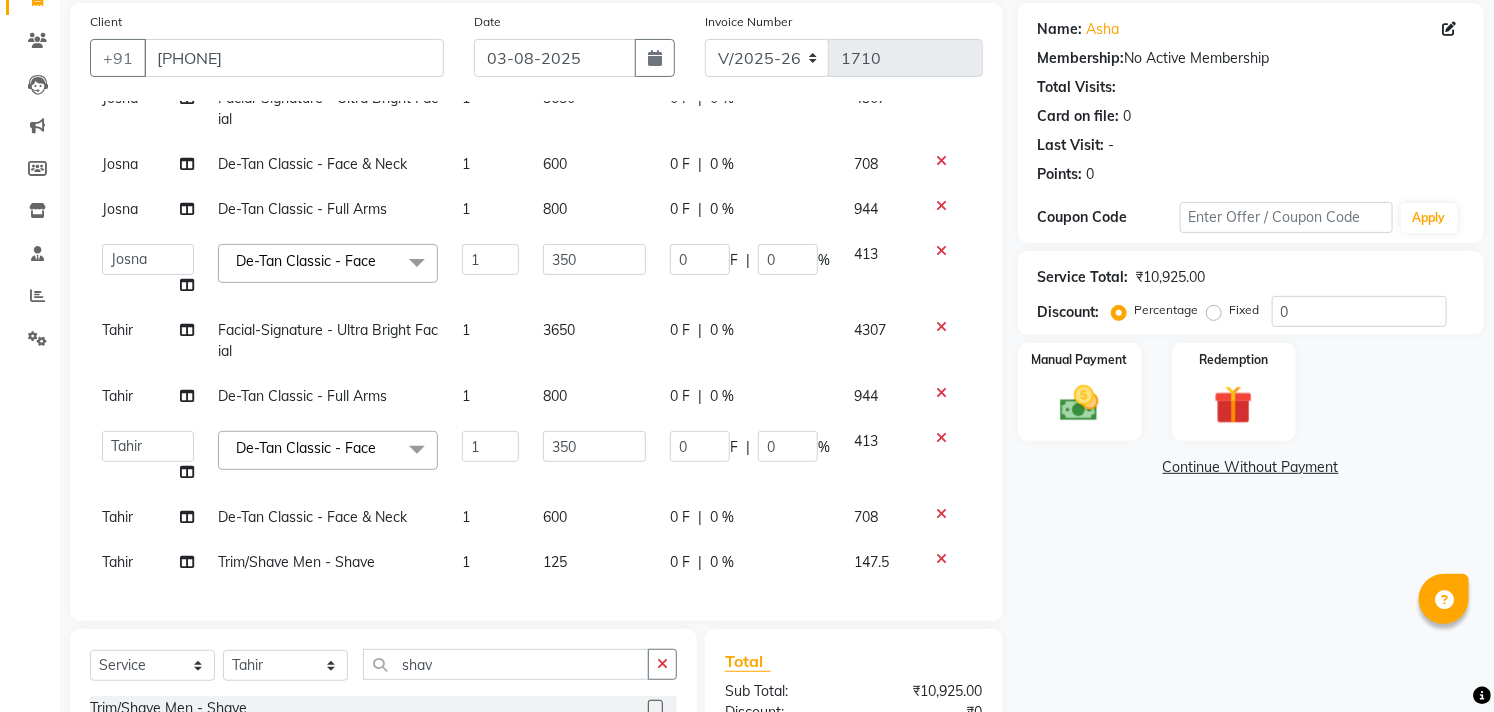 scroll, scrollTop: 0, scrollLeft: 0, axis: both 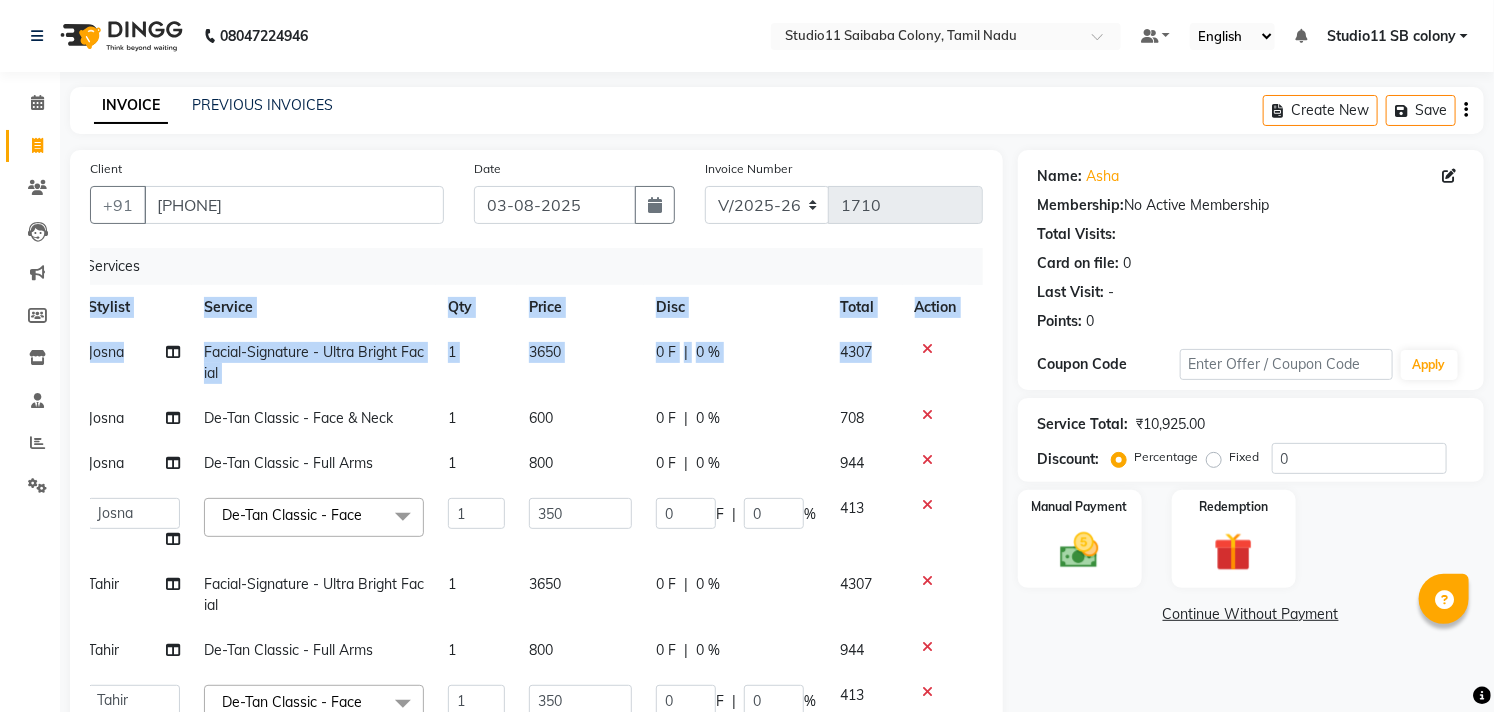 drag, startPoint x: 965, startPoint y: 334, endPoint x: 975, endPoint y: 378, distance: 45.122055 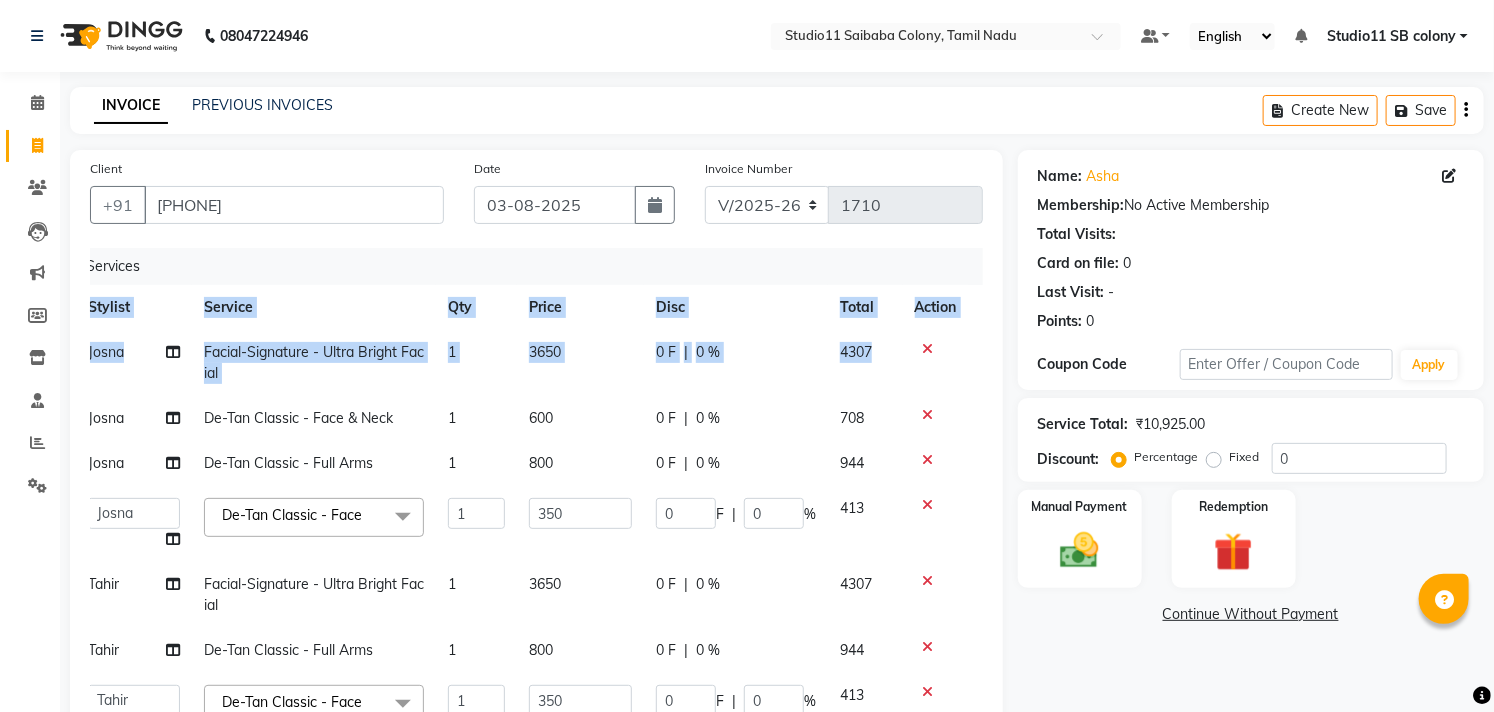 click on "Services Stylist Service Qty Price Disc Total Action [FIRST] [SERVICE]- [SERVICE] 1 3650 0 F | 0 % 4307 [FIRST] De-Tan Classic - Face & Neck 1 600 0 F | 0 % 708 [FIRST] De-Tan Classic - Full Arms 1 800 0 F | 0 % 944 [FIRST] [FIRST] [FIRST] [FIRST] [FIRST] [FIRST] [FIRST] [FIRST] [FIRST] [FIRST] [BRAND] [COLONY] [FIRST] [LANGUAGE] De-Tan Classic - Face  x Hair - Kids Hair Cut Hair - Basic Hair Cut Hair - Style Change Hair - Customized Hair Cut Hair - Ironing Hair - Tongs Hair - Roller Sets Hair Advance - Hair Do-Basic Hair Advance - Hair -Up Do Hair Technical - Straightening Hair Technical - Smoothening Hair Technical - Rebonding Hair Technical - Keratin Hair Technical - Kera Smooth Colouring - Root Touch Up(Ammonia) Colouring - Root Touch Up(Ammonia Free) Colouring - Global Color(Ammonia) Colouring - Global Color(Ammonia Free) Fashion Colour - Global Ammonia Fashion Colour - Global Ammonia Free Fashion Colour - Fashion Streaks(Min 3 Streaks) Fashion Colour - Highlights Half hair wash bangs" 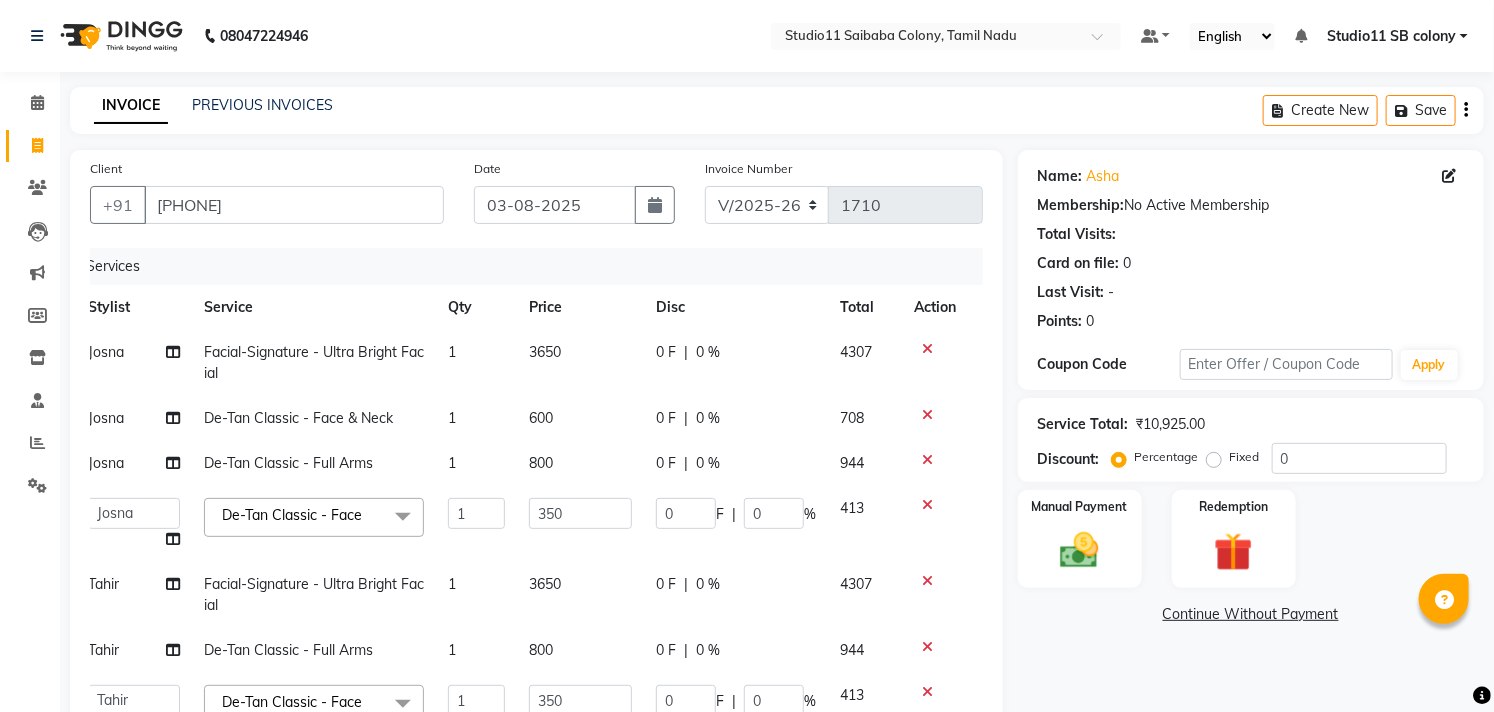click on "Name: [FIRST] Membership: No Active Membership Total Visits: Card on file: 0 Last Visit: - Points: 0 Coupon Code Apply Service Total: ₹10,925.00 Discount: Percentage Fixed 0 Manual Payment Redemption Continue Without Payment" 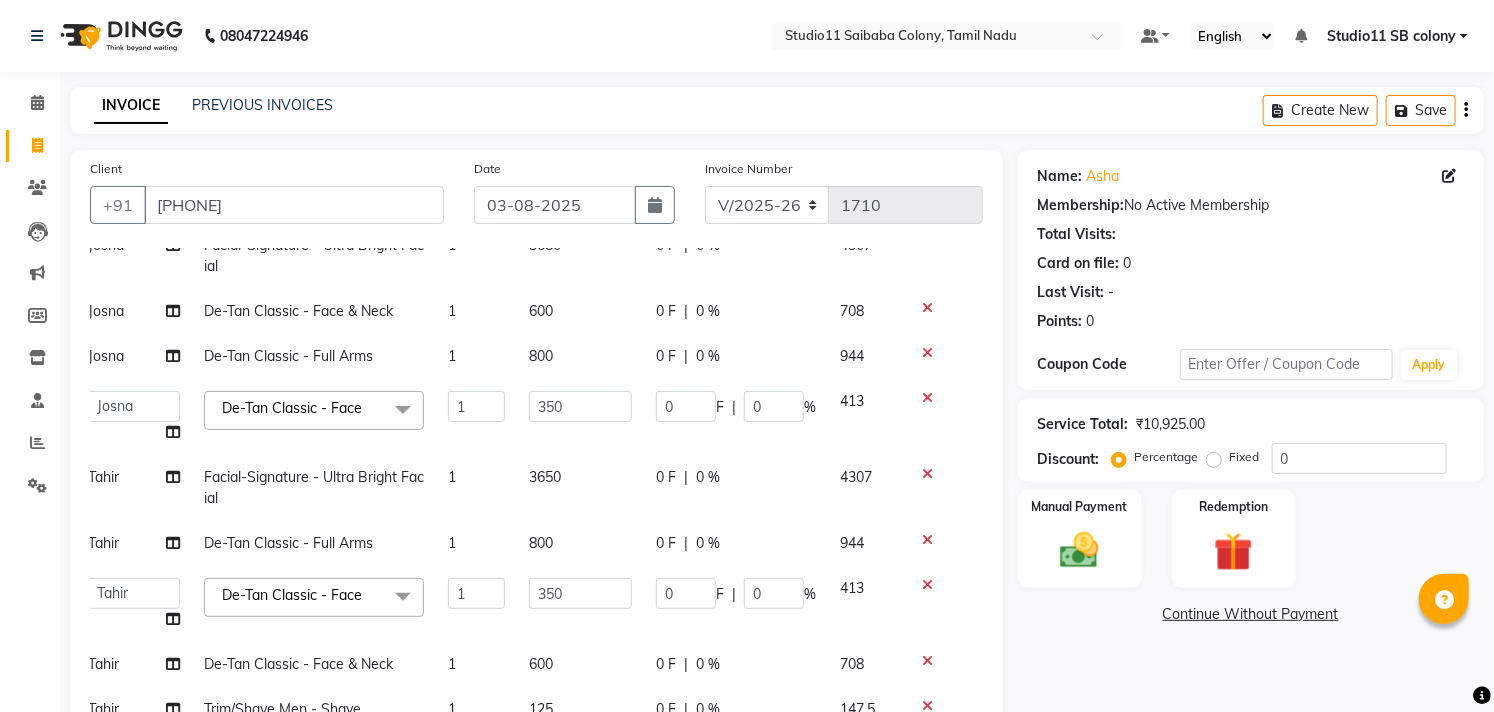 scroll, scrollTop: 123, scrollLeft: 14, axis: both 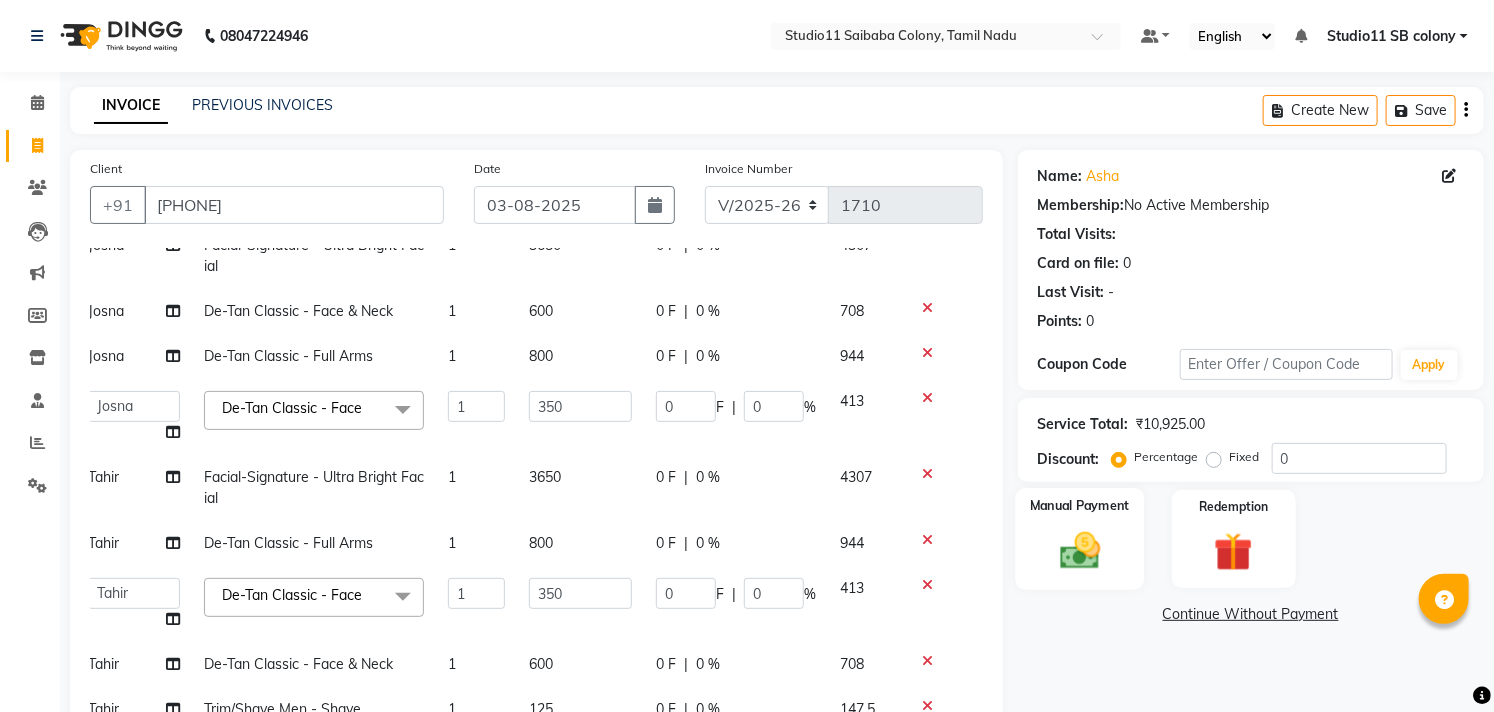 click on "Manual Payment" 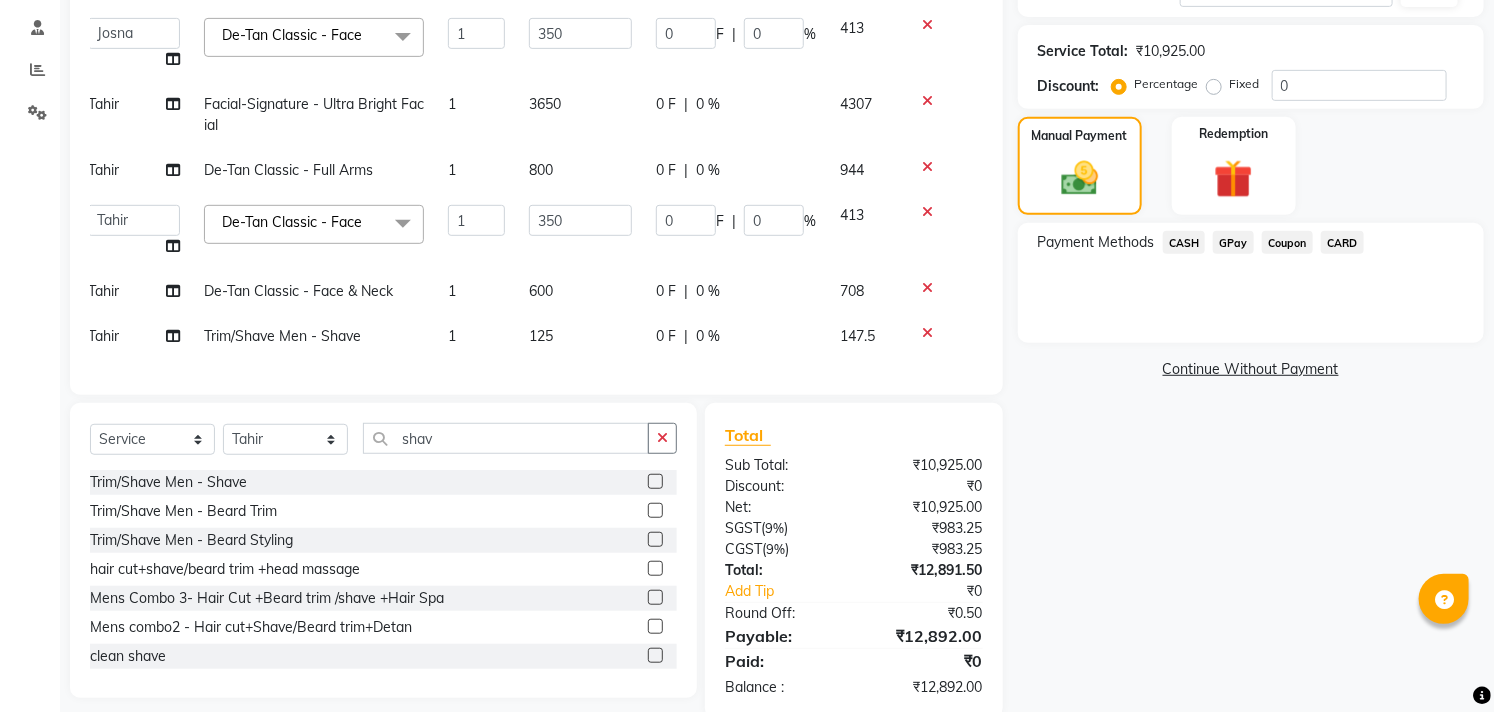 scroll, scrollTop: 375, scrollLeft: 0, axis: vertical 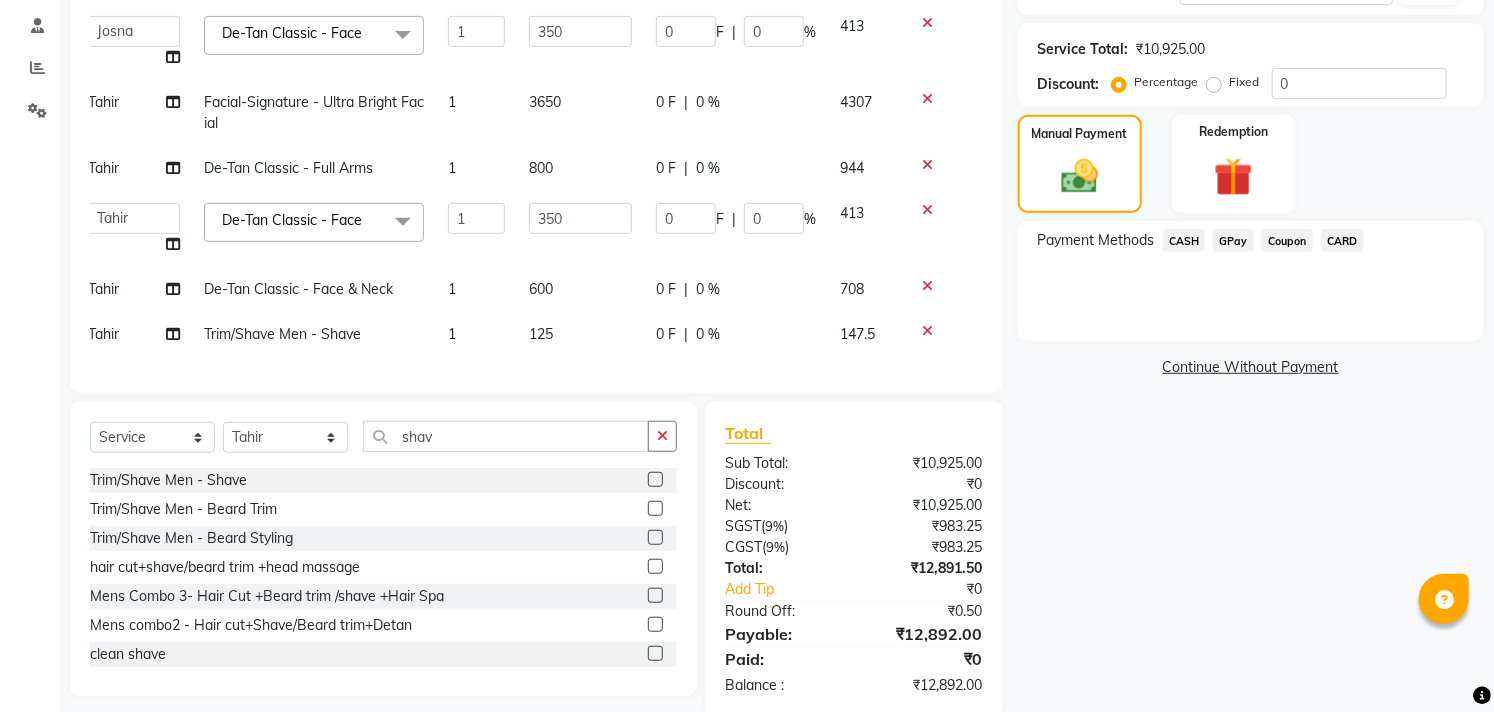 click on "CARD" 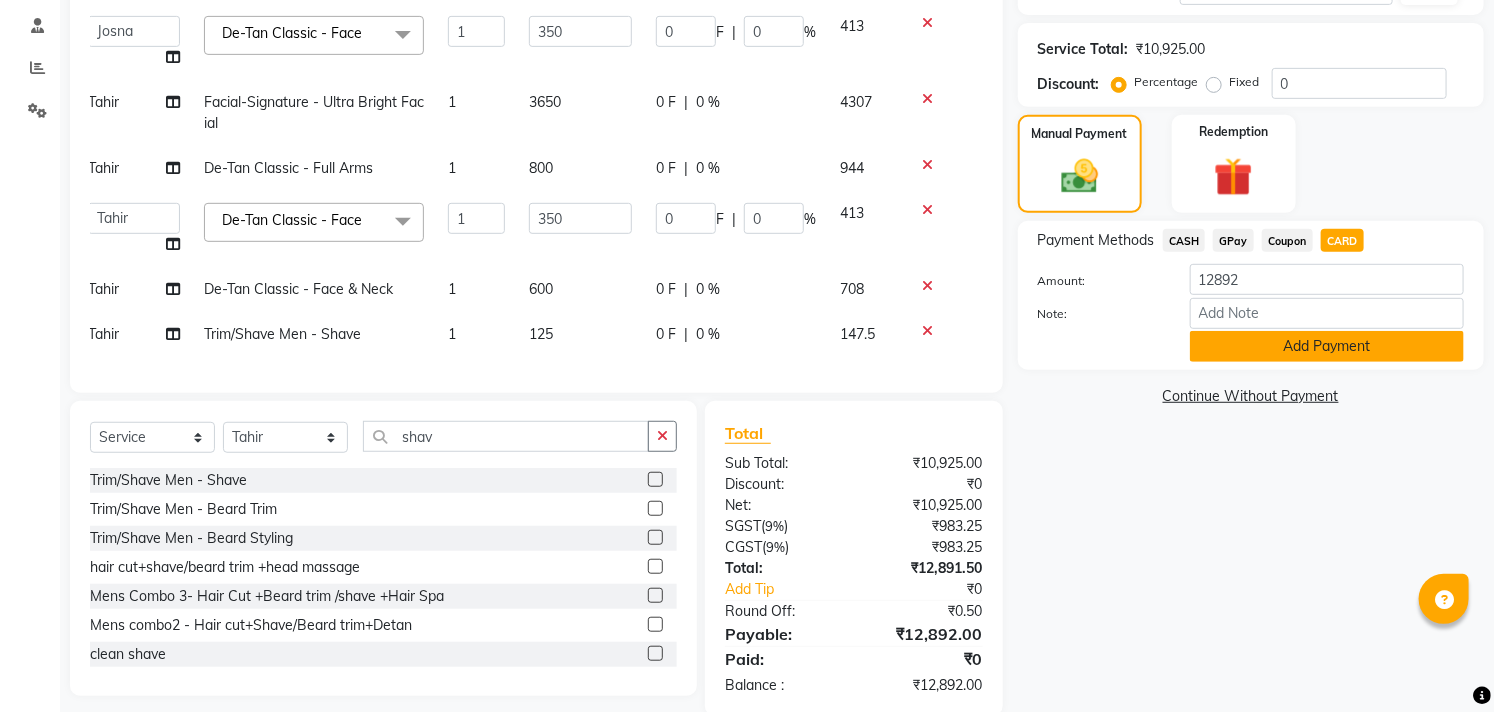click on "Add Payment" 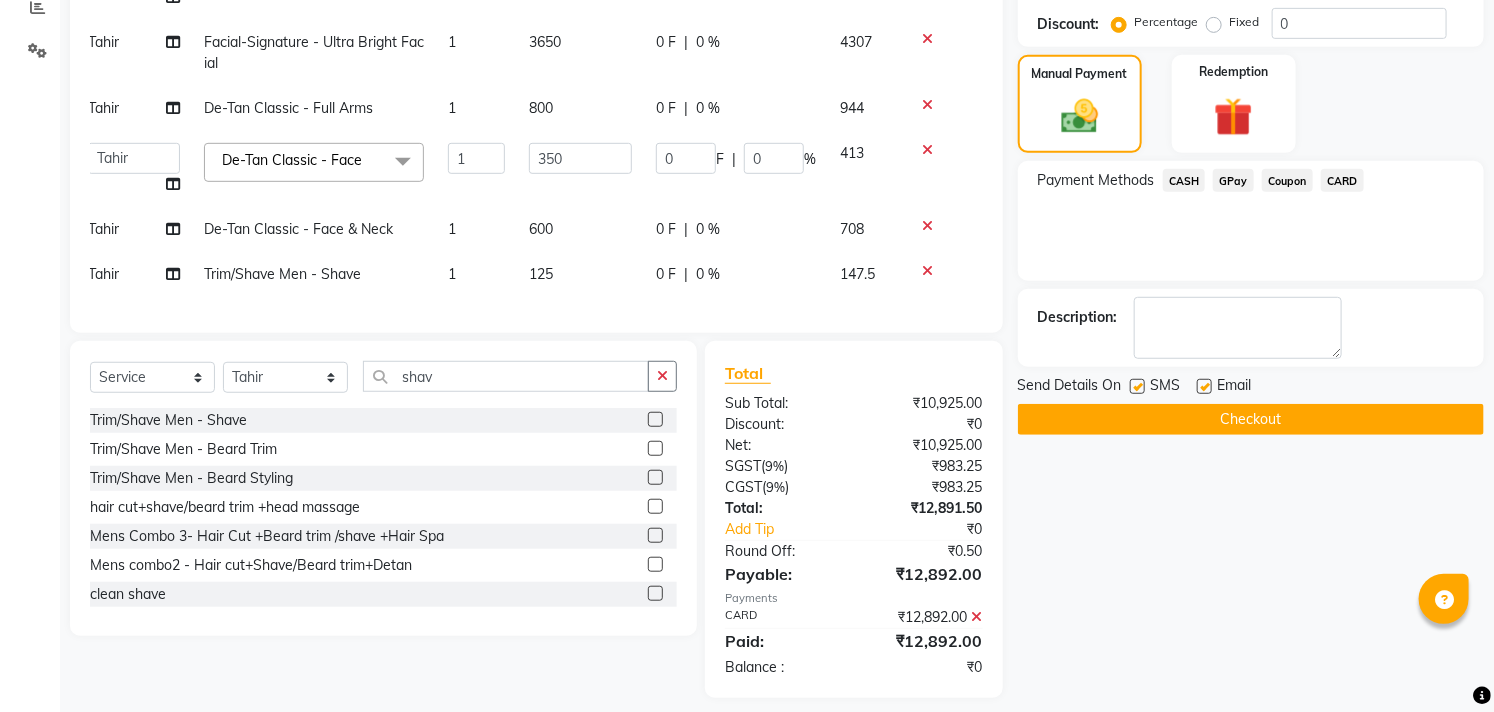 scroll, scrollTop: 451, scrollLeft: 0, axis: vertical 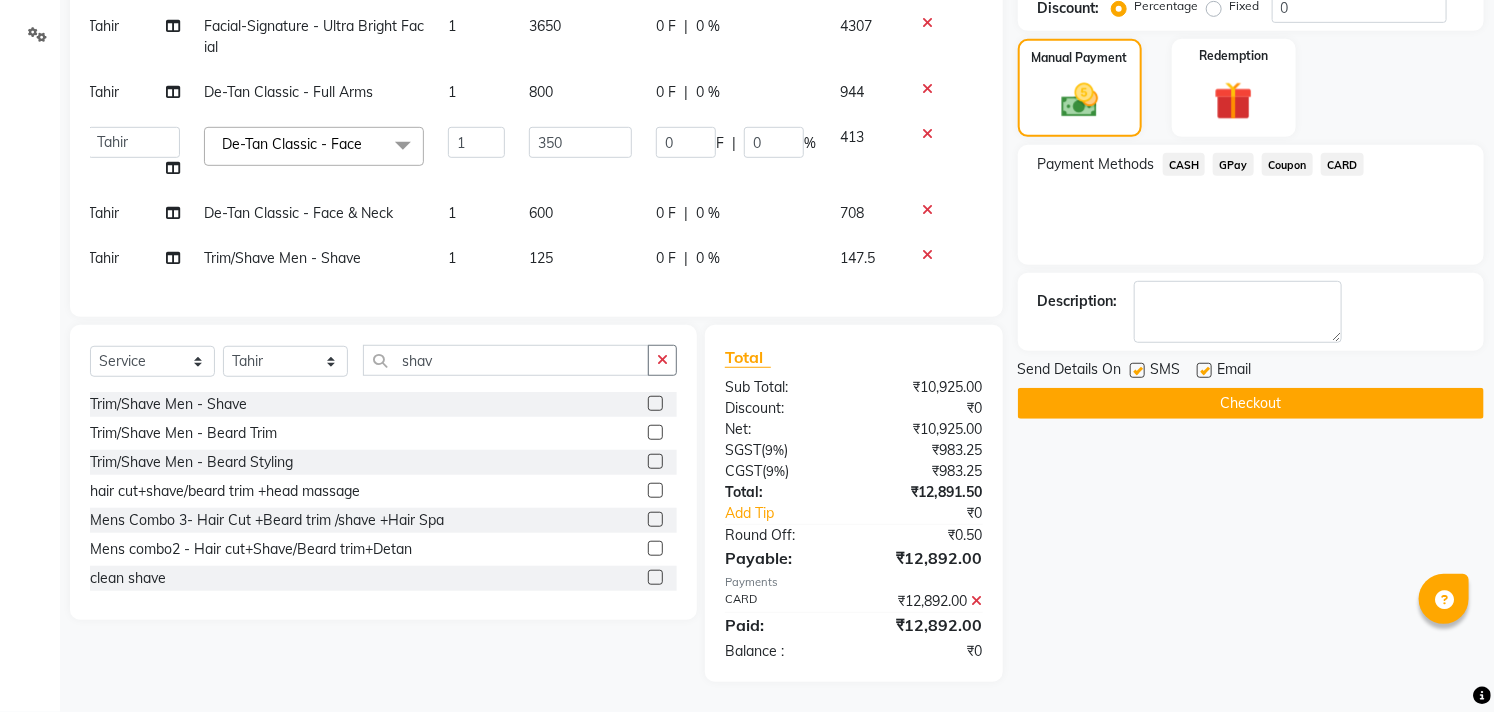 click 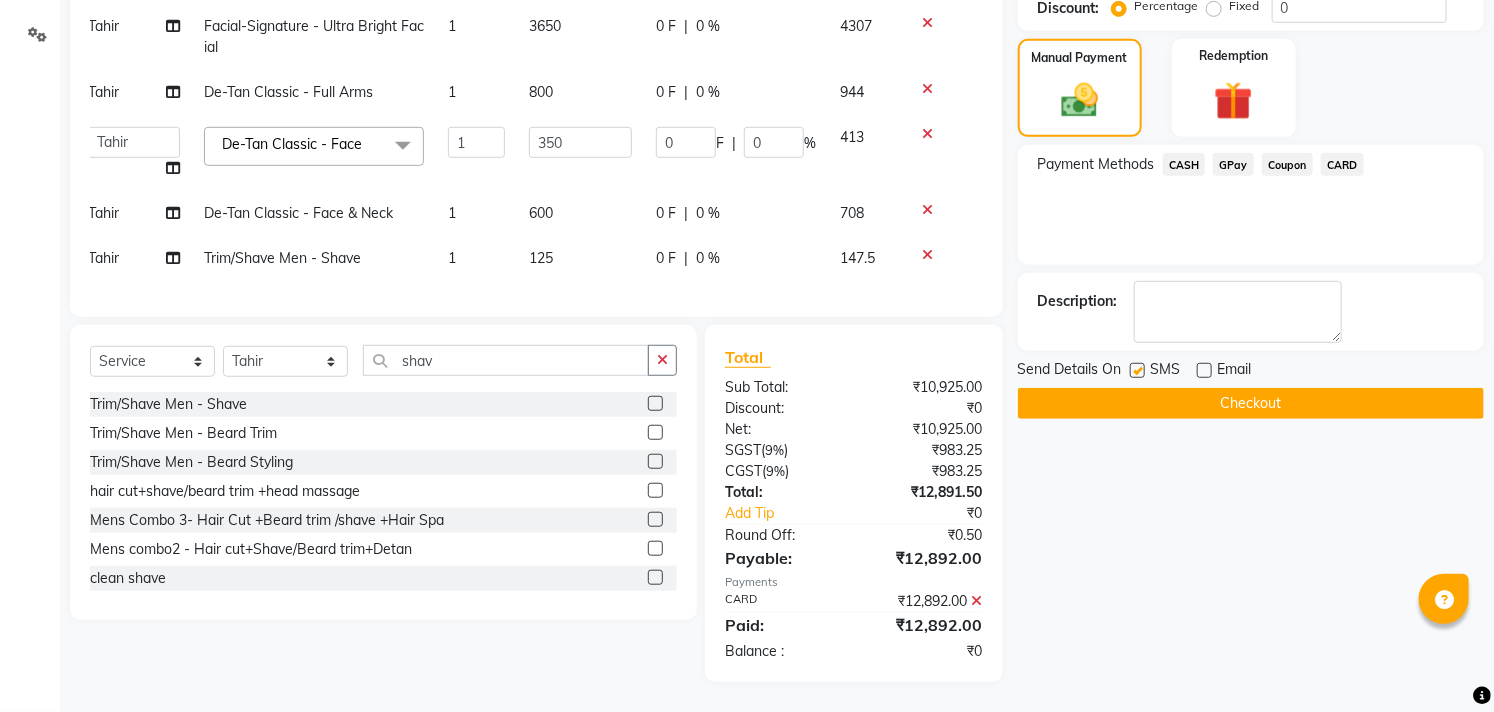 click on "Checkout" 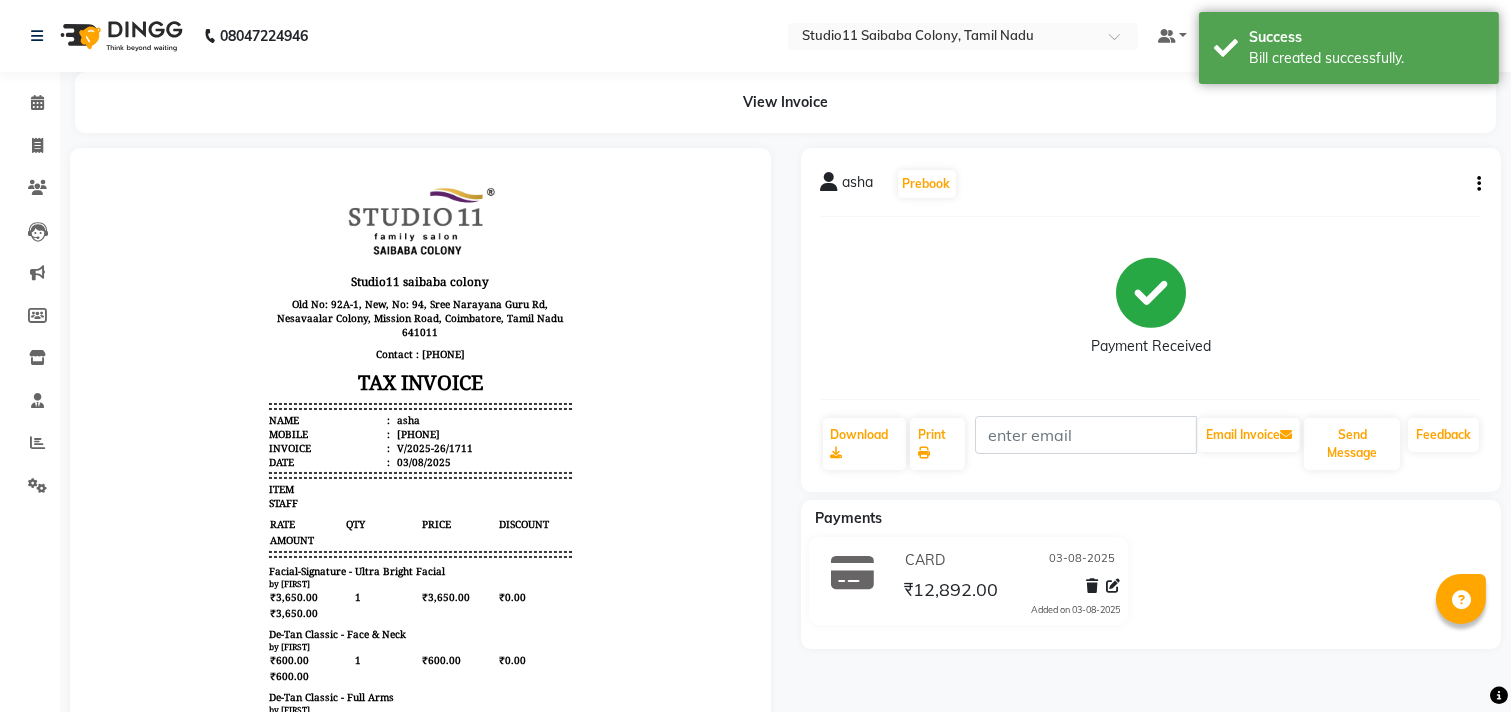 scroll, scrollTop: 0, scrollLeft: 0, axis: both 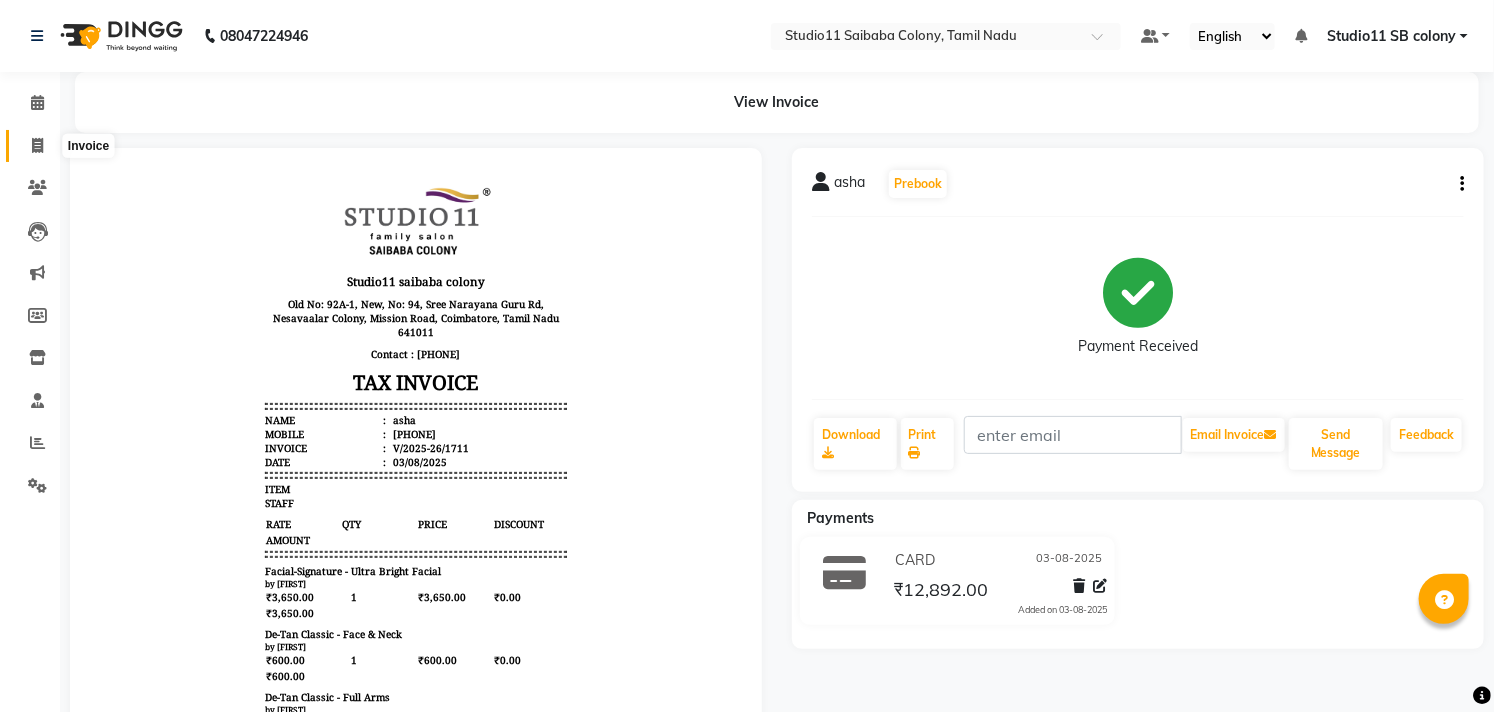 click 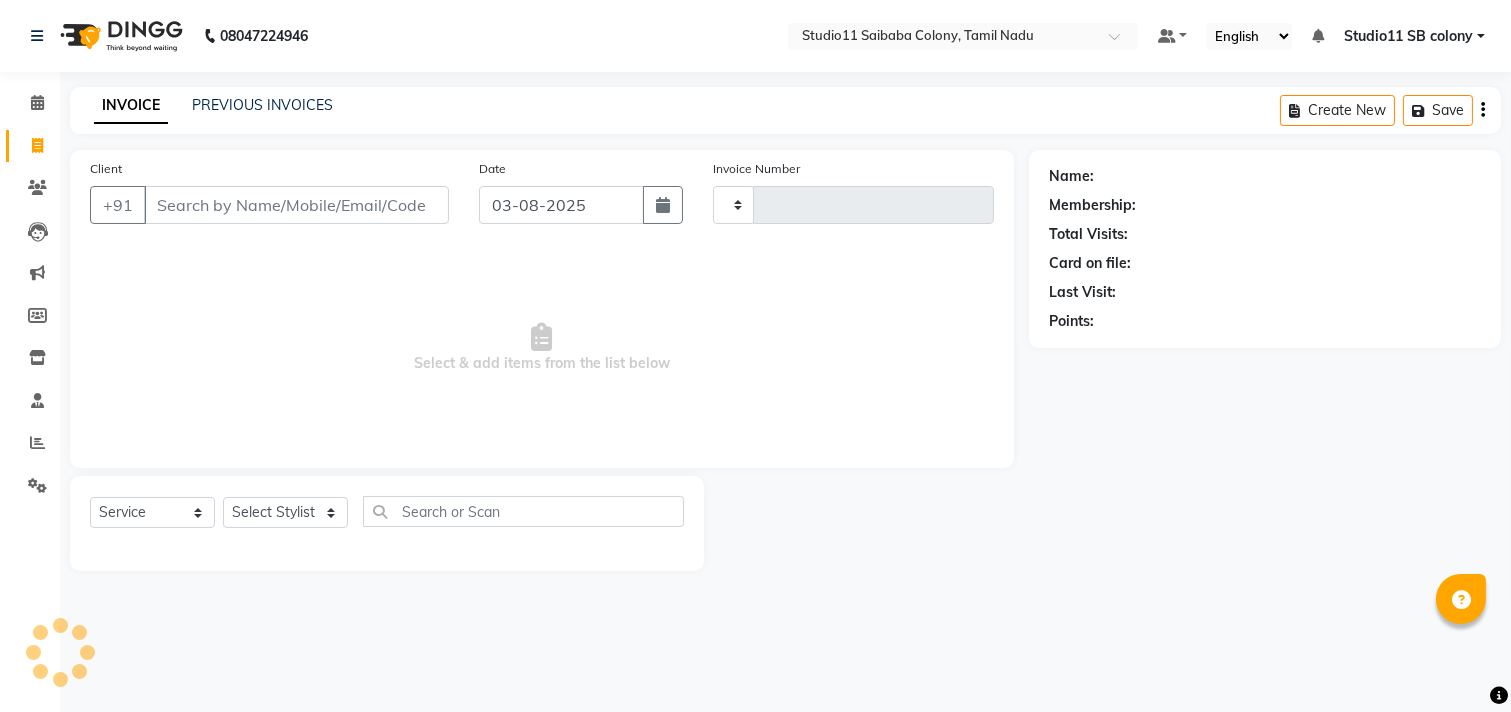 type on "1712" 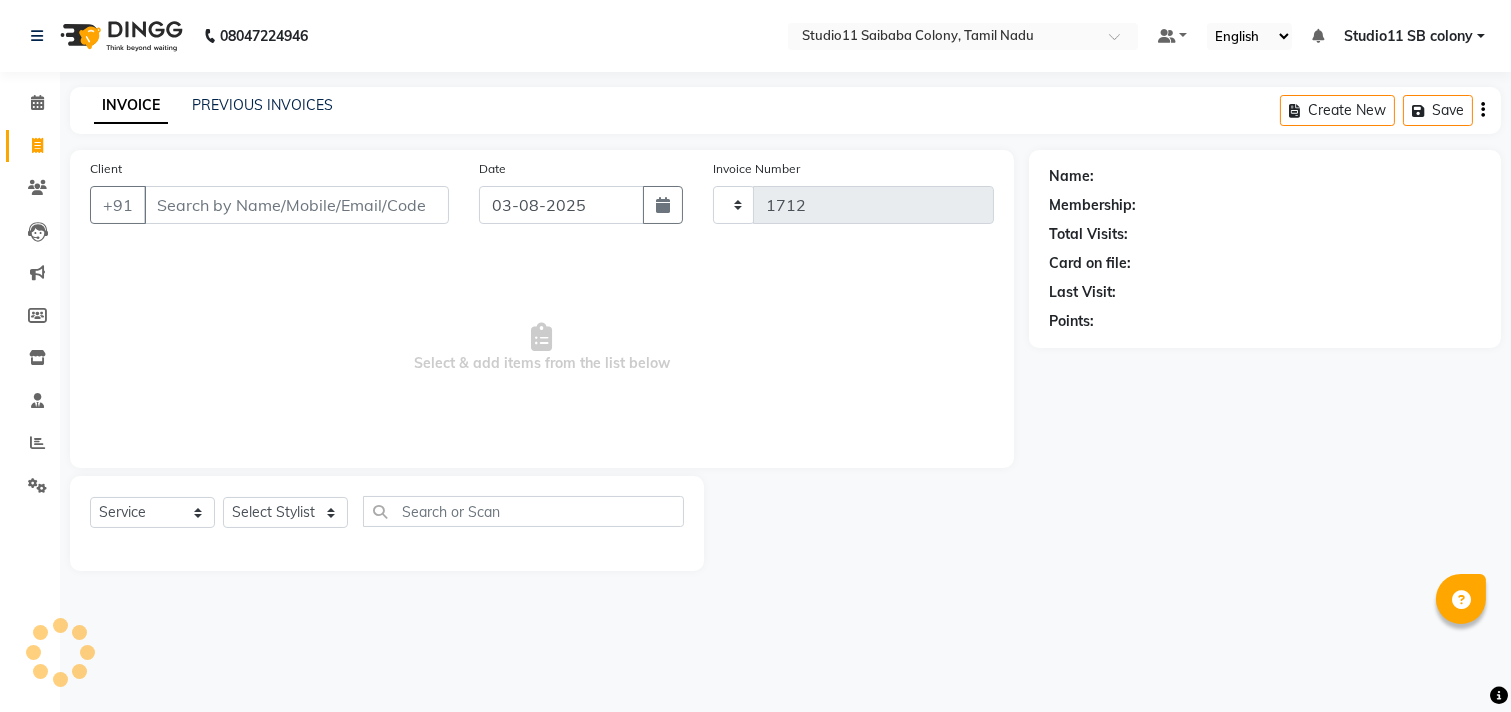 select on "7717" 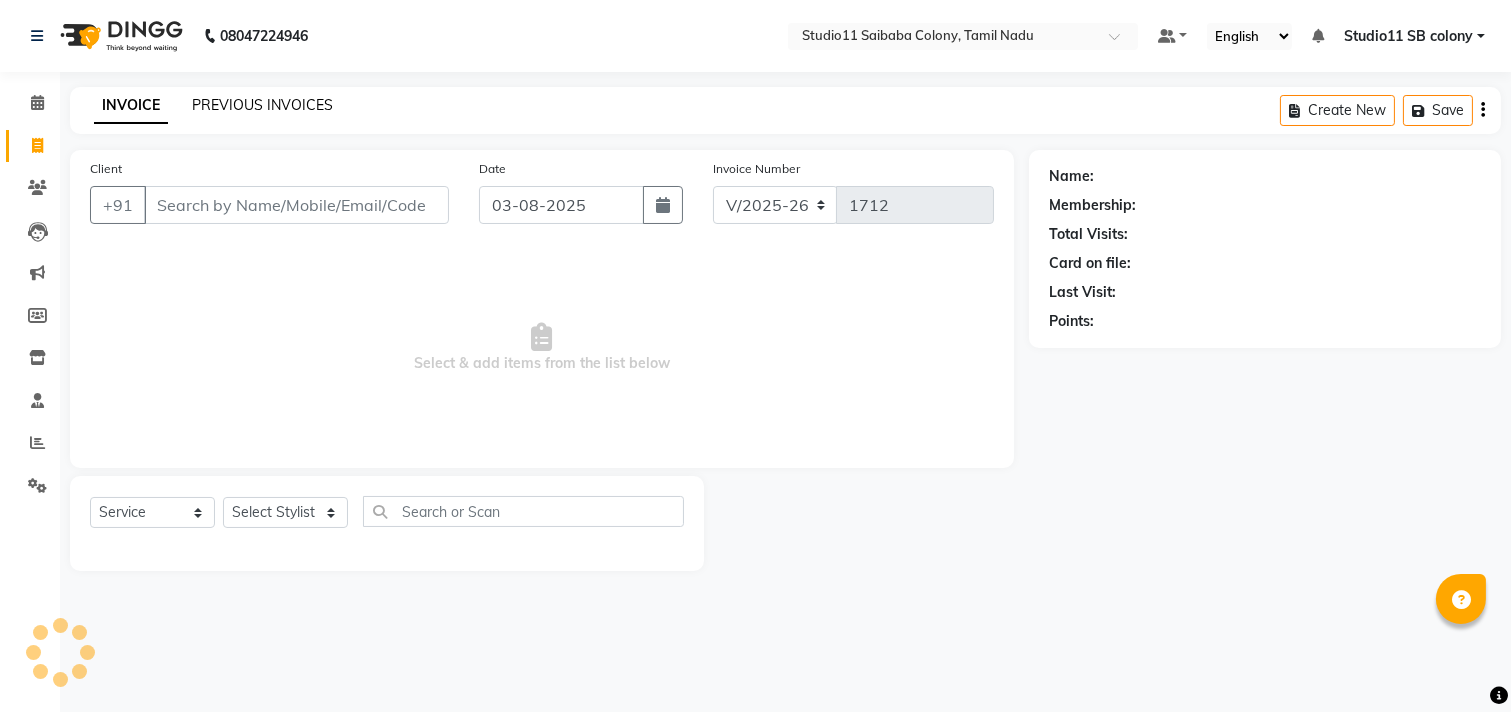 click on "PREVIOUS INVOICES" 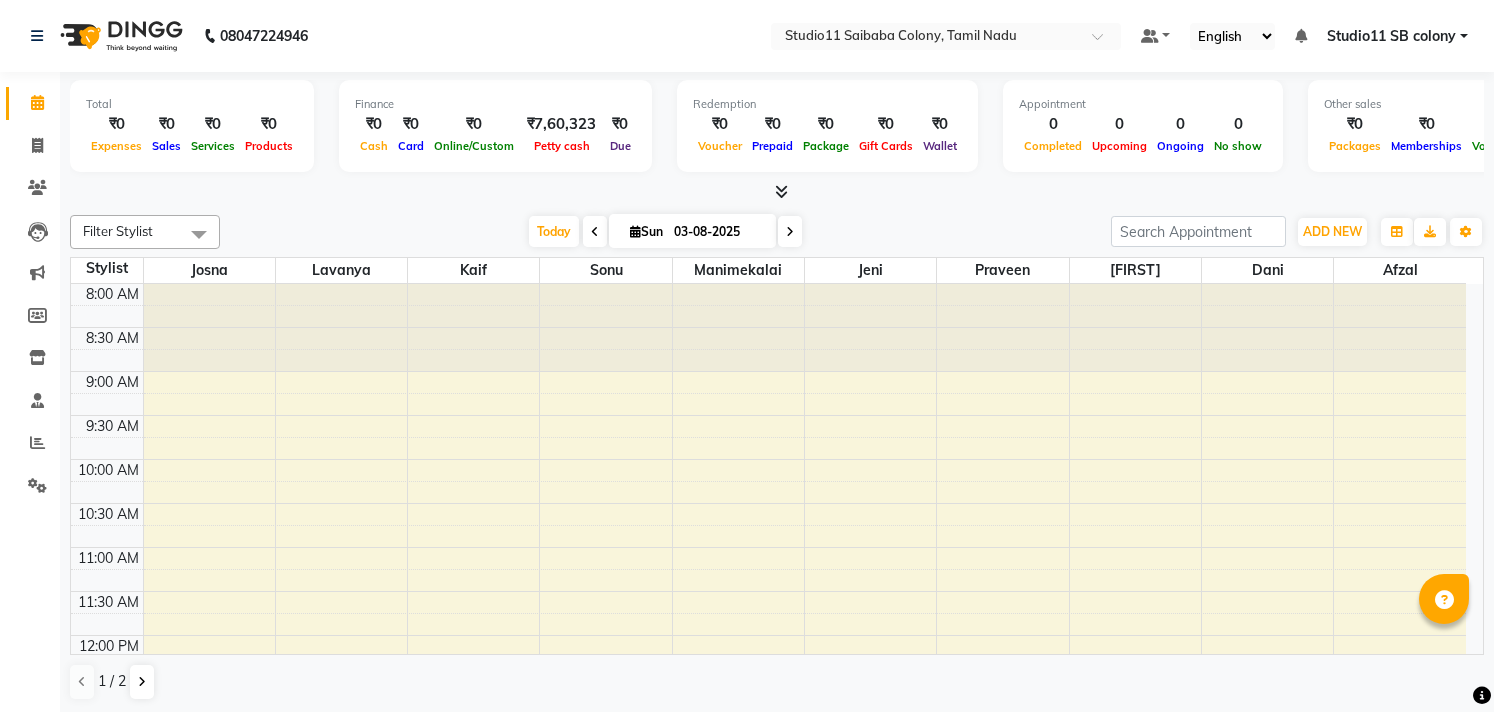 scroll, scrollTop: 0, scrollLeft: 0, axis: both 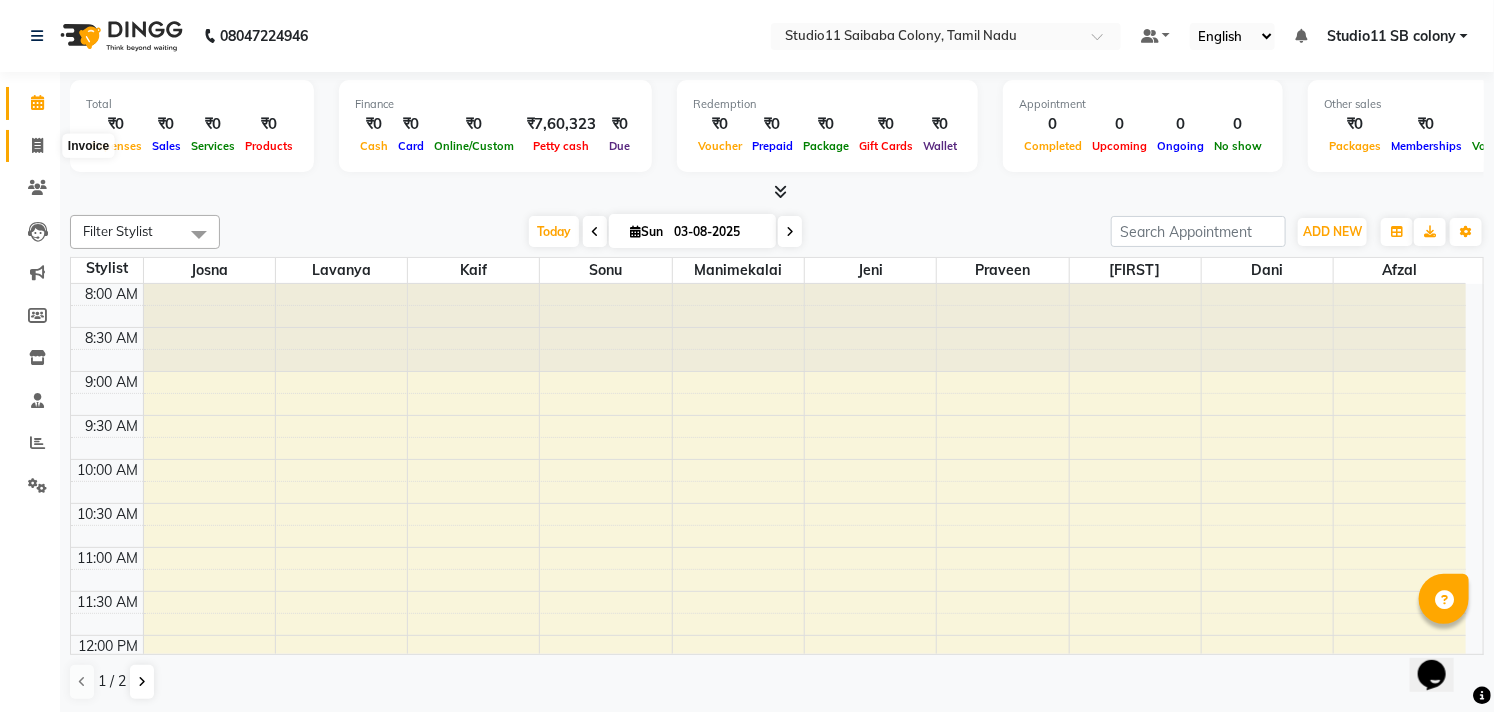 click 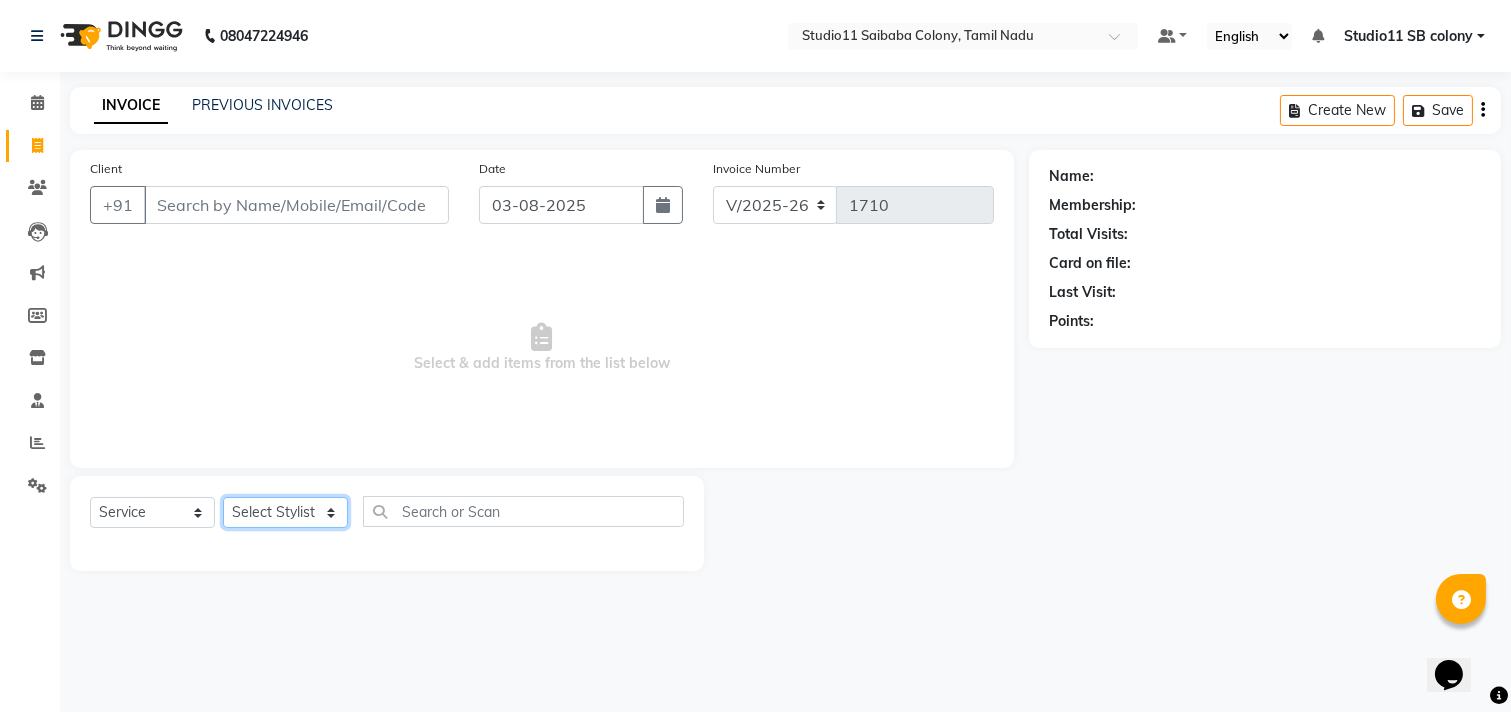 click on "Select Stylist Afzal Akbar Dani Jeni Josna kaif lavanya manimekalai Praveen Sonu Studio11 SB colony Tahir tamil" 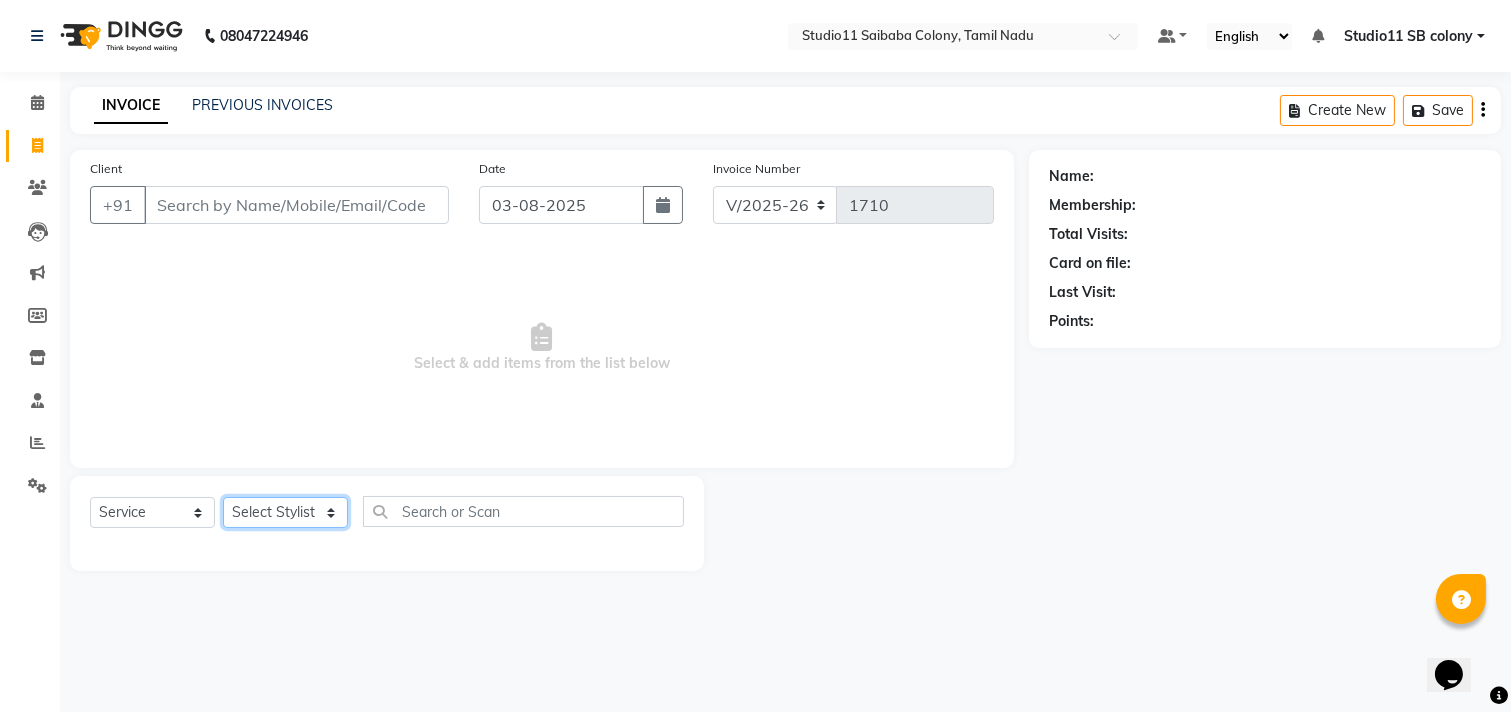 select on "68835" 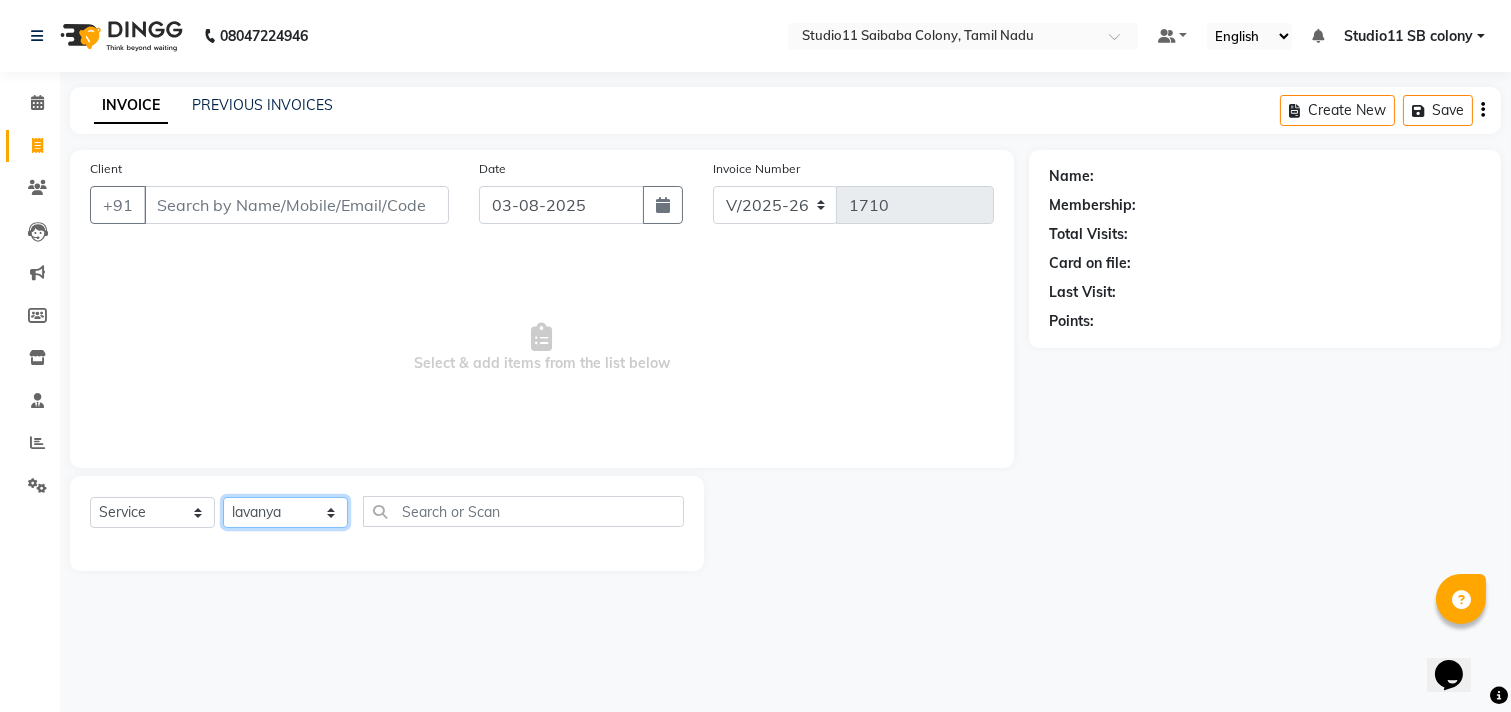 click on "Select Stylist Afzal Akbar Dani Jeni Josna kaif lavanya manimekalai Praveen Sonu Studio11 SB colony Tahir tamil" 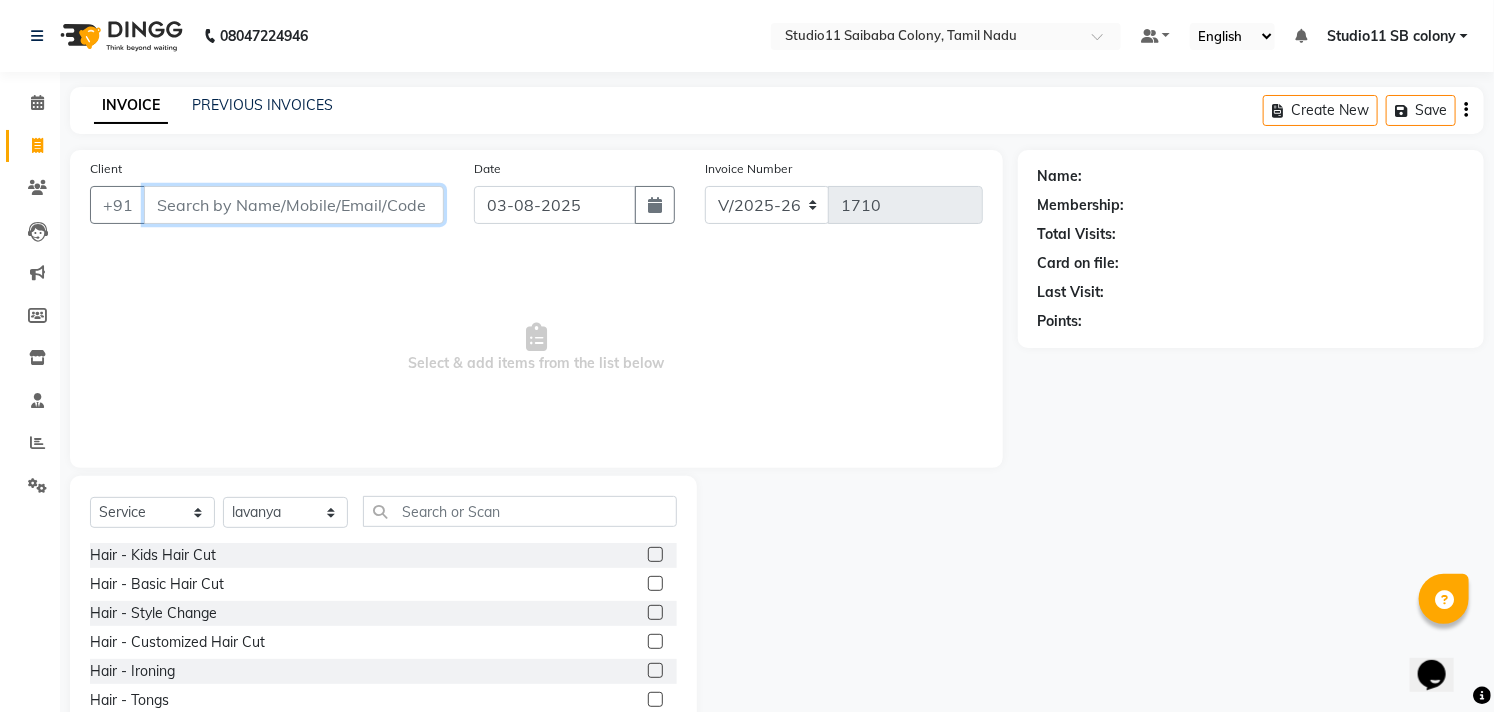 click on "Client" at bounding box center [294, 205] 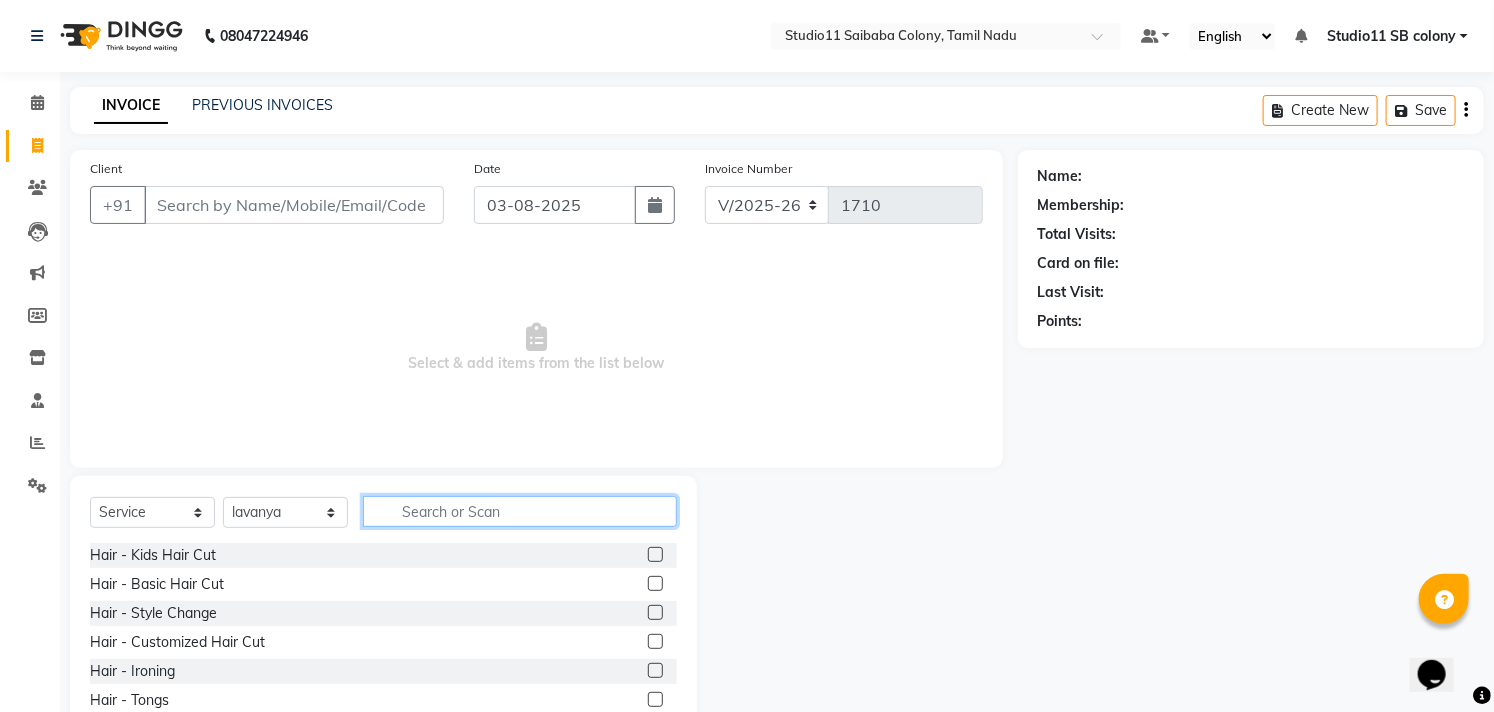 click 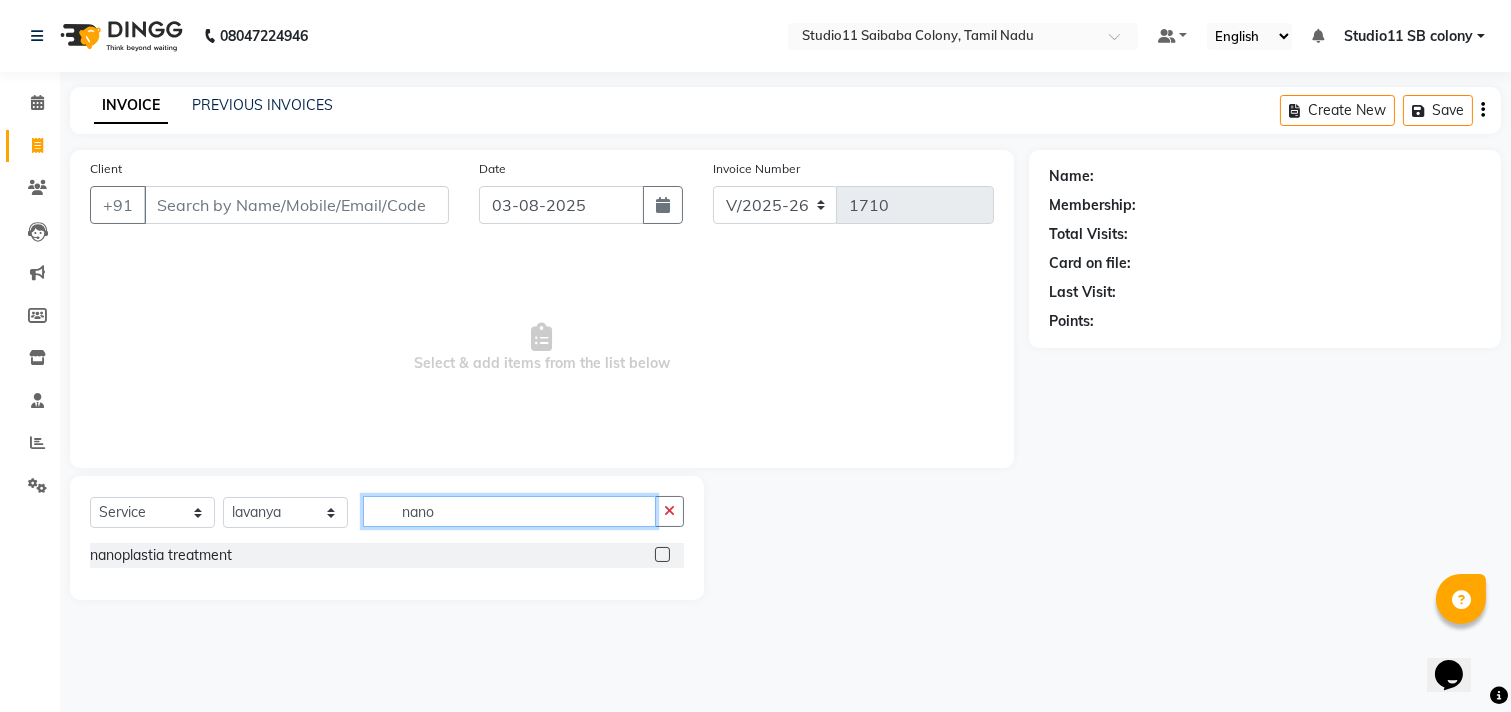 type on "nano" 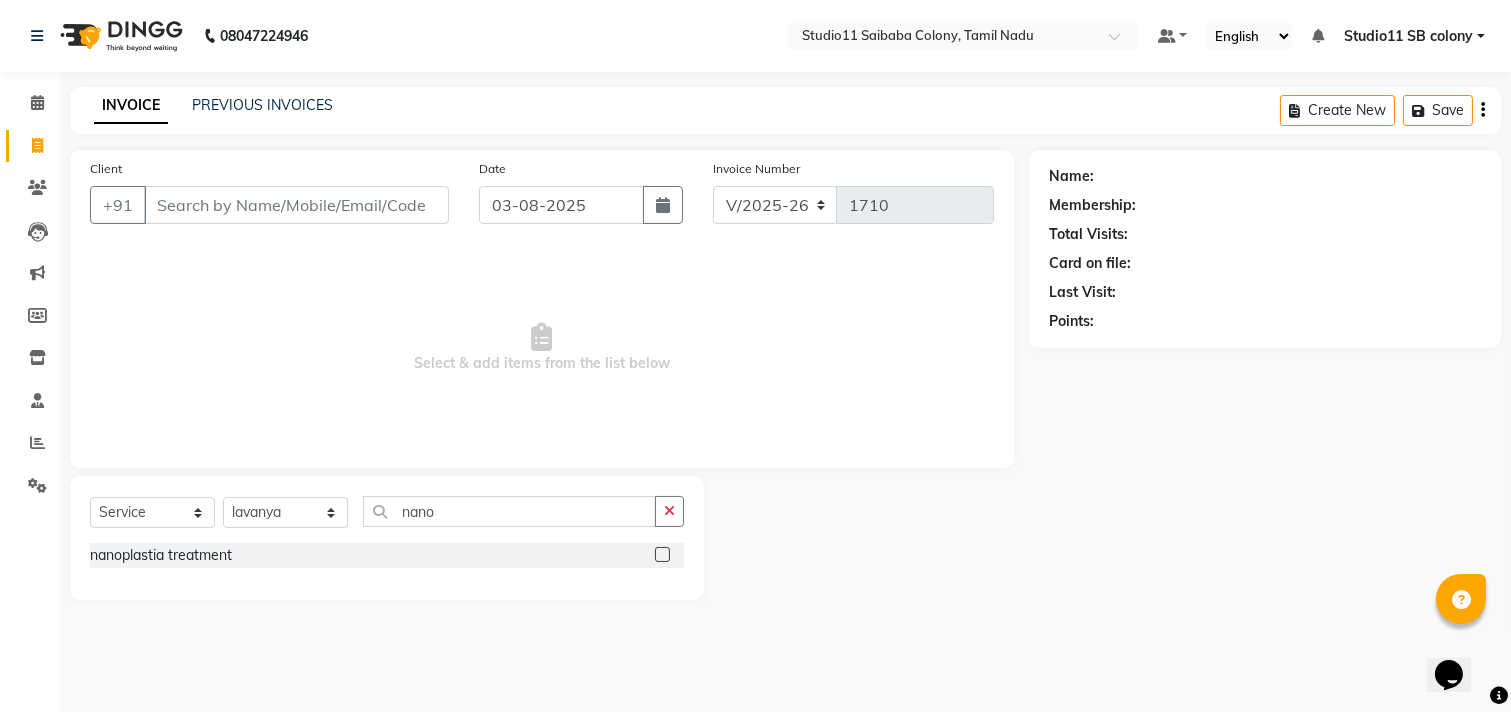 click 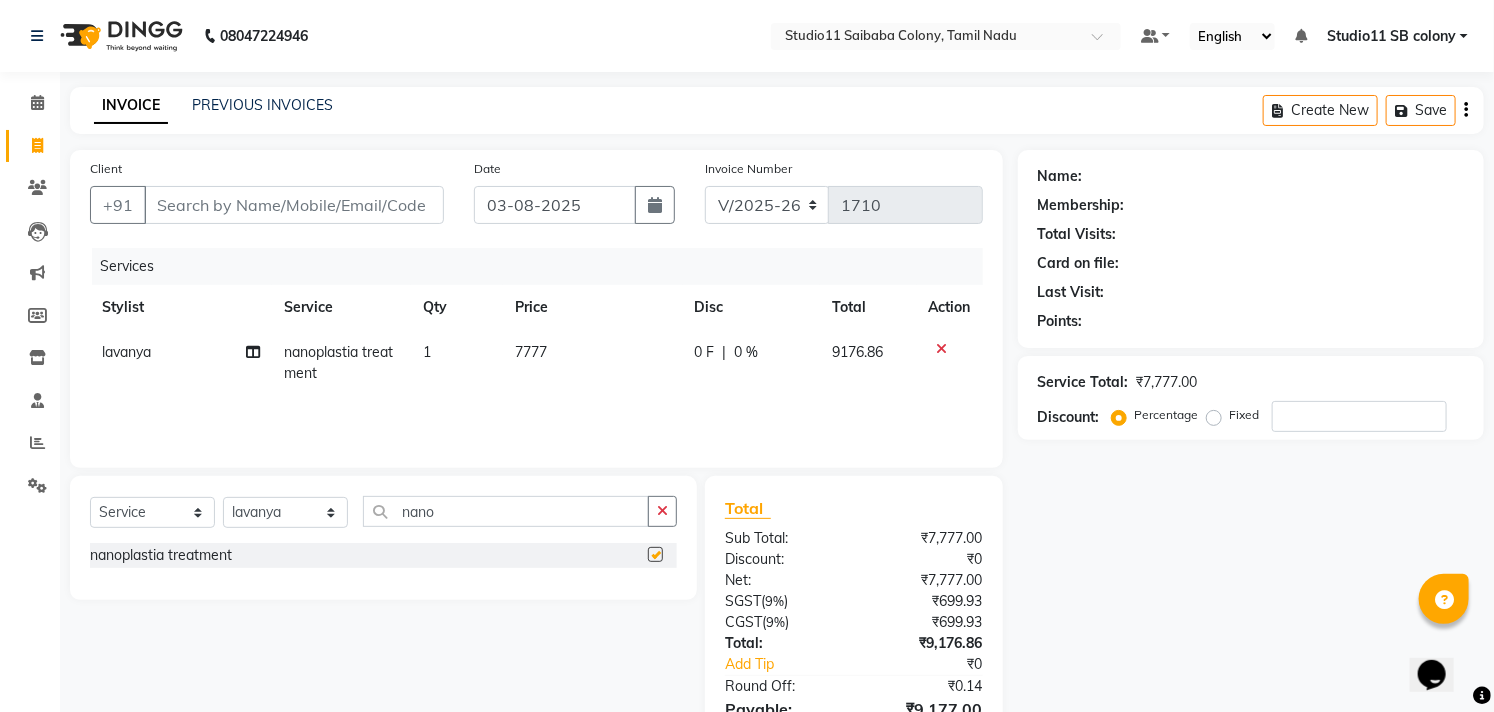 checkbox on "false" 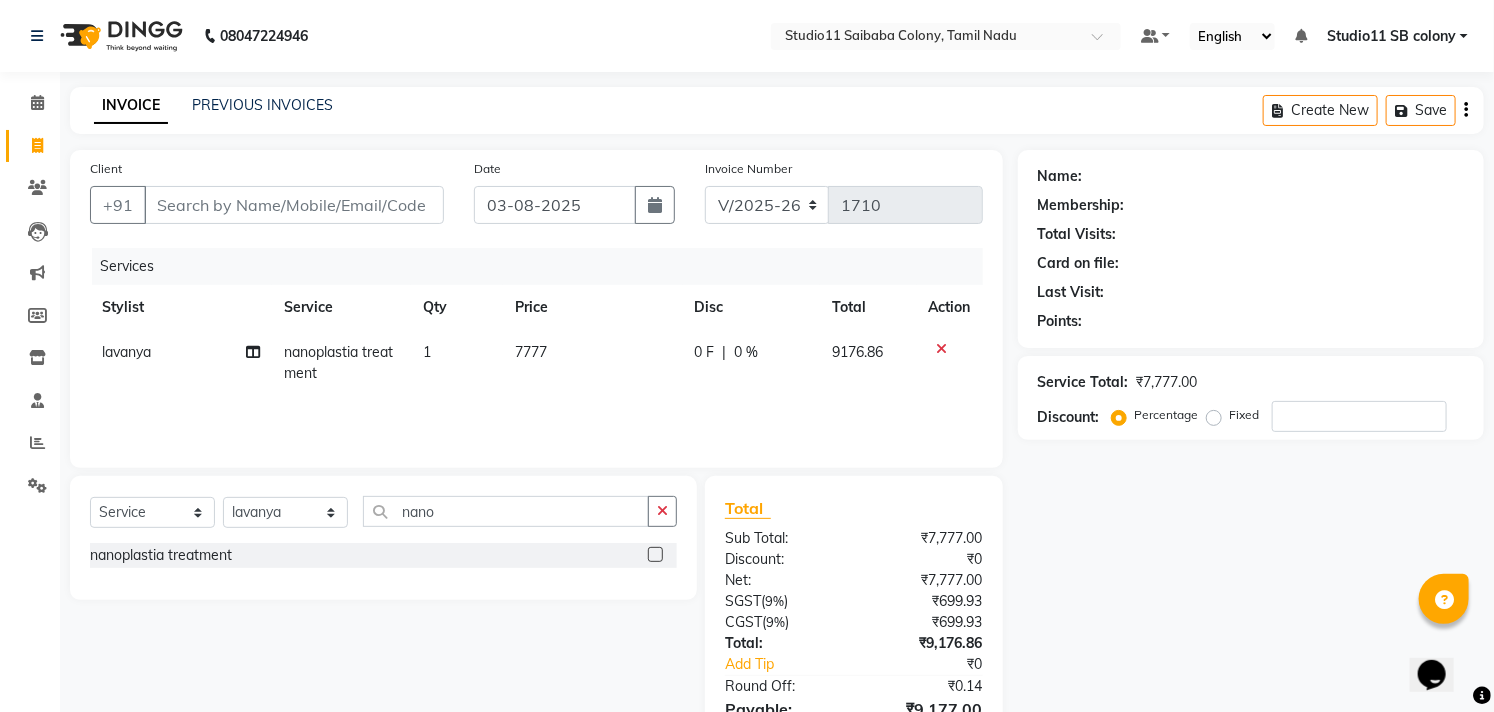 drag, startPoint x: 521, startPoint y: 351, endPoint x: 535, endPoint y: 348, distance: 14.3178215 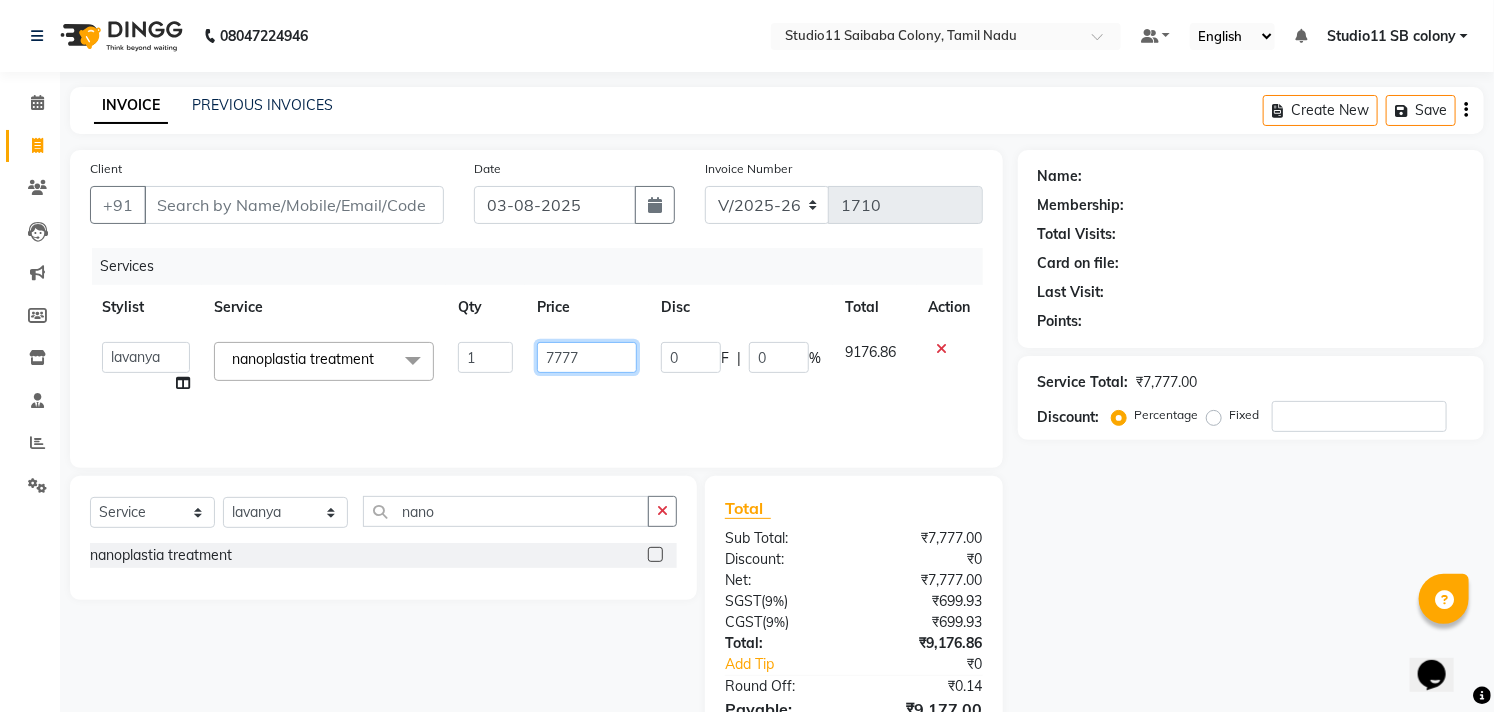 drag, startPoint x: 595, startPoint y: 356, endPoint x: 492, endPoint y: 394, distance: 109.786156 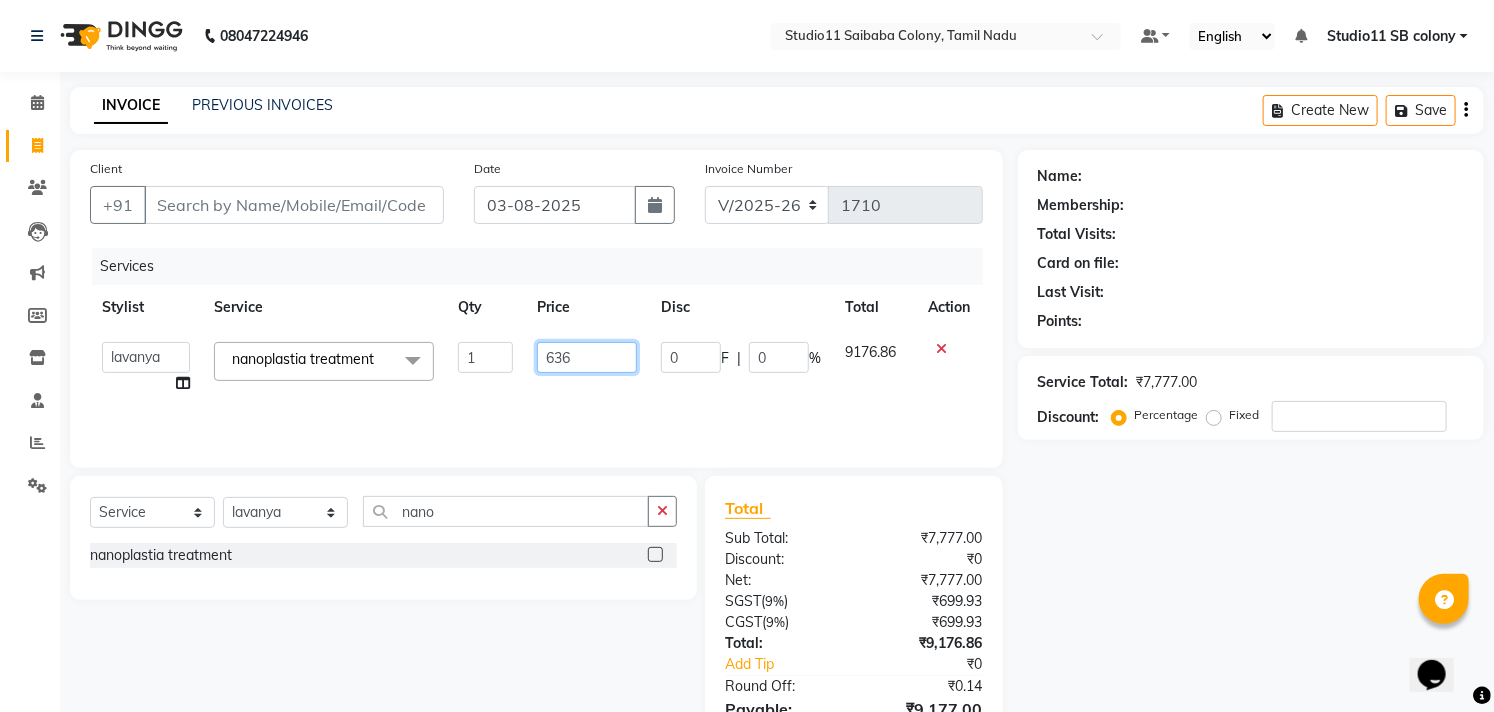 type on "6360" 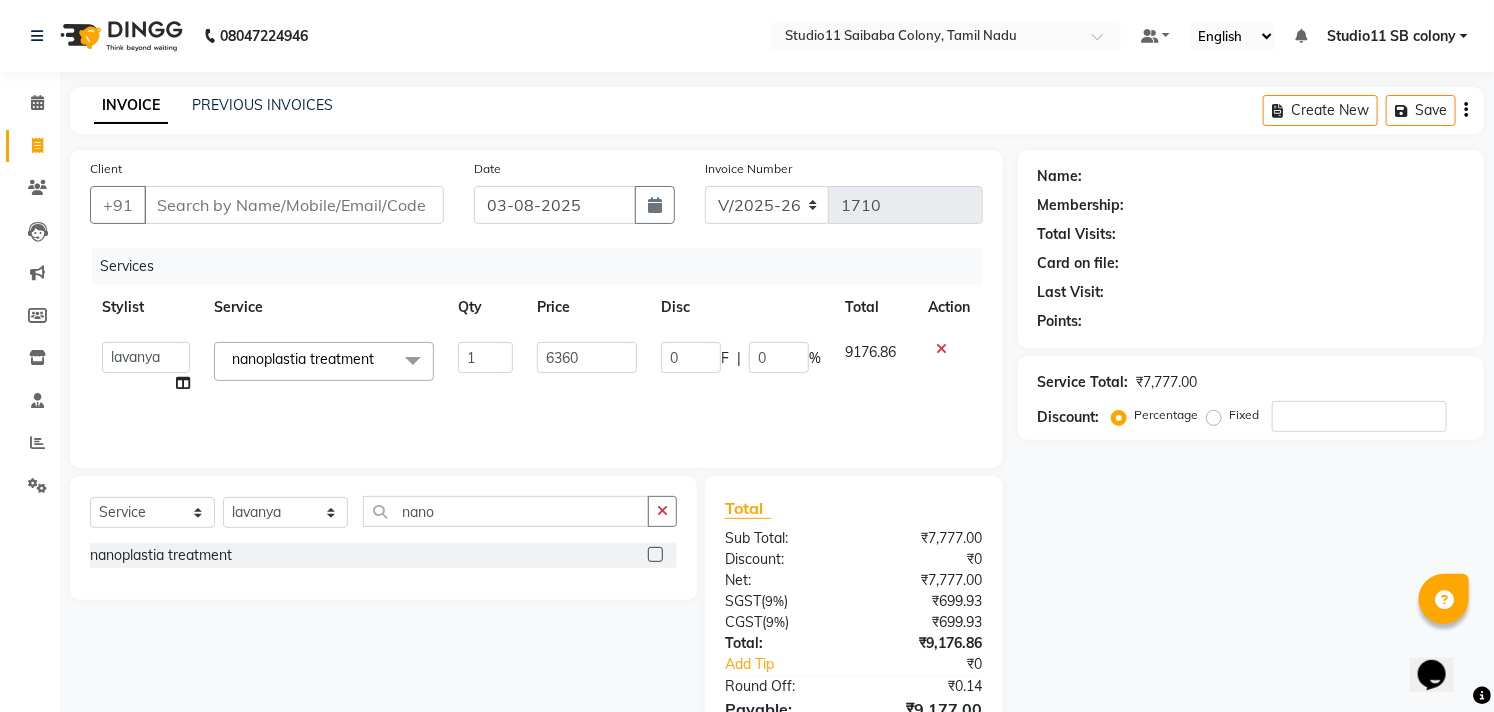 click on "Name: Membership: Total Visits: Card on file: Last Visit:  Points:  Service Total:  ₹7,777.00  Discount:  Percentage   Fixed" 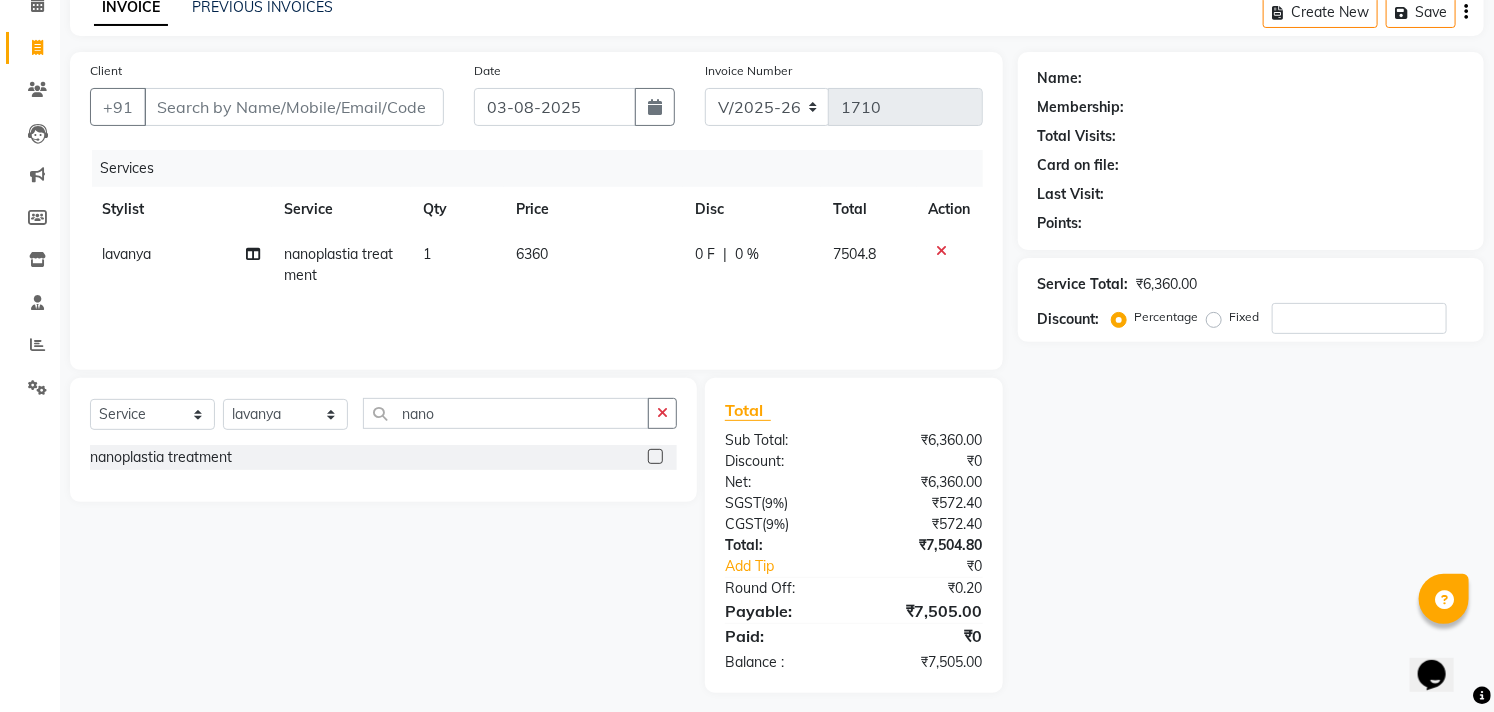 scroll, scrollTop: 108, scrollLeft: 0, axis: vertical 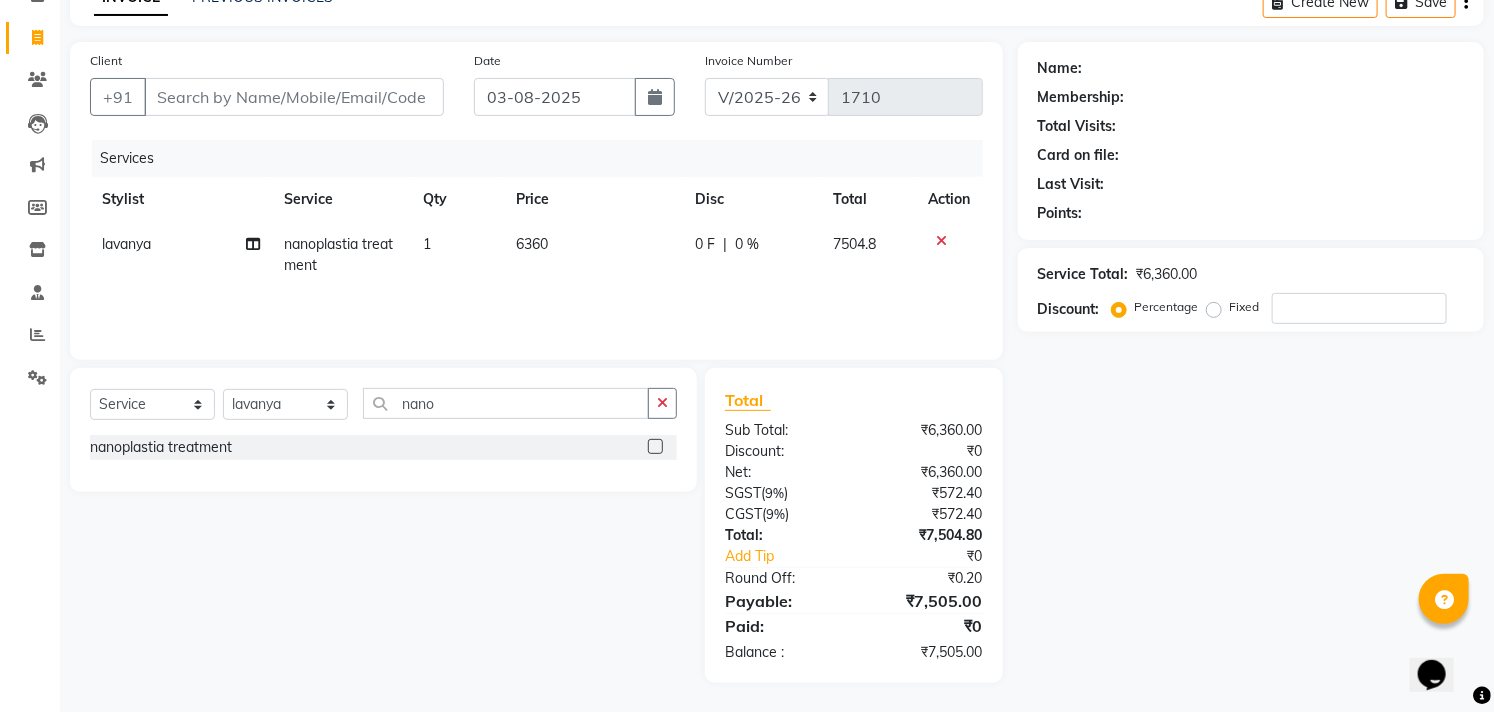 click on "6360" 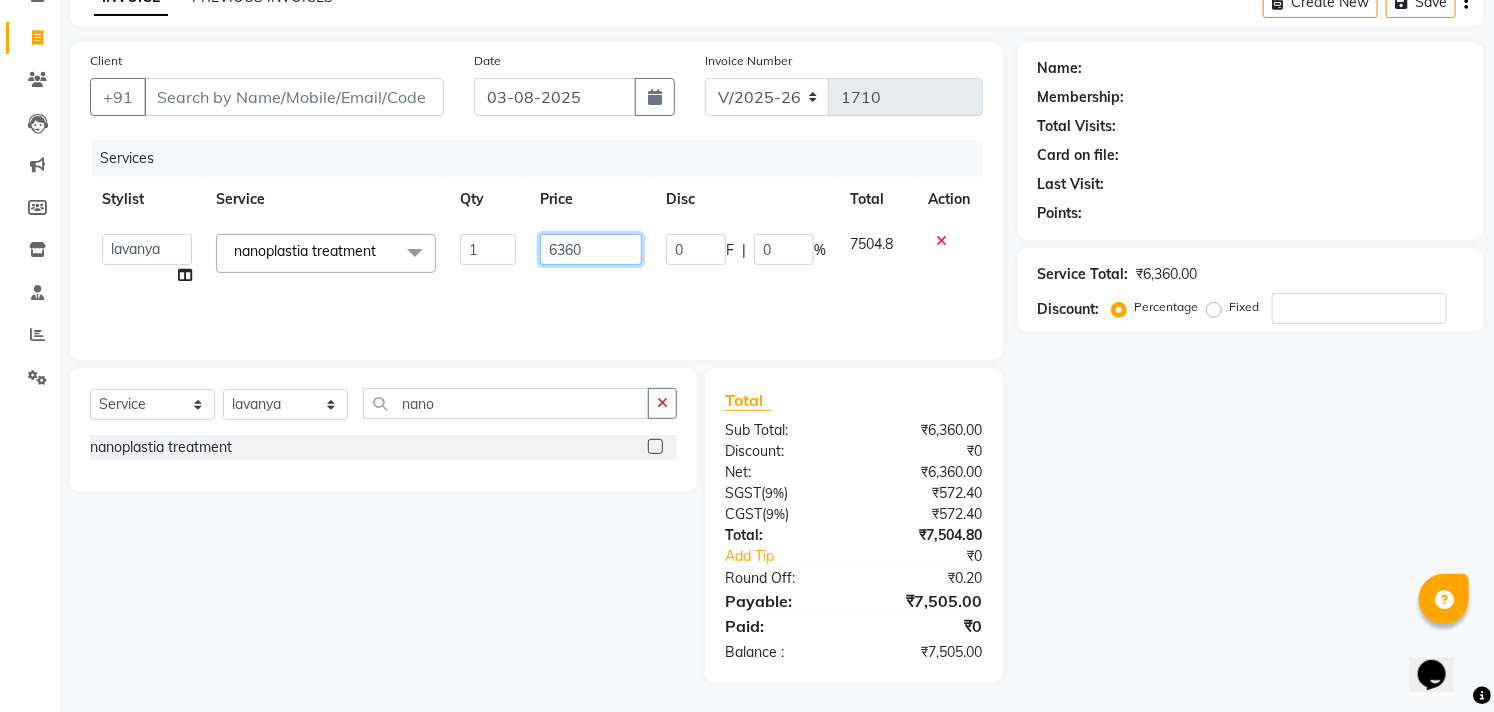 click on "6360" 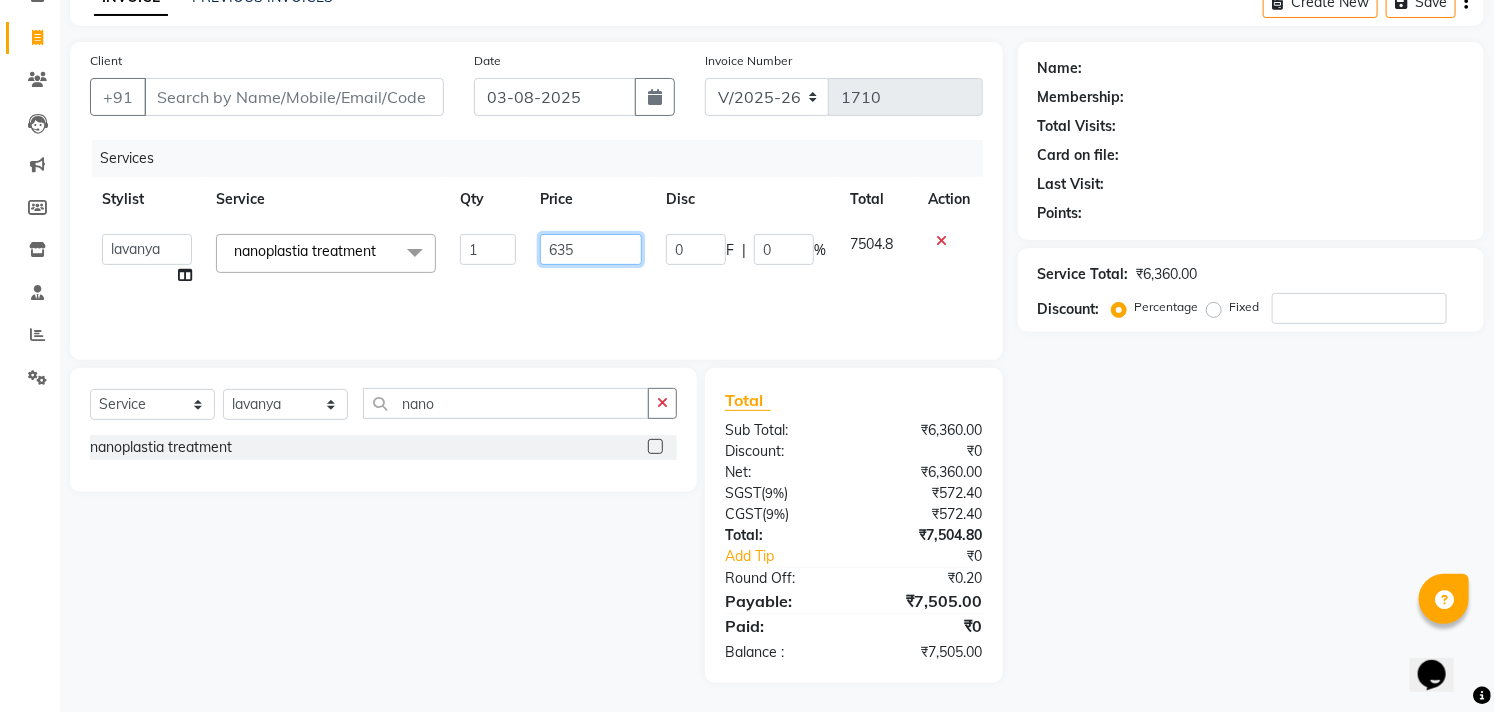 type on "6355" 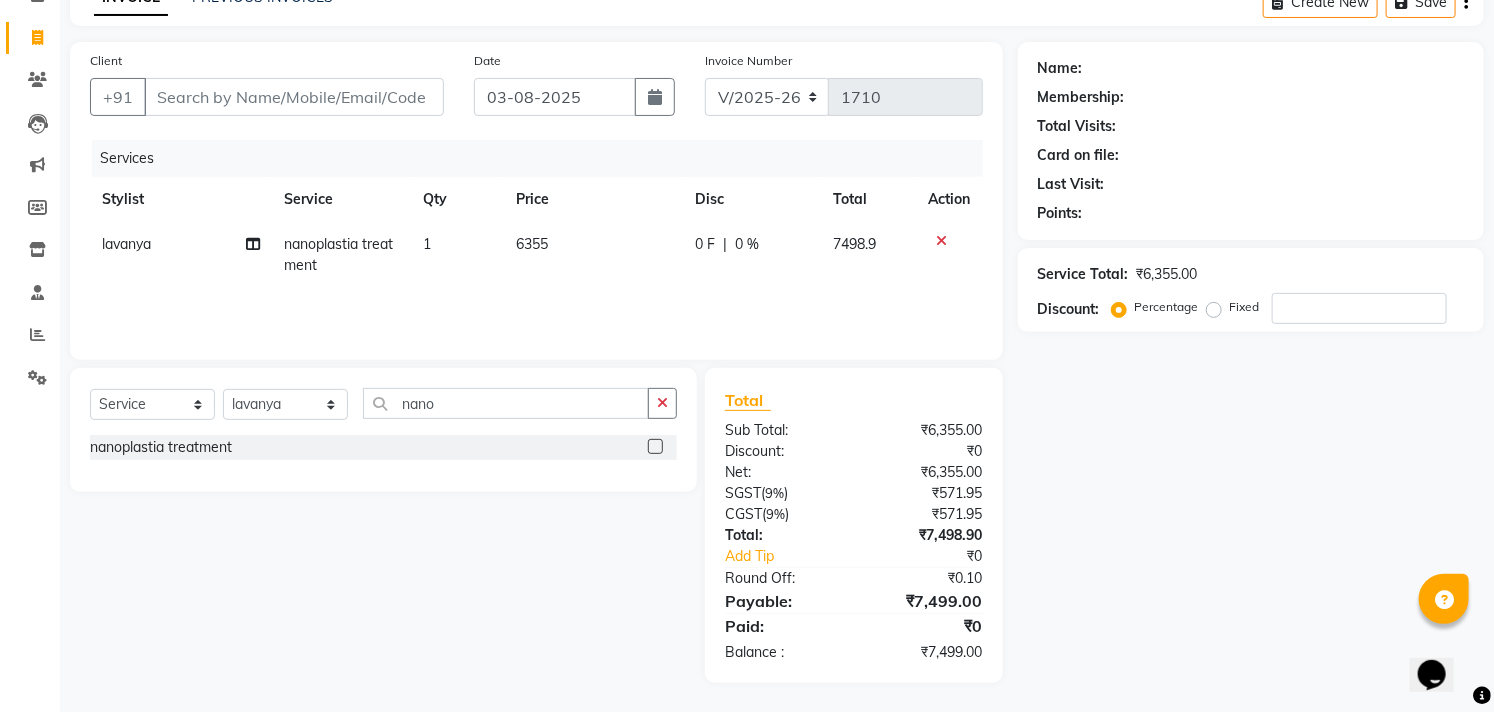 click on "Name: Membership: Total Visits: Card on file: Last Visit:  Points:  Service Total:  ₹6,355.00  Discount:  Percentage   Fixed" 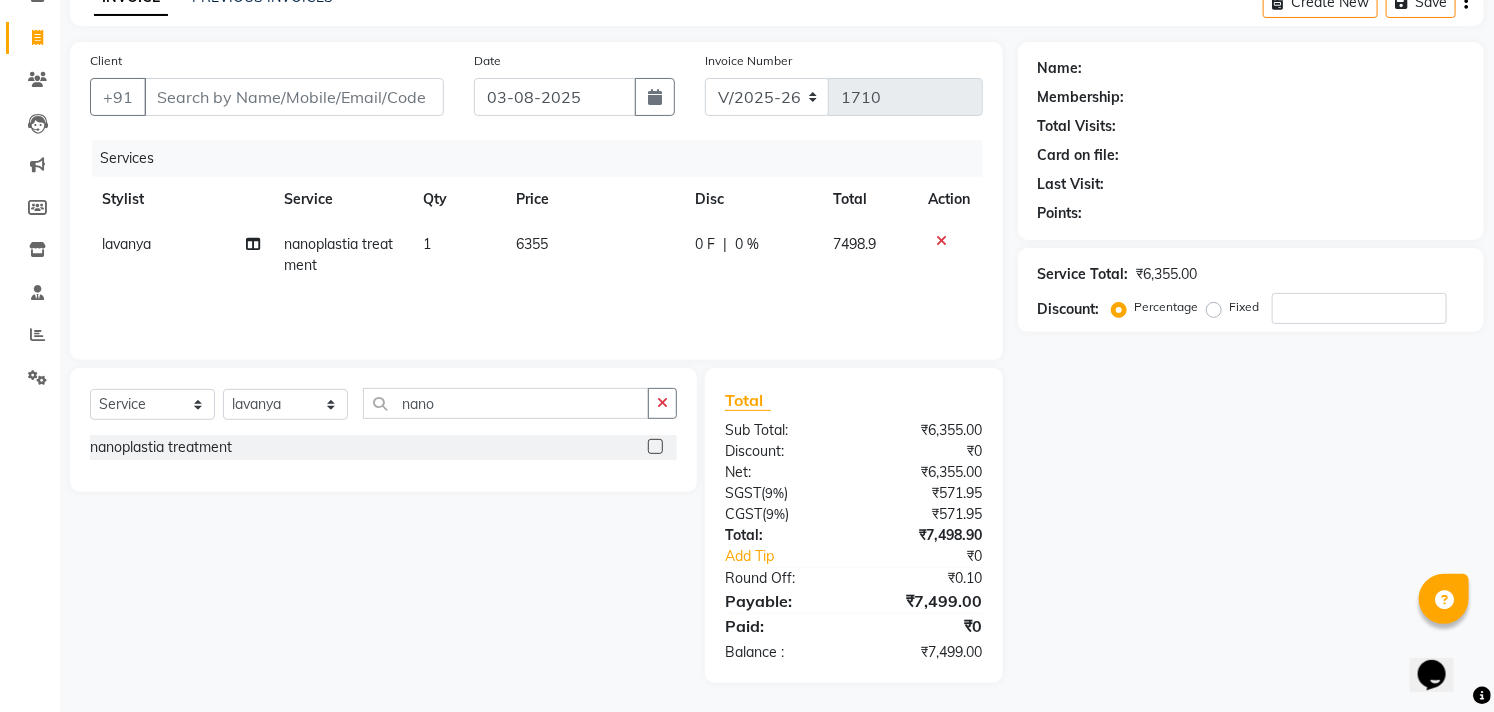 click on "6355" 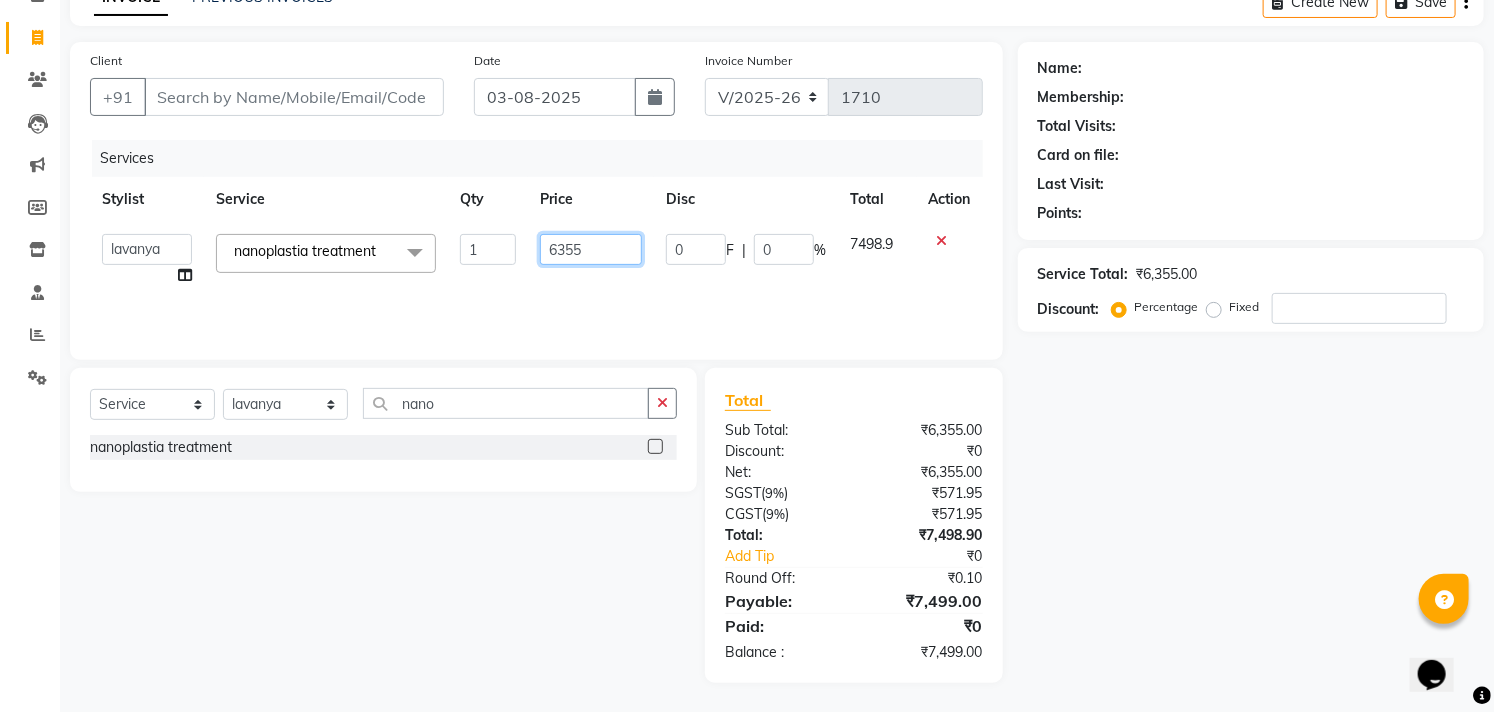 click on "6355" 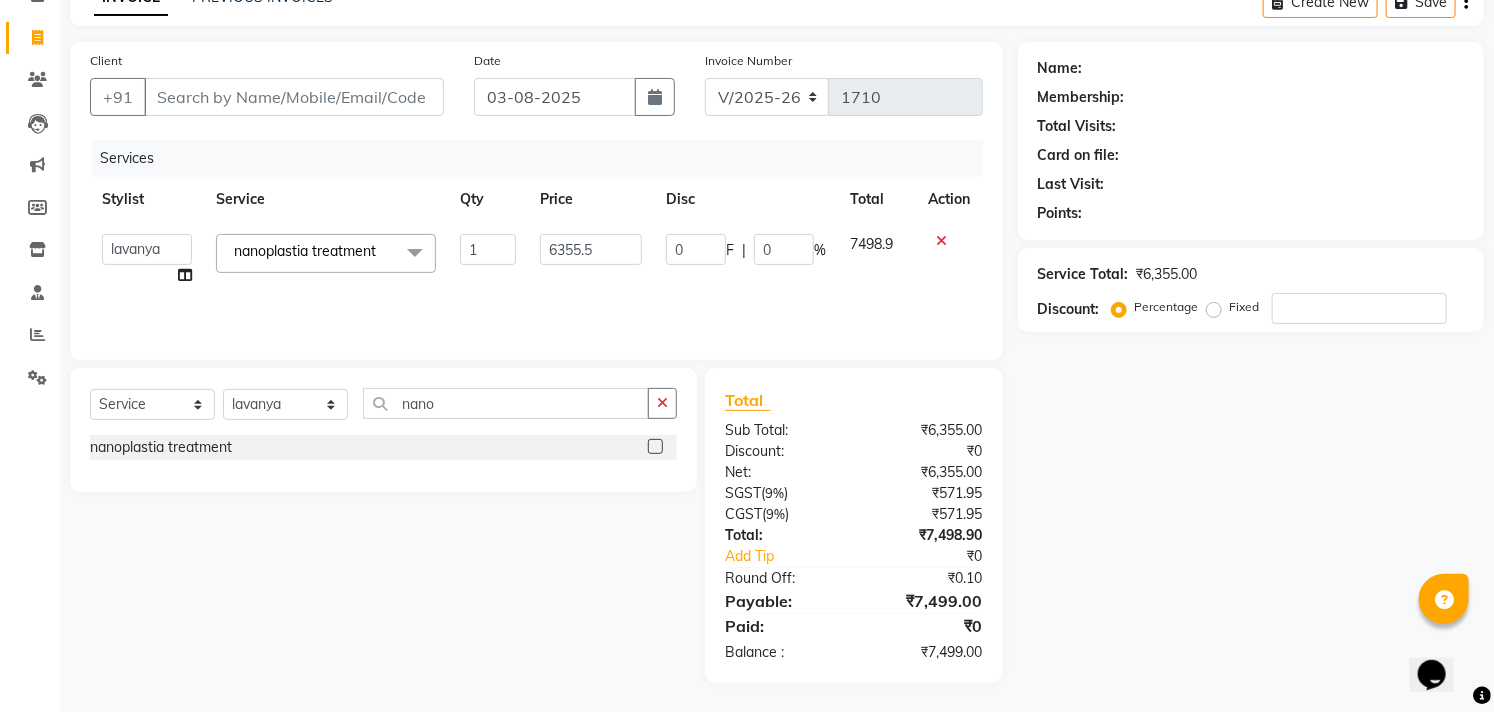 click on "Name: Membership: Total Visits: Card on file: Last Visit:  Points:  Service Total:  ₹6,355.00  Discount:  Percentage   Fixed" 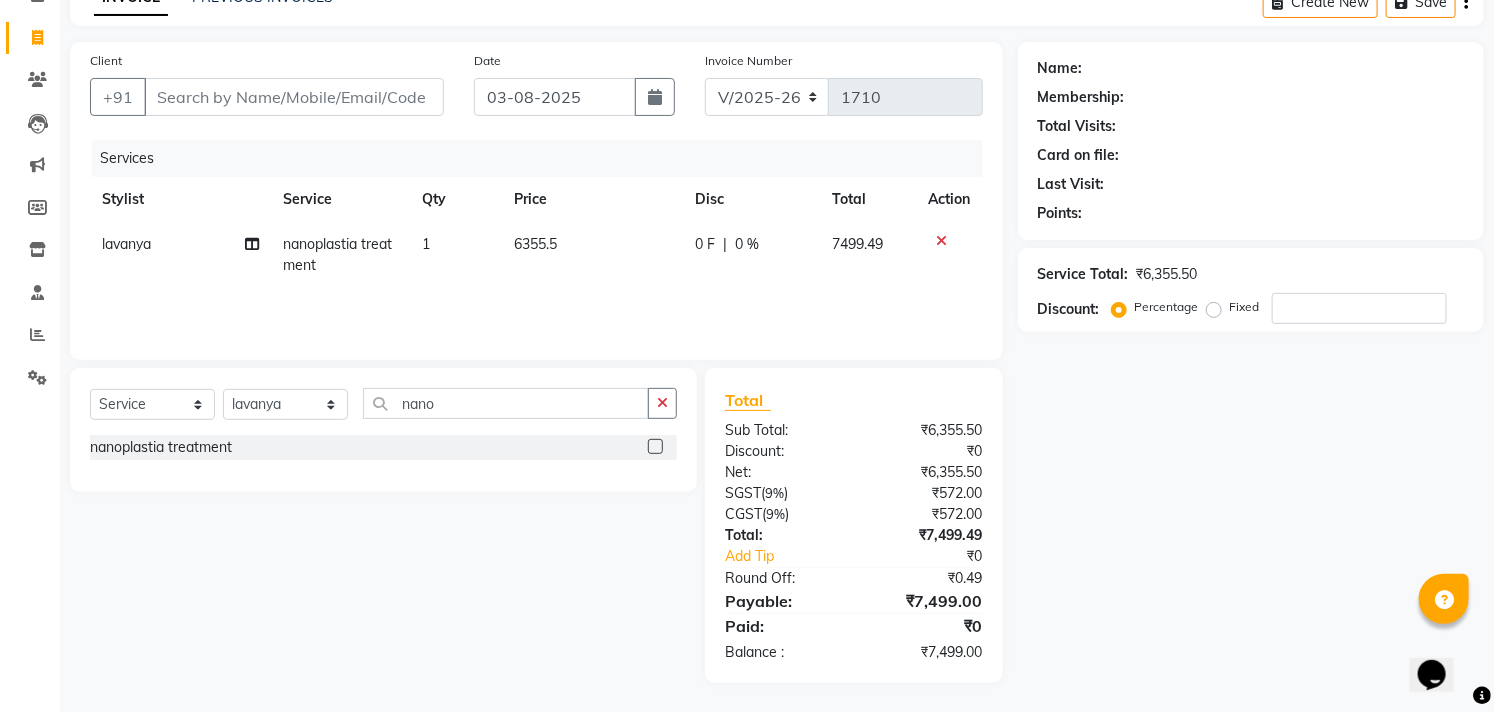 drag, startPoint x: 1062, startPoint y: 523, endPoint x: 515, endPoint y: 191, distance: 639.8695 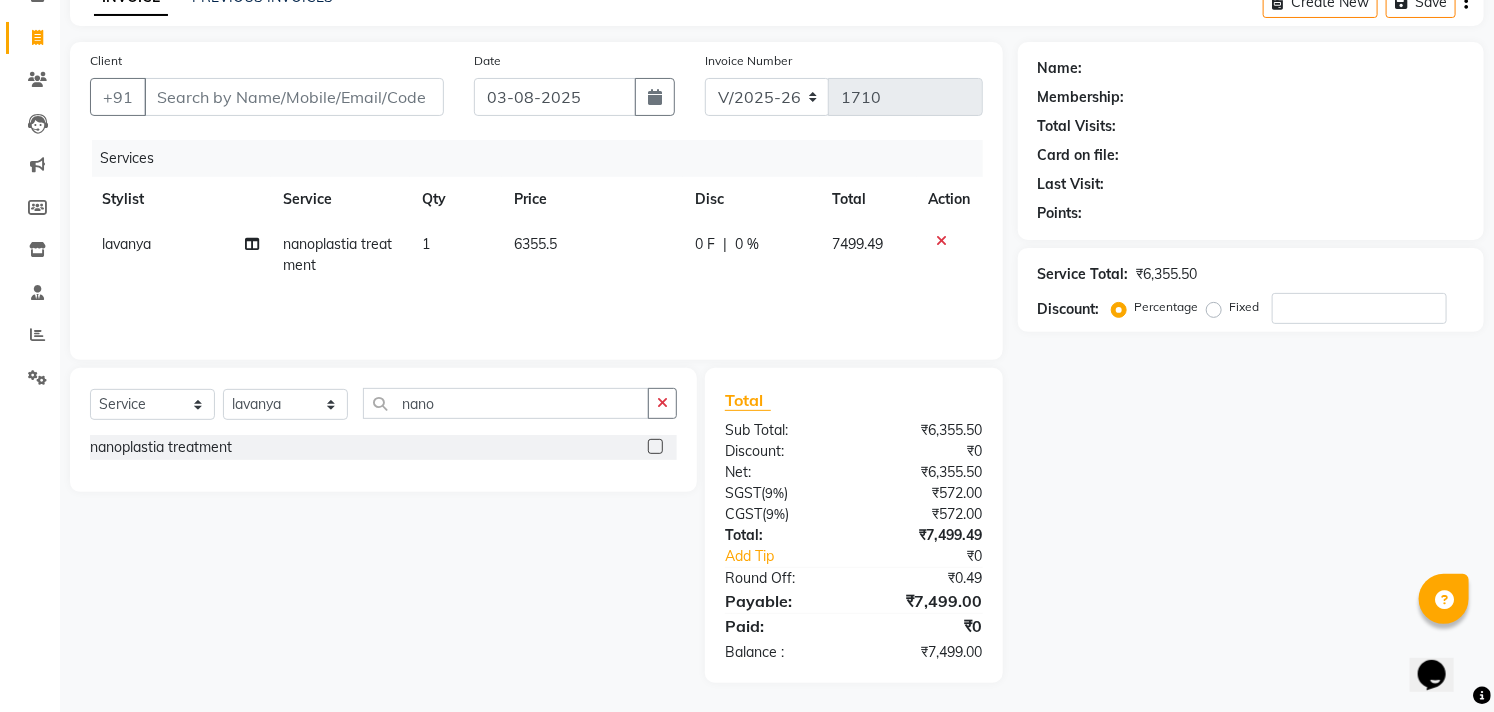 click on "Name: Membership: Total Visits: Card on file: Last Visit:  Points:  Service Total:  ₹6,355.50  Discount:  Percentage   Fixed" 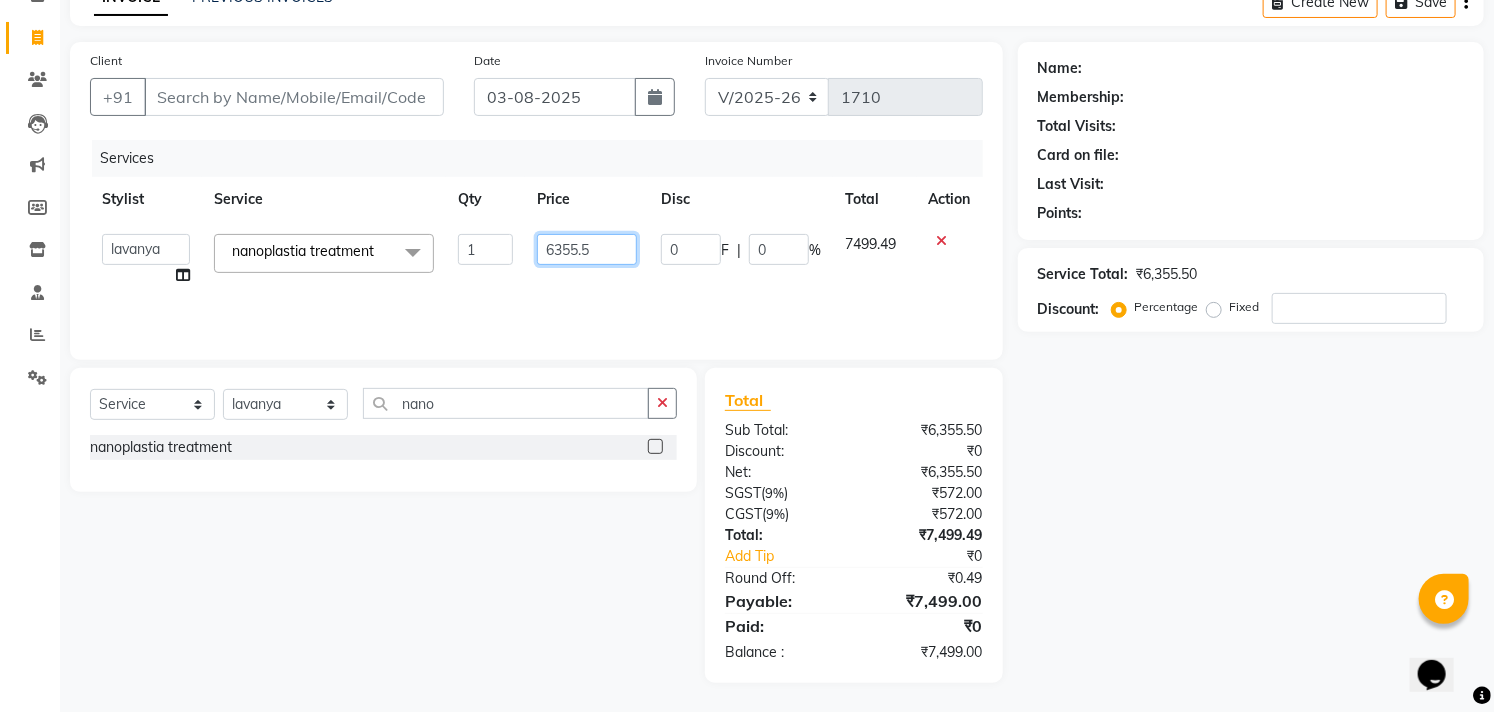 click on "6355.5" 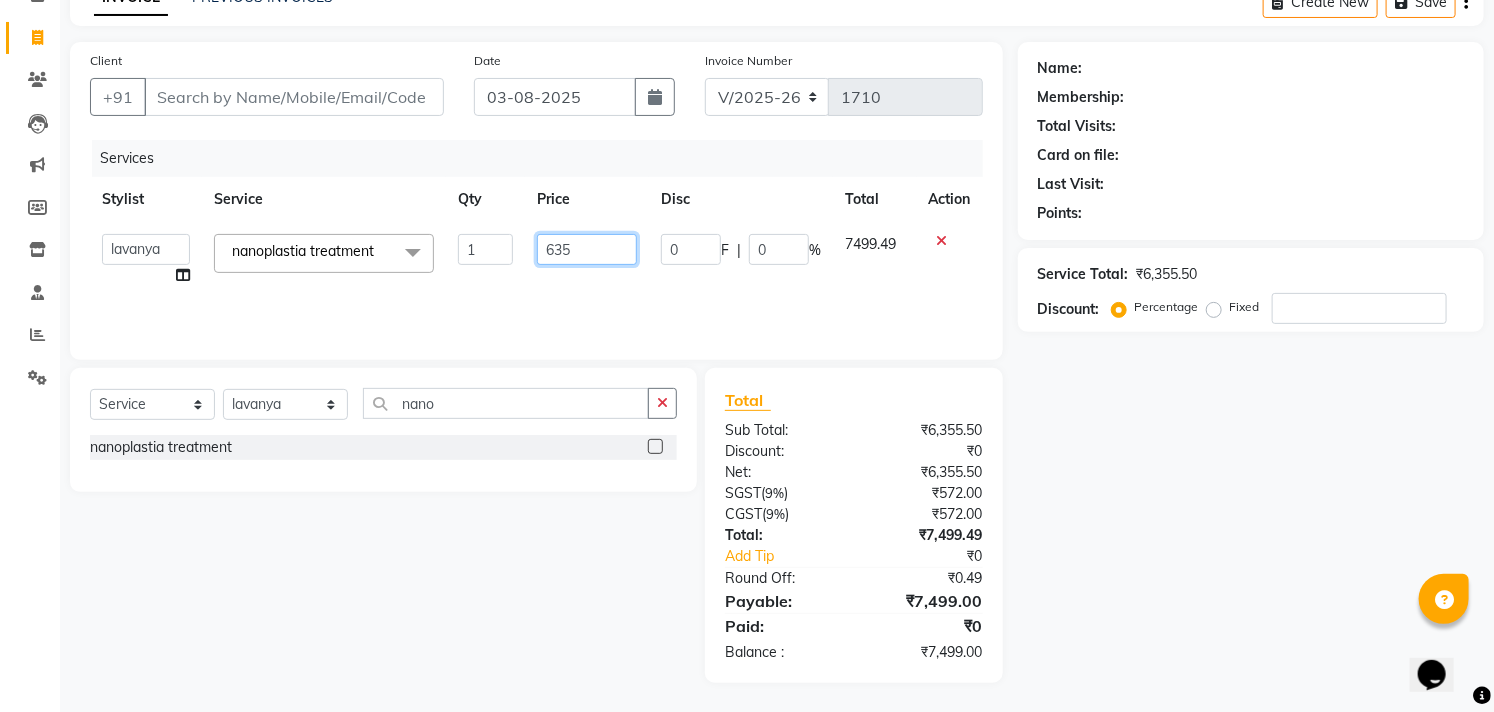 type on "6356" 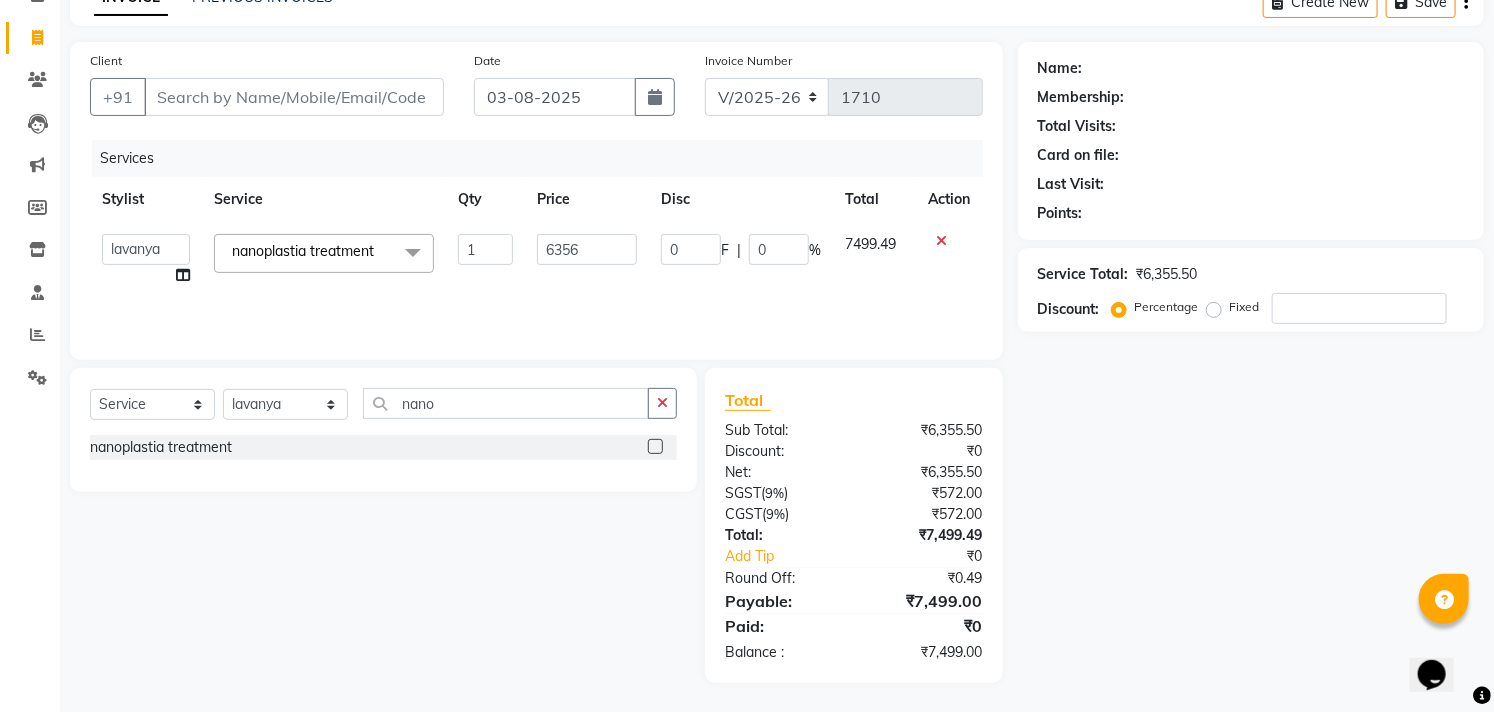 click on "Name: Membership: Total Visits: Card on file: Last Visit:  Points:  Service Total:  ₹6,355.50  Discount:  Percentage   Fixed" 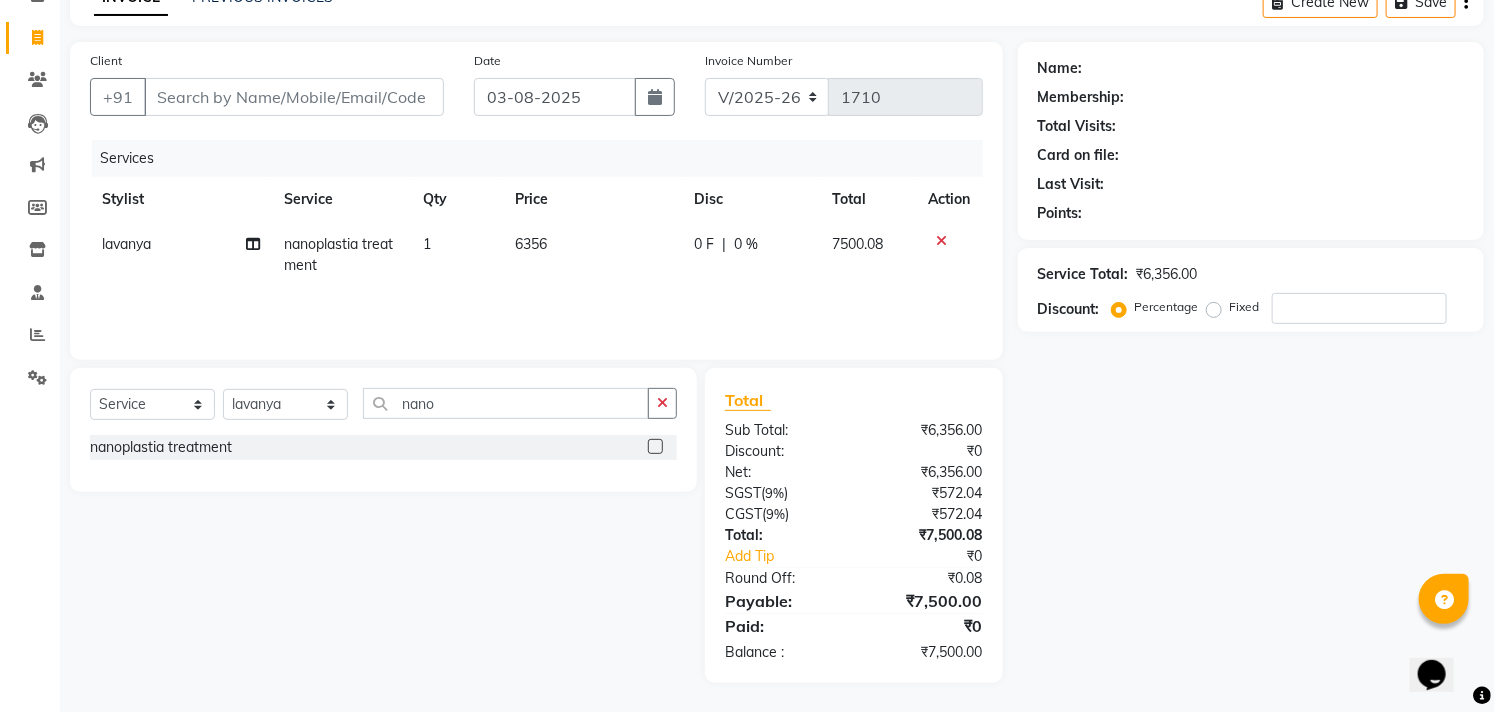 click on "Services Stylist Service Qty Price Disc Total Action lavanya nanoplastia treatment 1 6356 0 F | 0 % 7500.08" 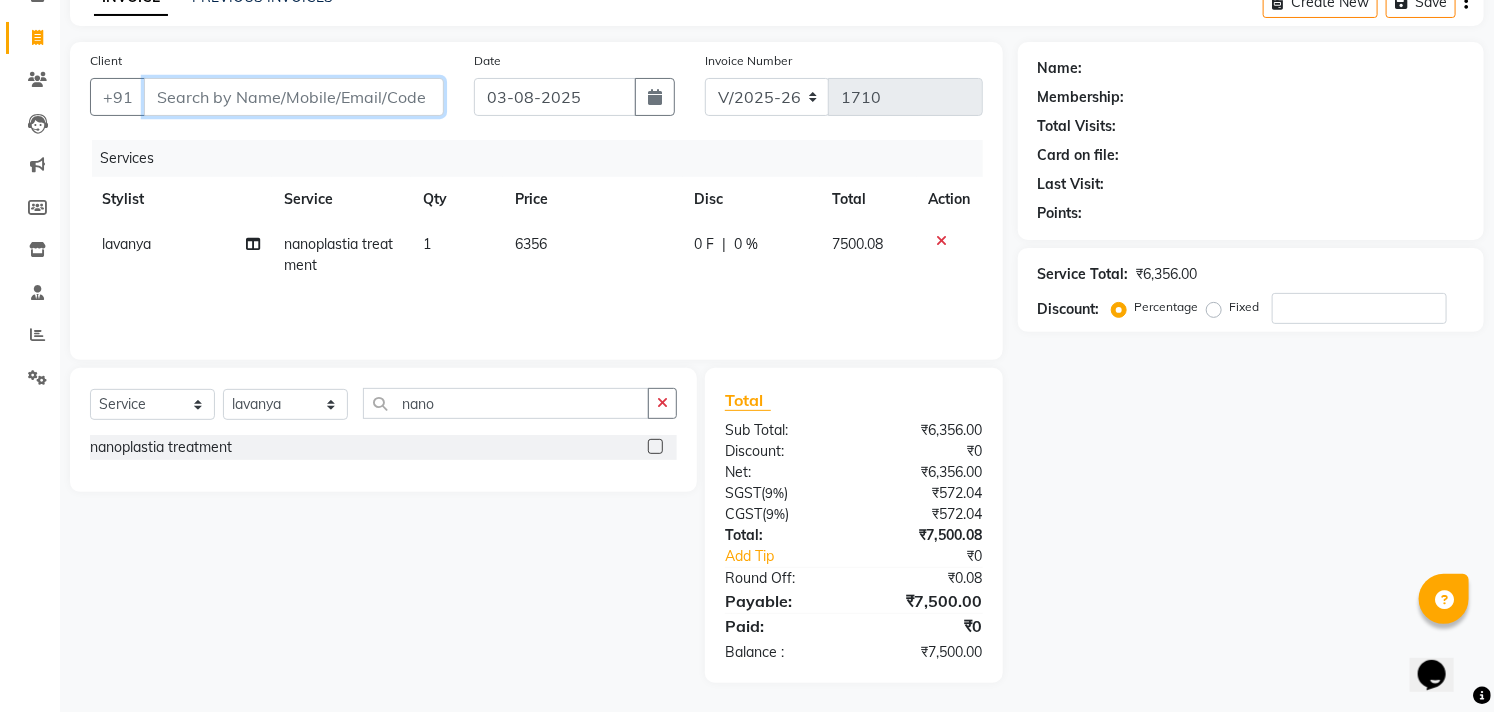 click on "Client" at bounding box center [294, 97] 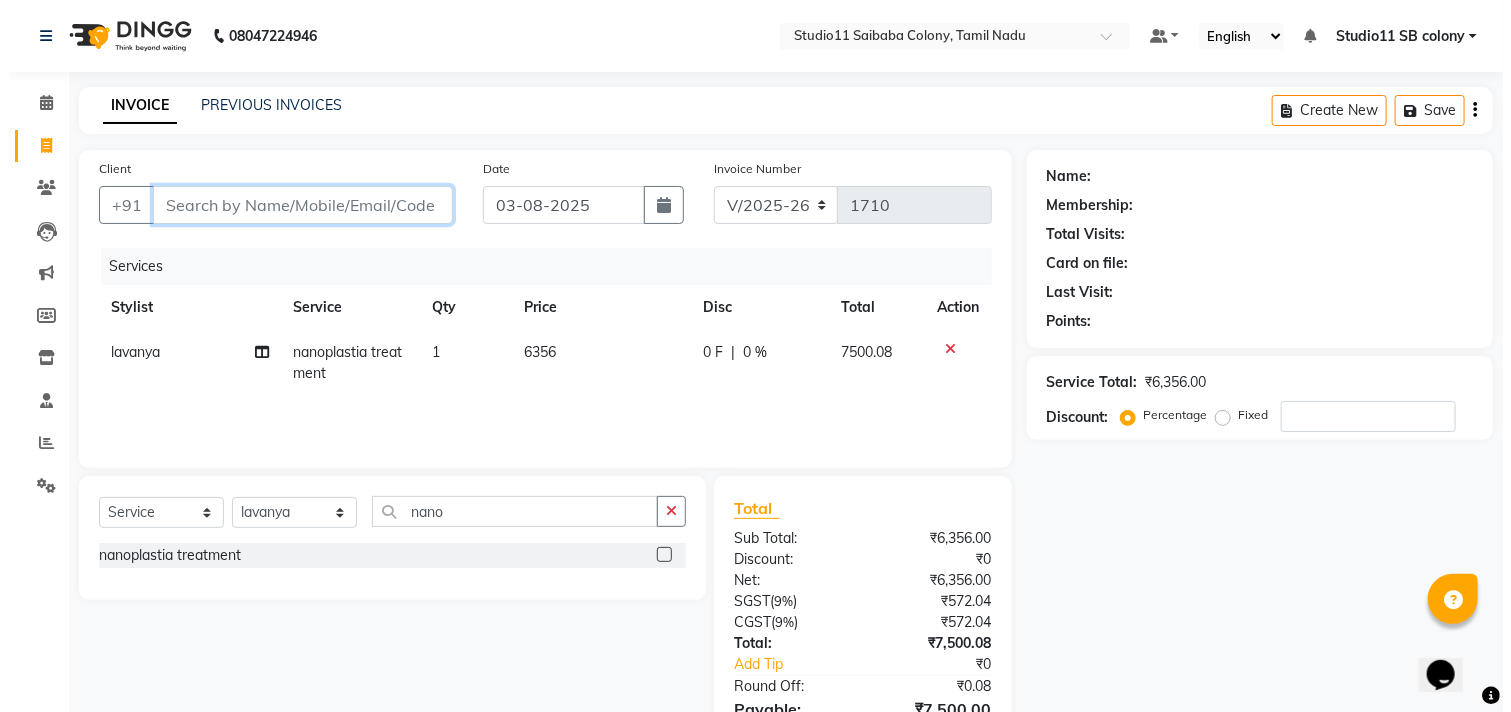 scroll, scrollTop: 108, scrollLeft: 0, axis: vertical 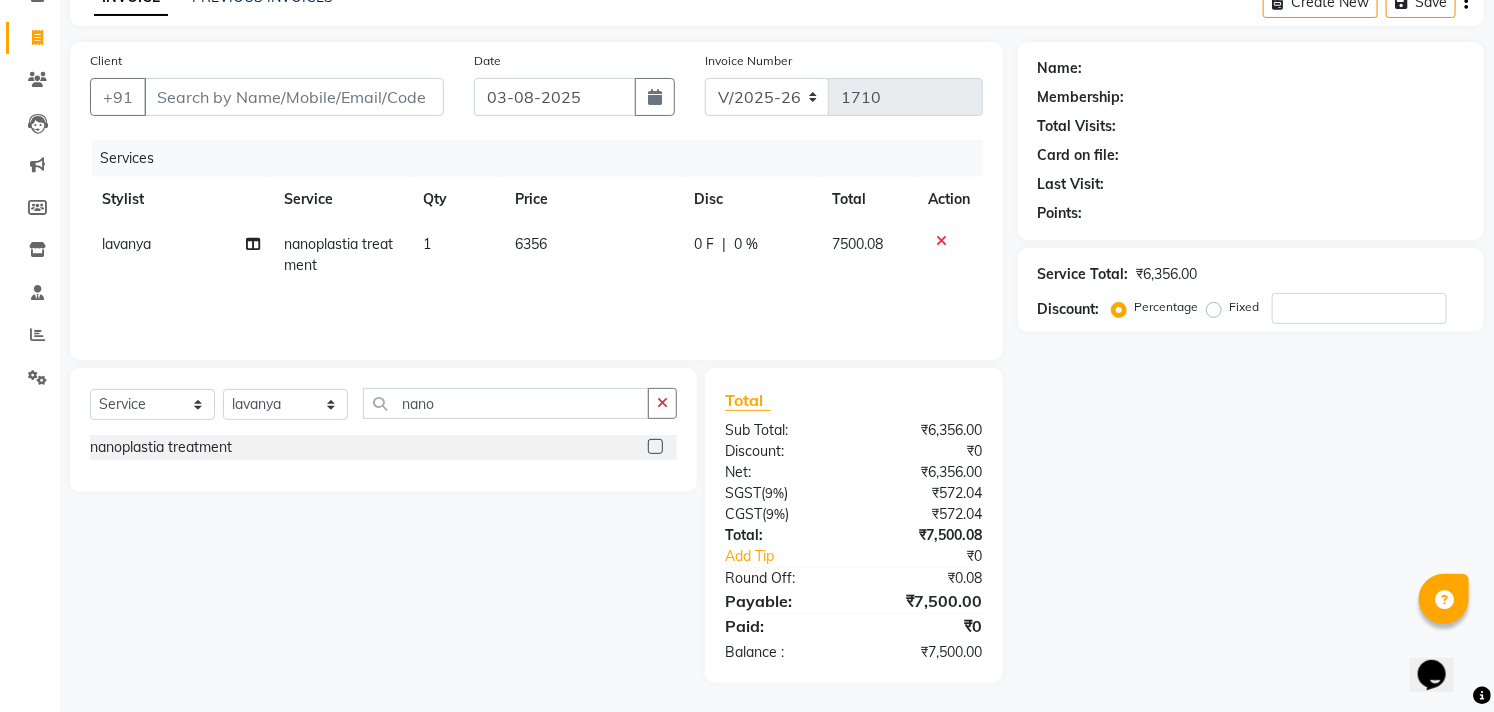 click 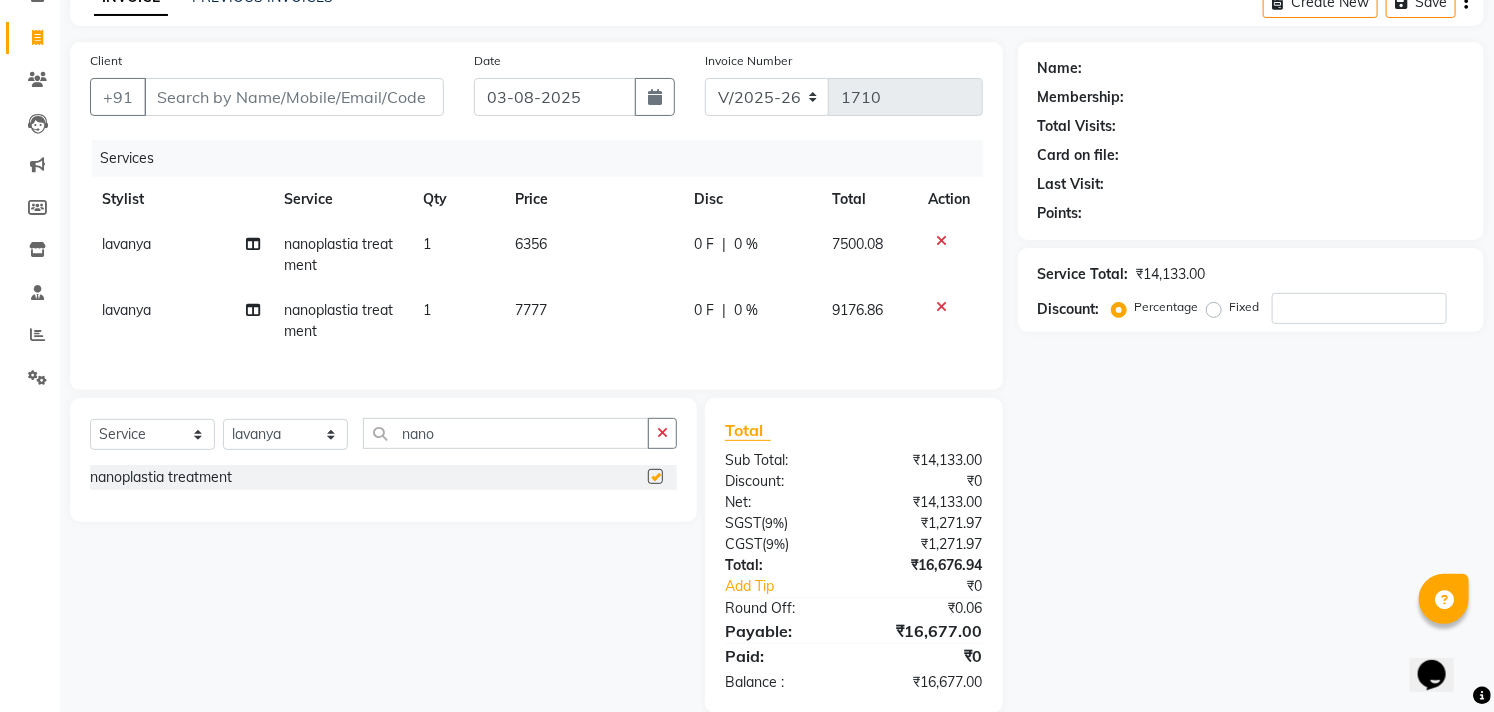 checkbox on "false" 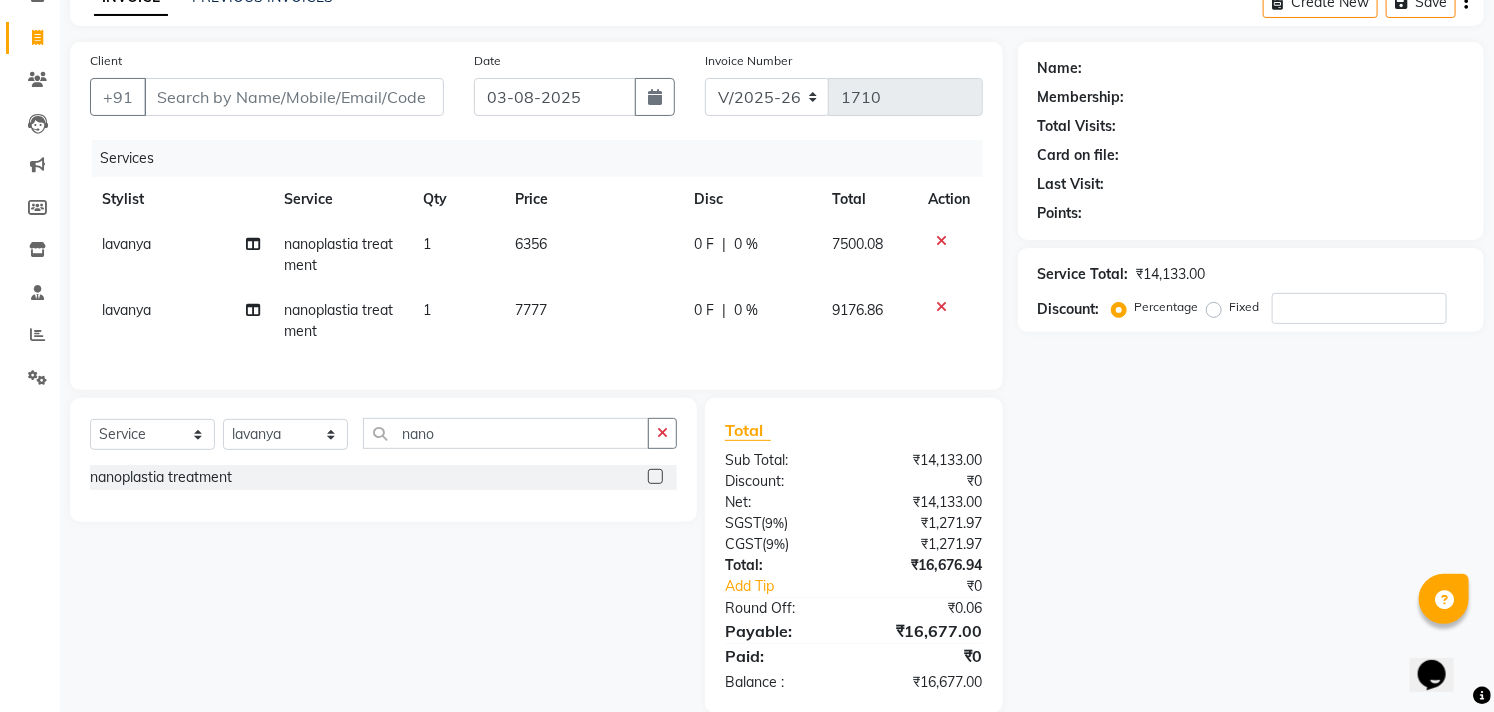 click 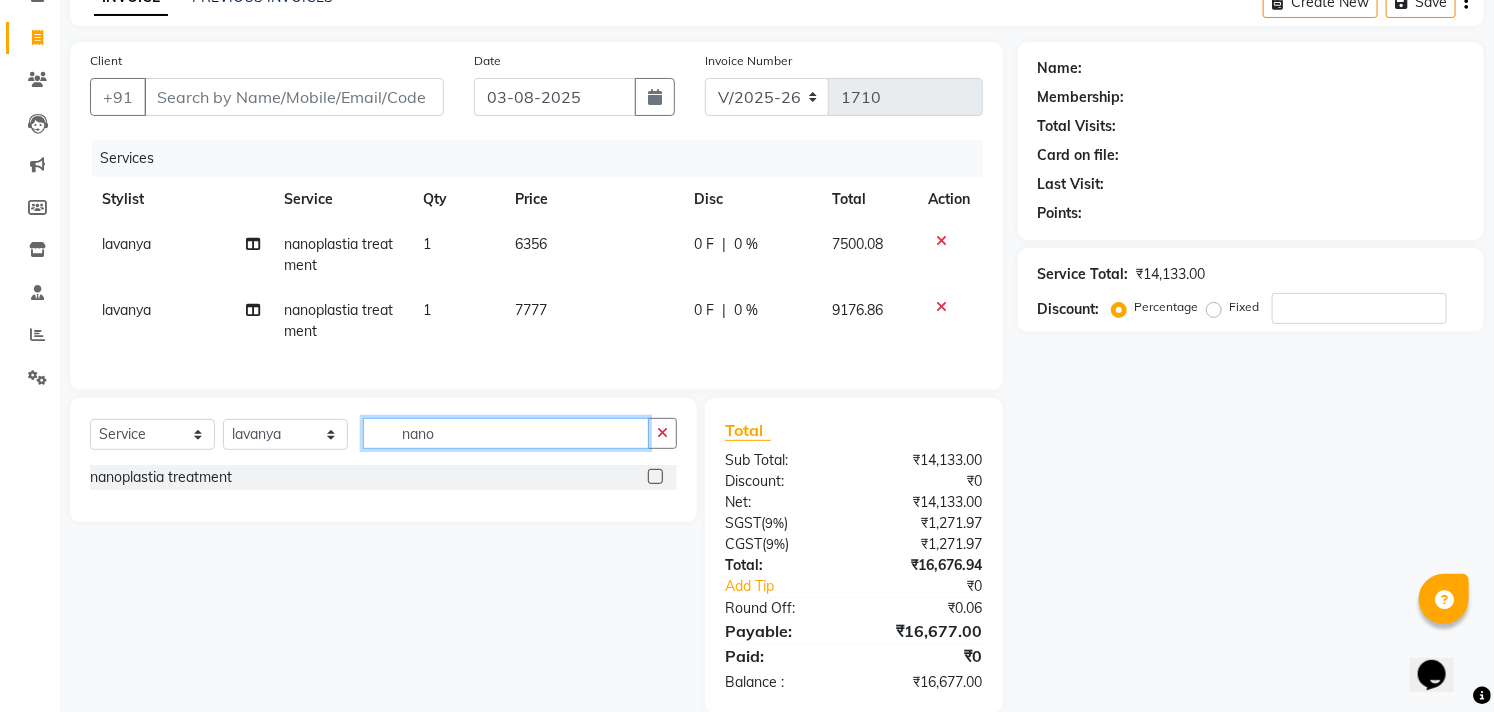 type 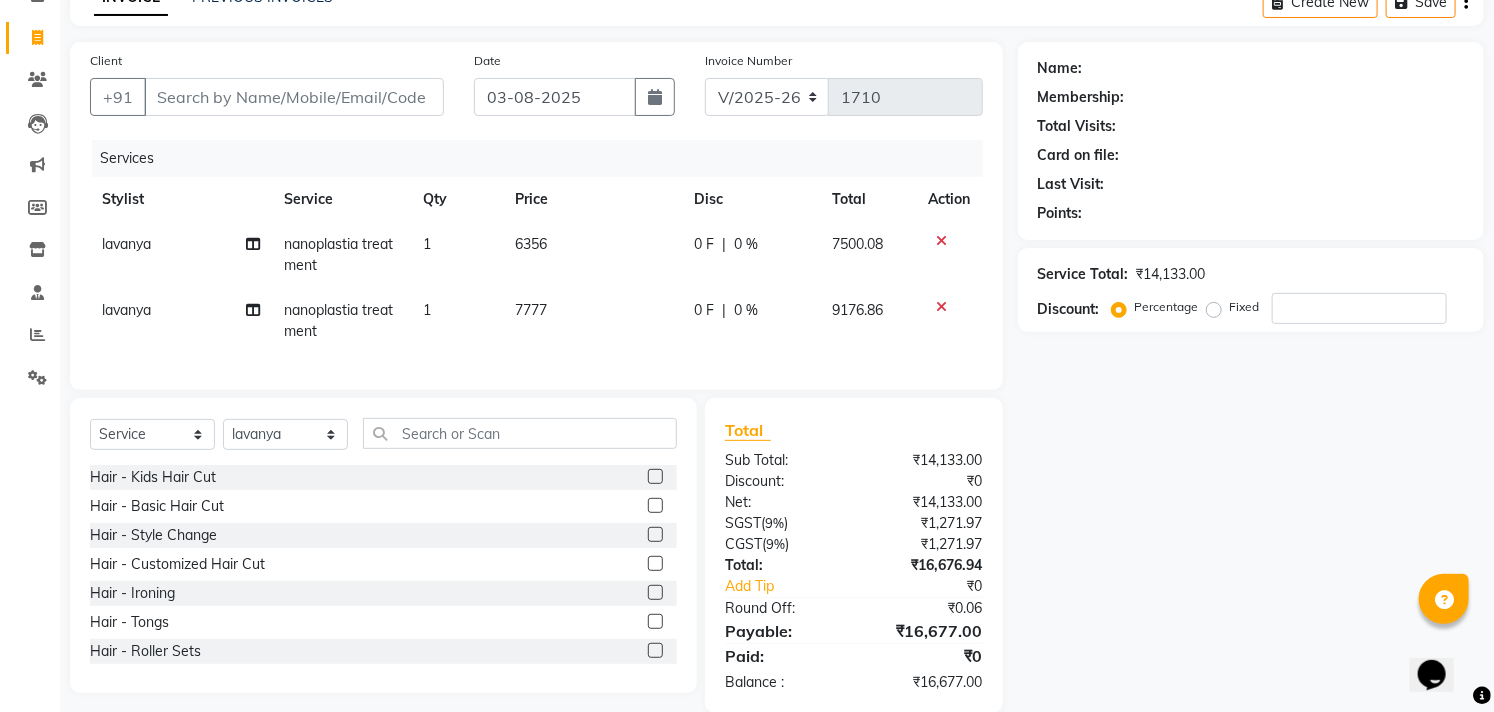 click 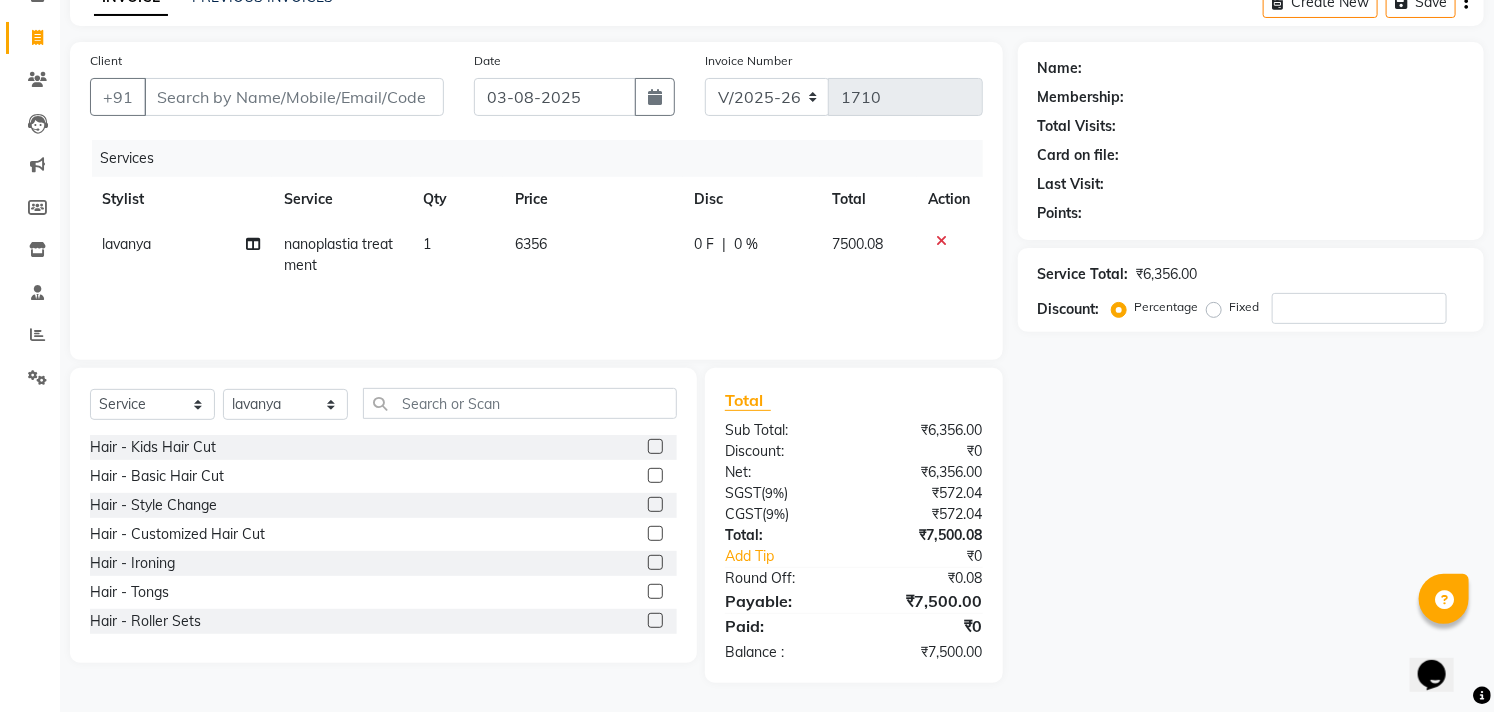 click on "0 F | 0 %" 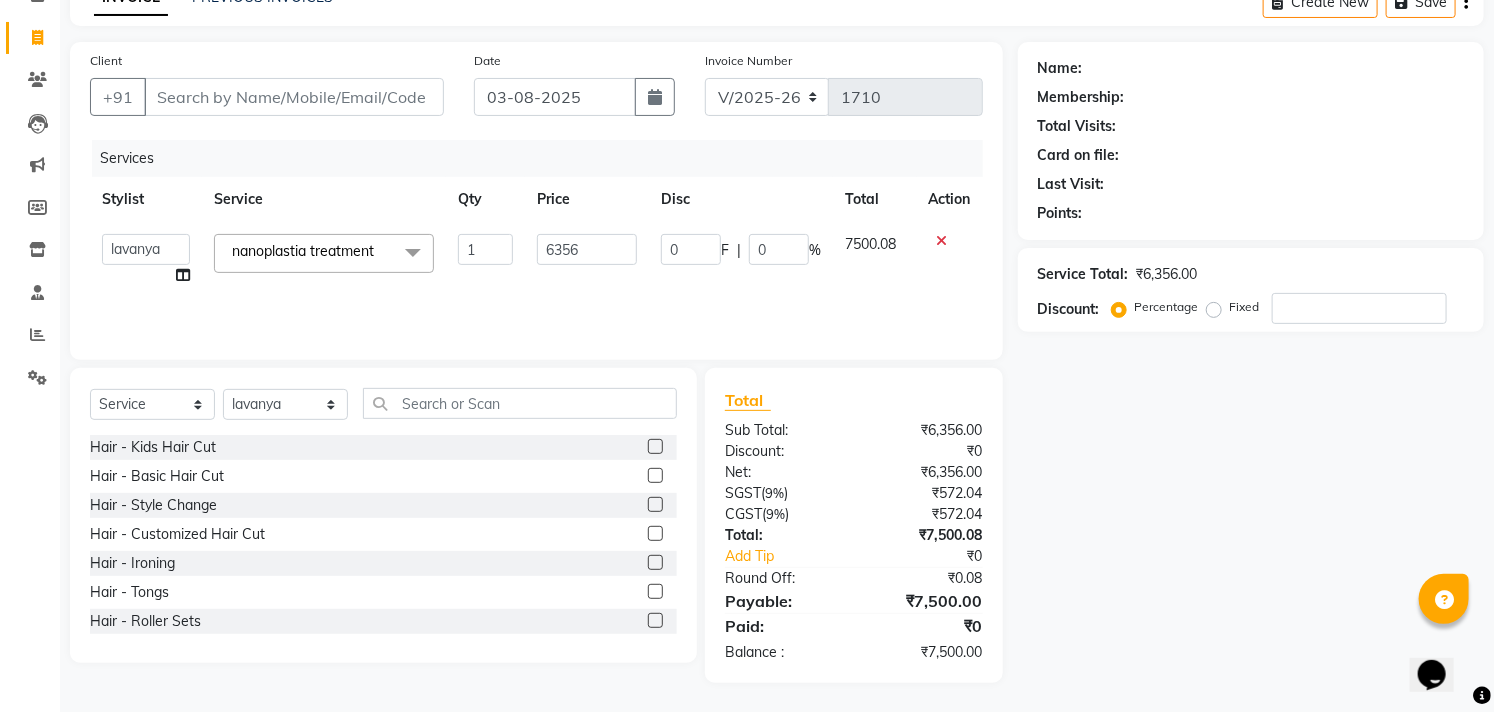 click on "Services Stylist Service Qty Price Disc Total Action  Afzal   Akbar   Dani   Jeni   Josna   kaif   lavanya   manimekalai   Praveen   Sonu   Studio11 SB colony   Tahir   tamil  nanoplastia treatment  x Hair - Kids Hair Cut Hair - Basic Hair Cut Hair - Style Change Hair - Customized Hair Cut Hair - Ironing Hair - Tongs Hair - Roller Sets Hair Advance - Hair Do-Basic Hair Advance - Hair -Up Do Hair Technical - Straightening Hair Technical - Smoothening Hair Technical - Rebonding Hair Technical - Keratin Hair Technical - Kera Smooth Colouring - Root Touch Up(Ammonia) Colouring - Root Touch Up(Ammonia Free) Colouring - Global Color(Ammonia) Colouring - Global Color(Ammonia Free) Fashion Colour - Global Ammonia Fashion Colour - Global Ammonia Free Fashion Colour - Fashion Streaks(Min 3 Streaks) Fashion Colour - Highlights Half Fashion Colour - Highlights Full Wash&Blowdry - Blowdry Wash&Blowdry - Blowdry & Hair Wash Wash&Blowdry - Hair Wash & Setting Wash&Blowdry - Moroccan Hairwash & Conditioning Threading - Chin" 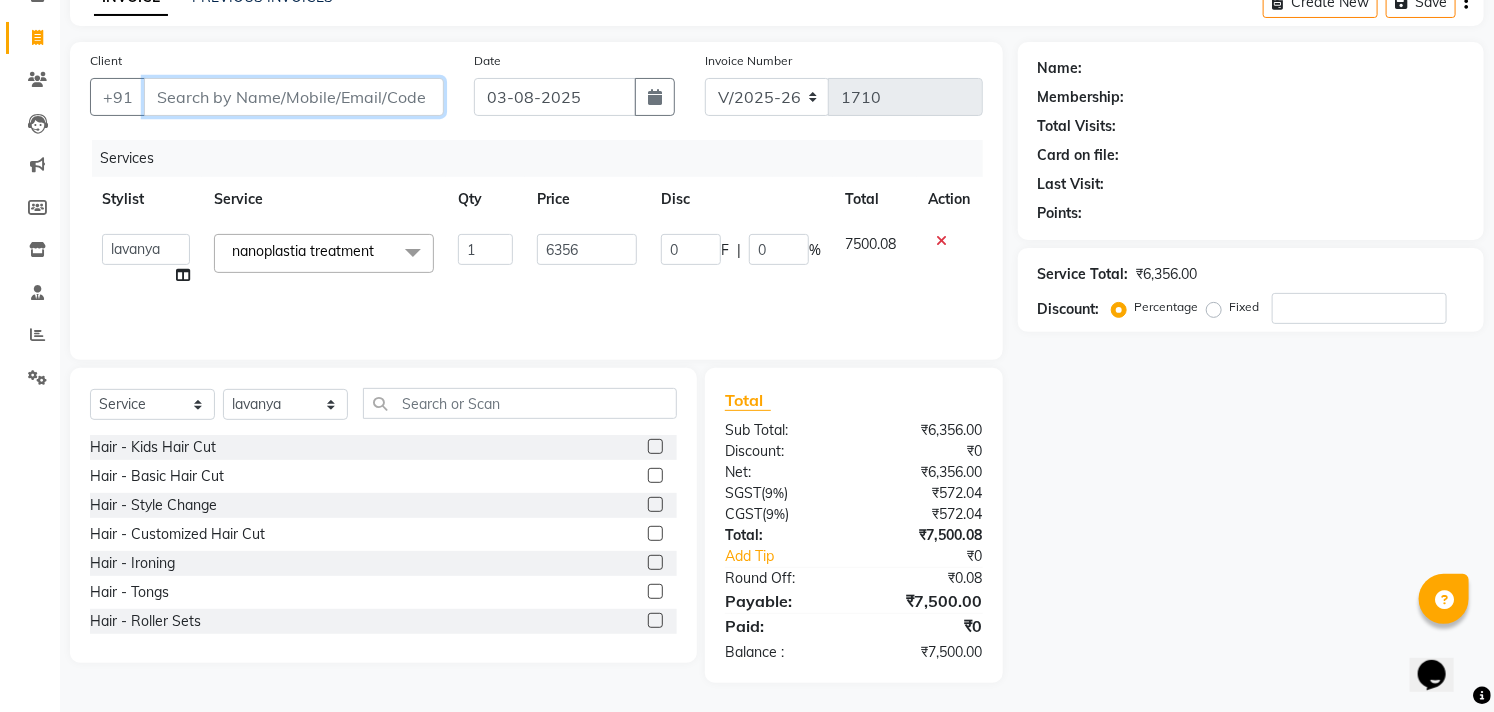 click on "Client" at bounding box center (294, 97) 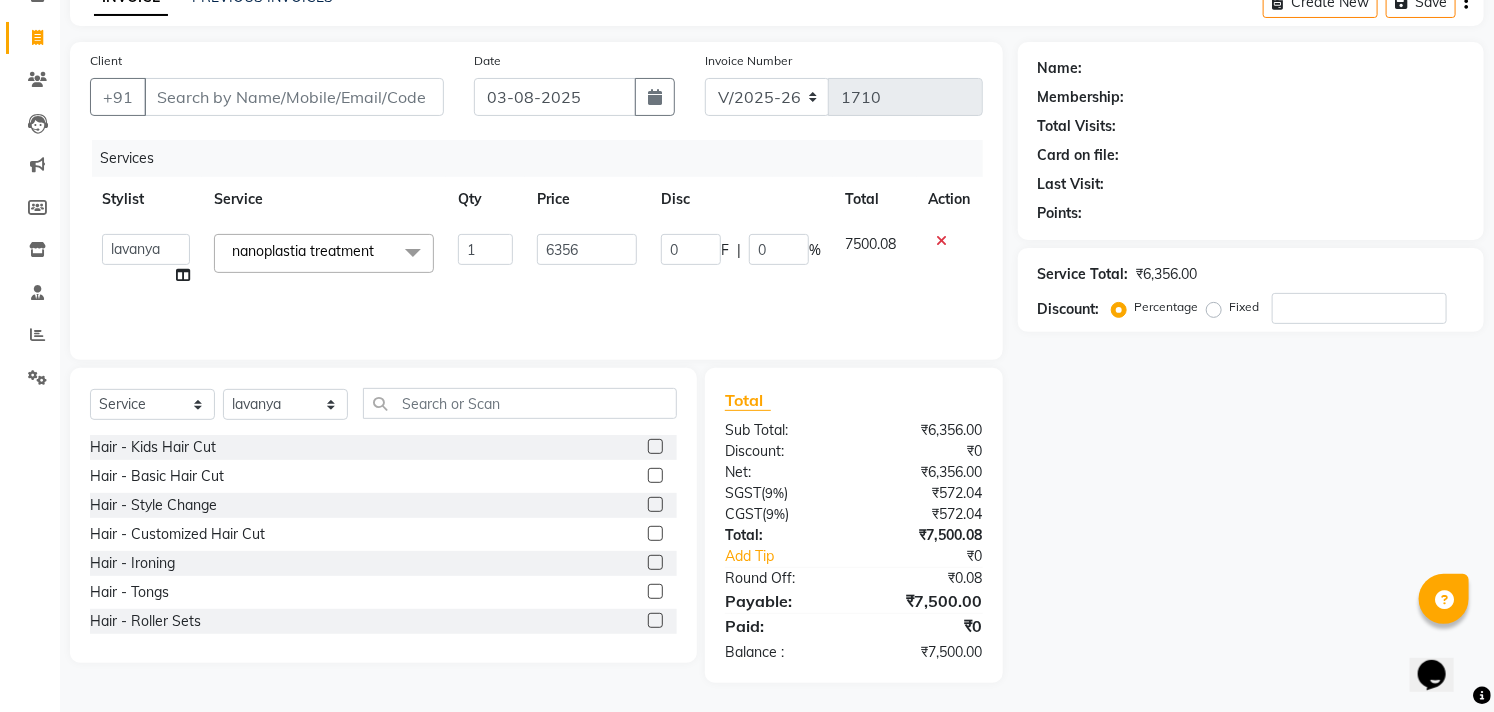 click on "Services Stylist Service Qty Price Disc Total Action  Afzal   Akbar   Dani   Jeni   Josna   kaif   lavanya   manimekalai   Praveen   Sonu   Studio11 SB colony   Tahir   tamil  nanoplastia treatment  x Hair - Kids Hair Cut Hair - Basic Hair Cut Hair - Style Change Hair - Customized Hair Cut Hair - Ironing Hair - Tongs Hair - Roller Sets Hair Advance - Hair Do-Basic Hair Advance - Hair -Up Do Hair Technical - Straightening Hair Technical - Smoothening Hair Technical - Rebonding Hair Technical - Keratin Hair Technical - Kera Smooth Colouring - Root Touch Up(Ammonia) Colouring - Root Touch Up(Ammonia Free) Colouring - Global Color(Ammonia) Colouring - Global Color(Ammonia Free) Fashion Colour - Global Ammonia Fashion Colour - Global Ammonia Free Fashion Colour - Fashion Streaks(Min 3 Streaks) Fashion Colour - Highlights Half Fashion Colour - Highlights Full Wash&Blowdry - Blowdry Wash&Blowdry - Blowdry & Hair Wash Wash&Blowdry - Hair Wash & Setting Wash&Blowdry - Moroccan Hairwash & Conditioning Threading - Chin" 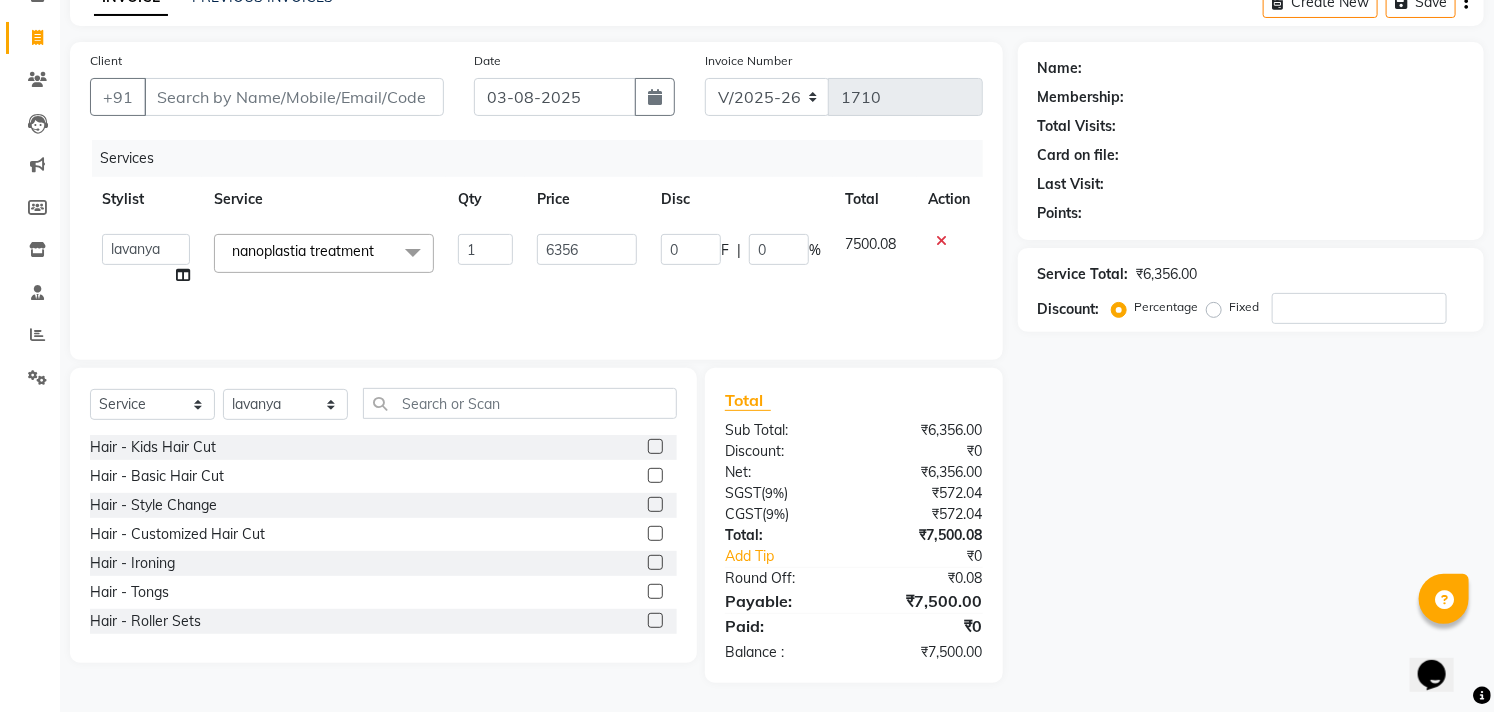 click on "Name: Membership: Total Visits: Card on file: Last Visit:  Points:  Service Total:  ₹6,356.00  Discount:  Percentage   Fixed" 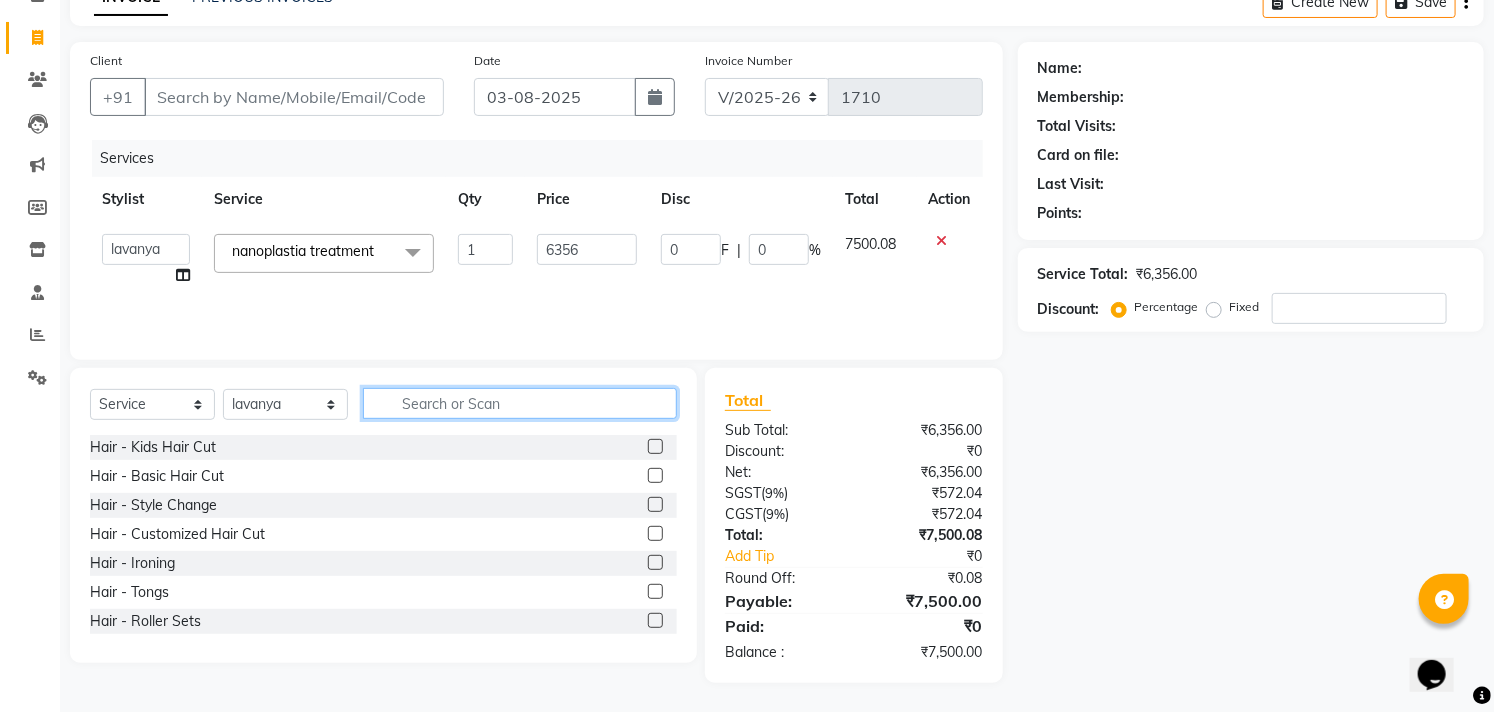 click 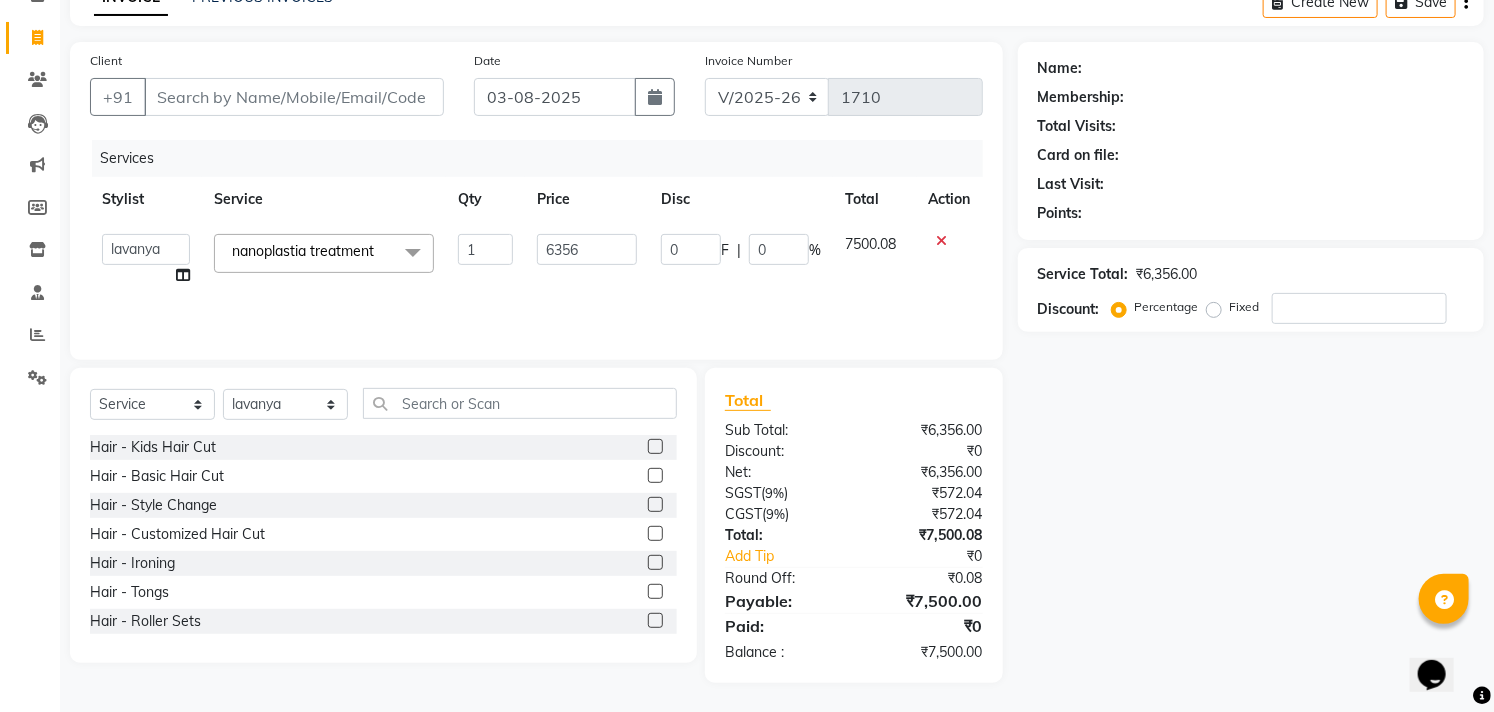 click on "6356" 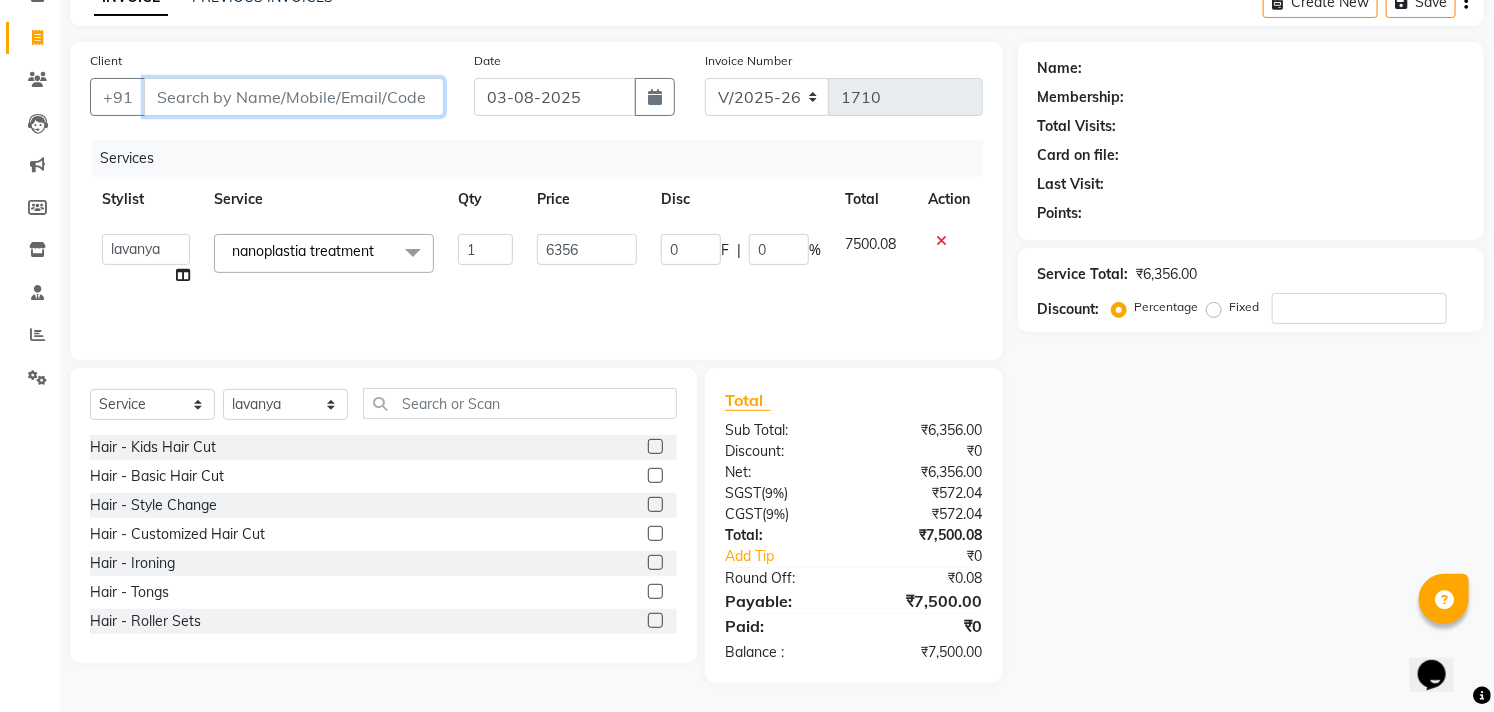 click on "Client" at bounding box center (294, 97) 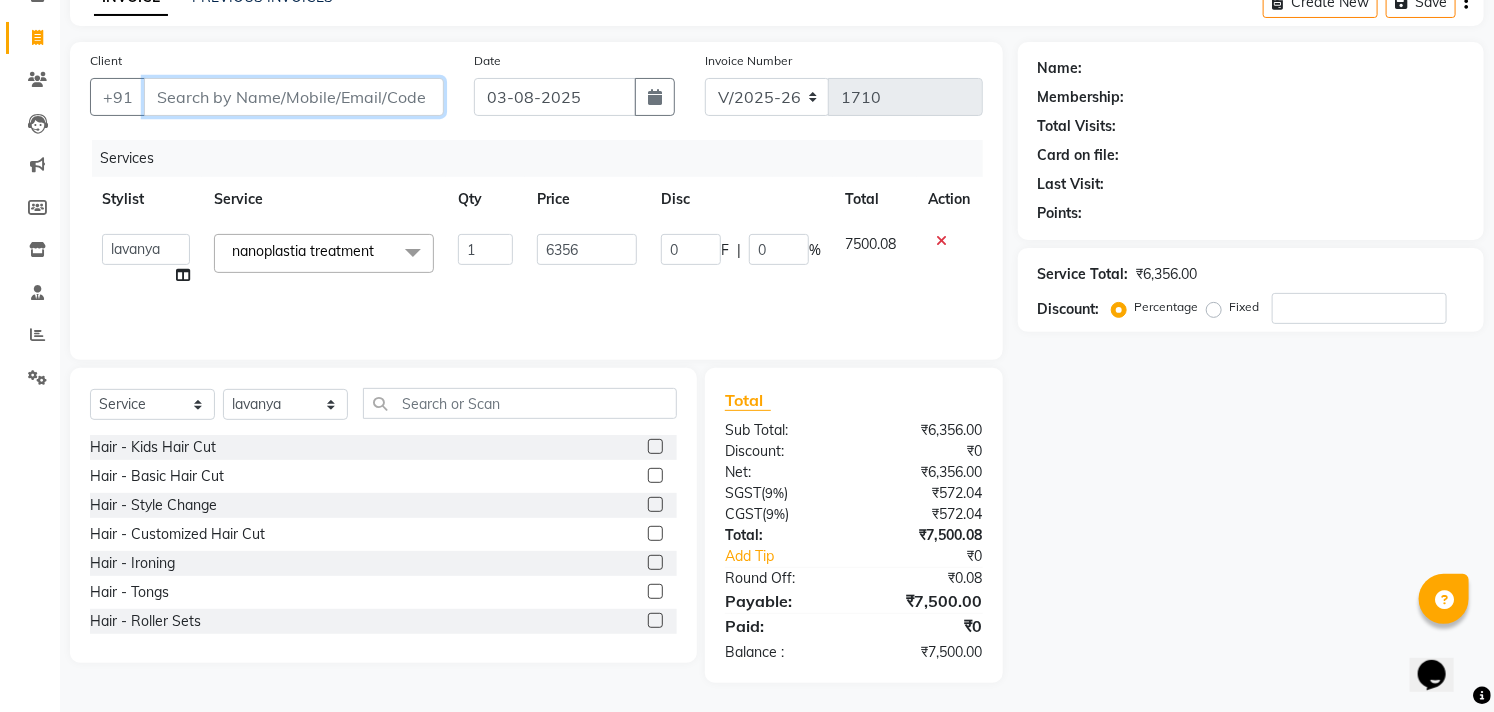 click on "Client" at bounding box center (294, 97) 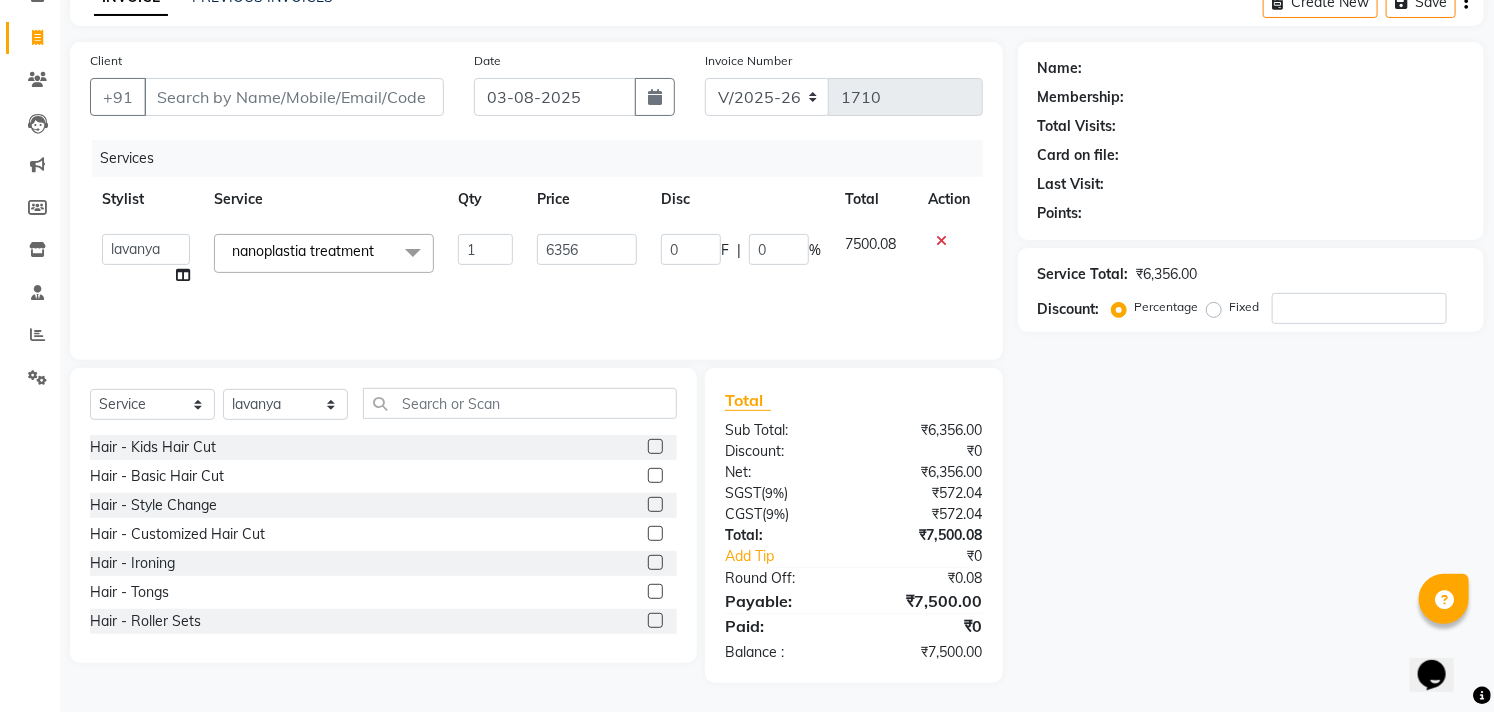 click on "Name: Membership: Total Visits: Card on file: Last Visit:  Points:  Service Total:  ₹6,356.00  Discount:  Percentage   Fixed" 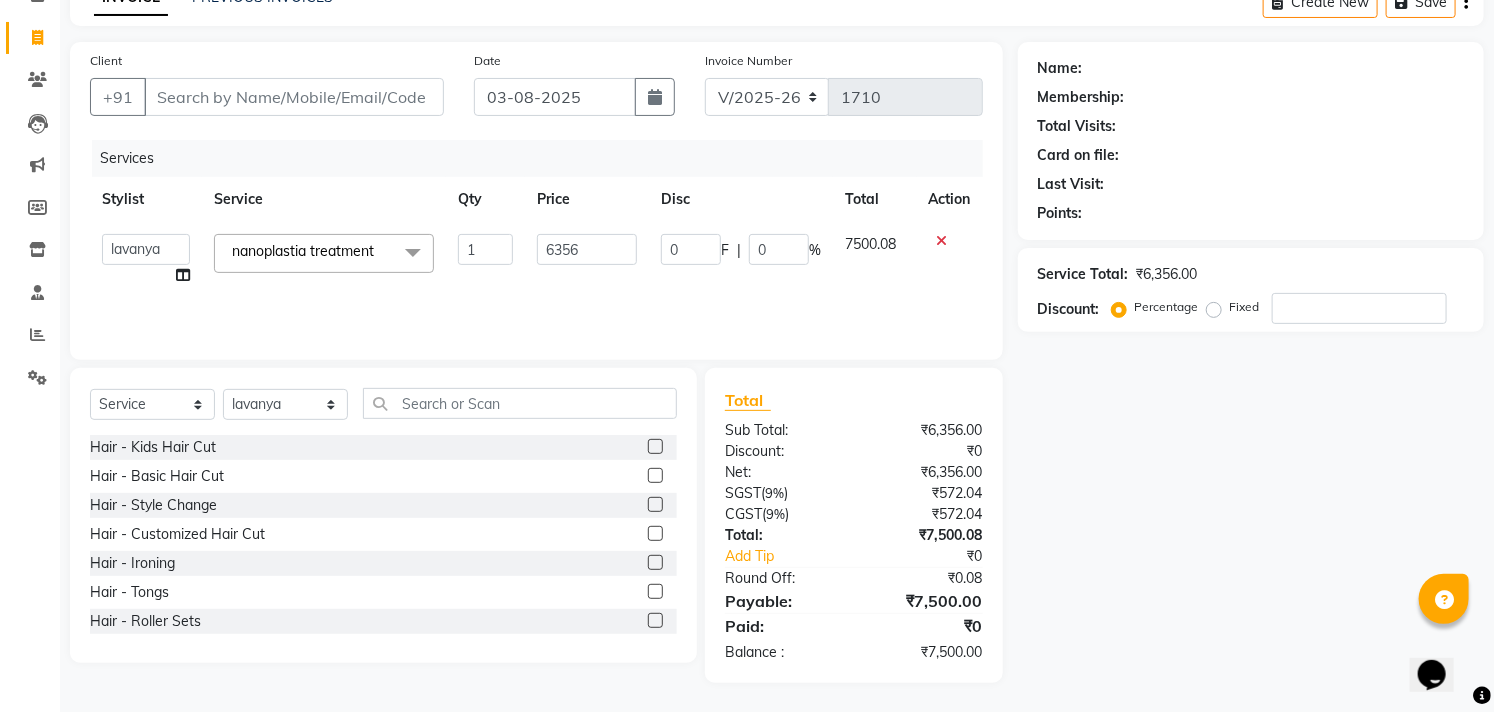 click on "6356" 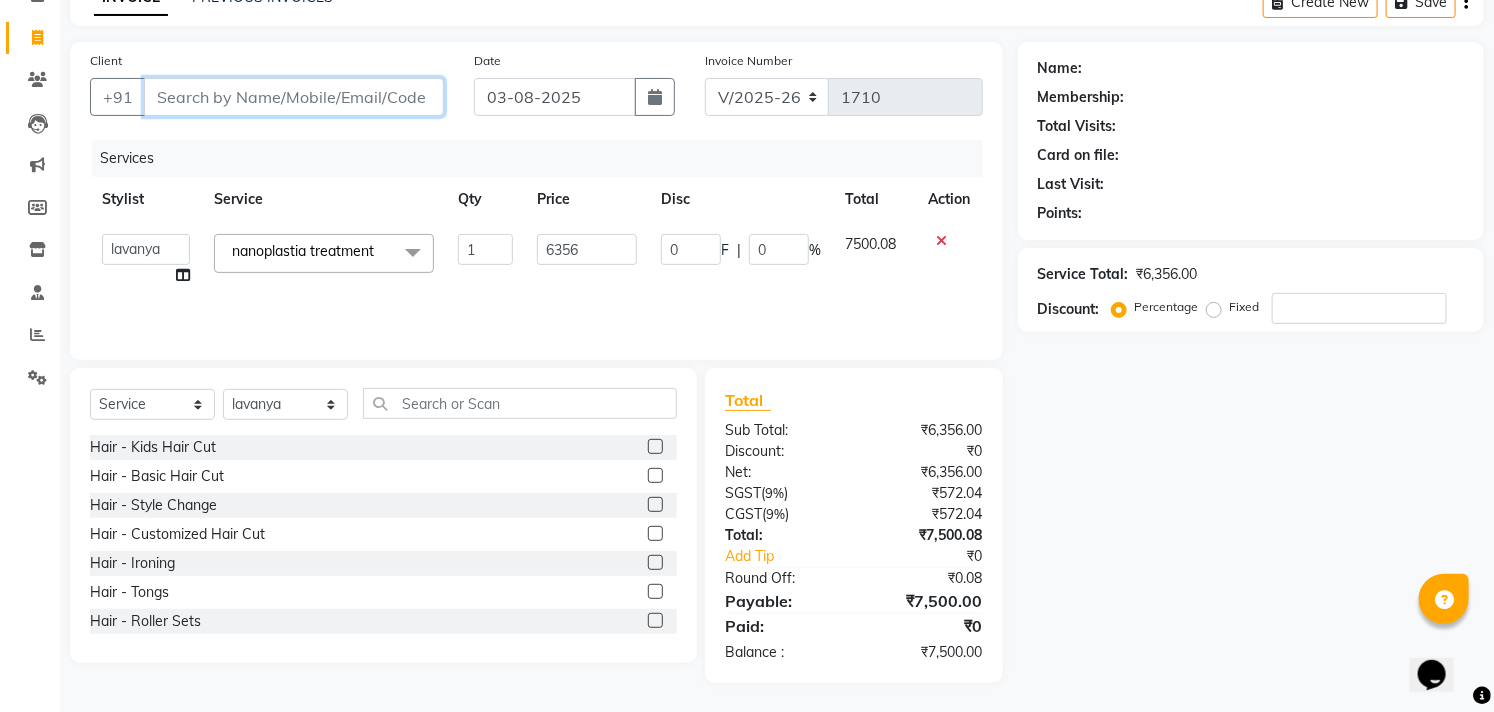 click on "Client" at bounding box center [294, 97] 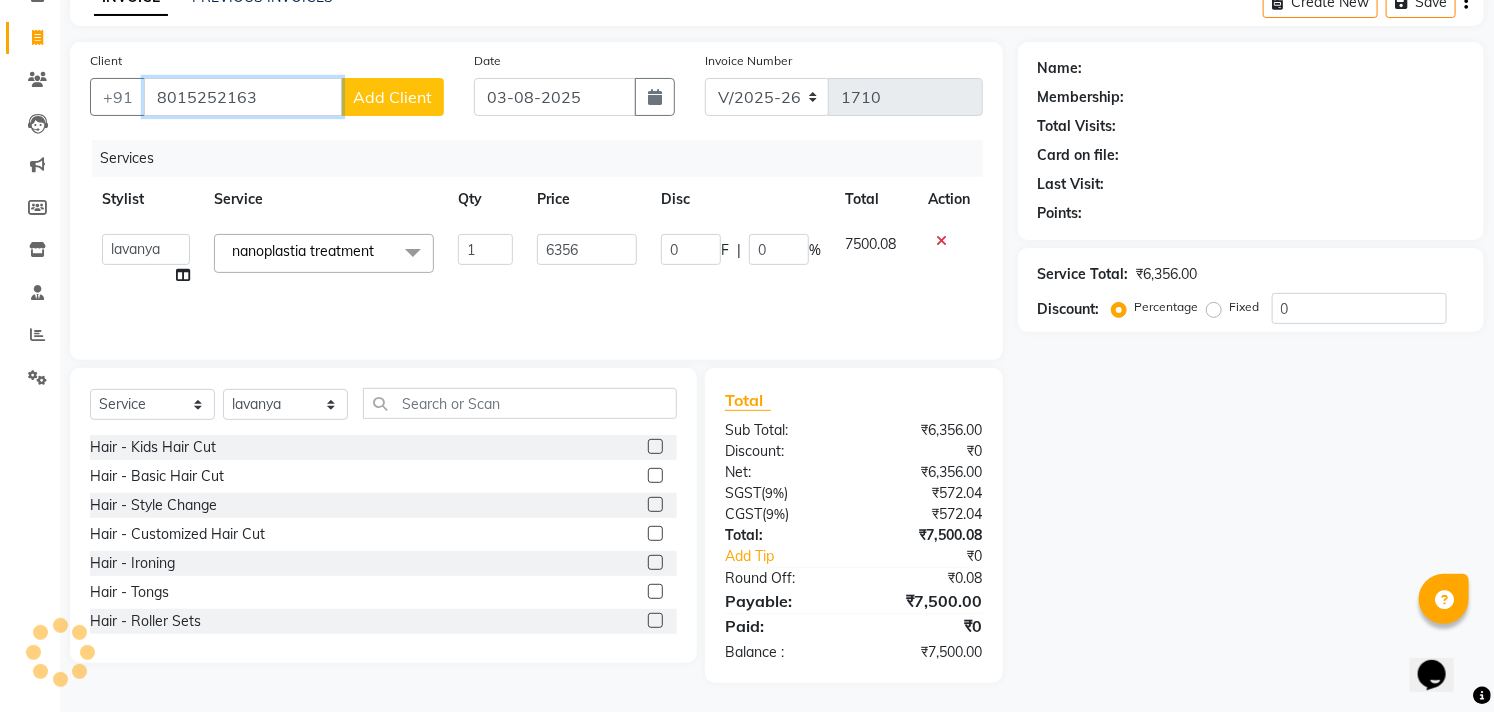 type on "[PHONE]" 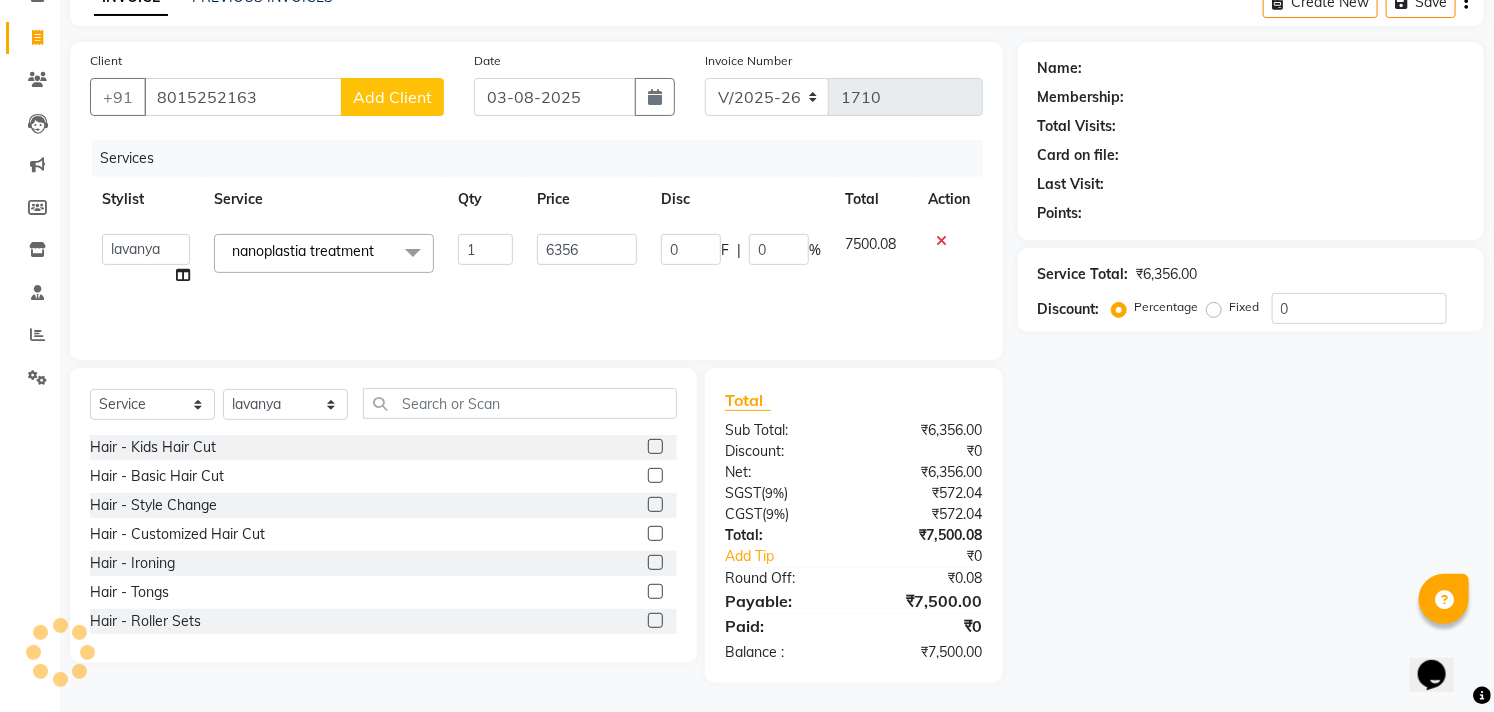 click on "Add Client" 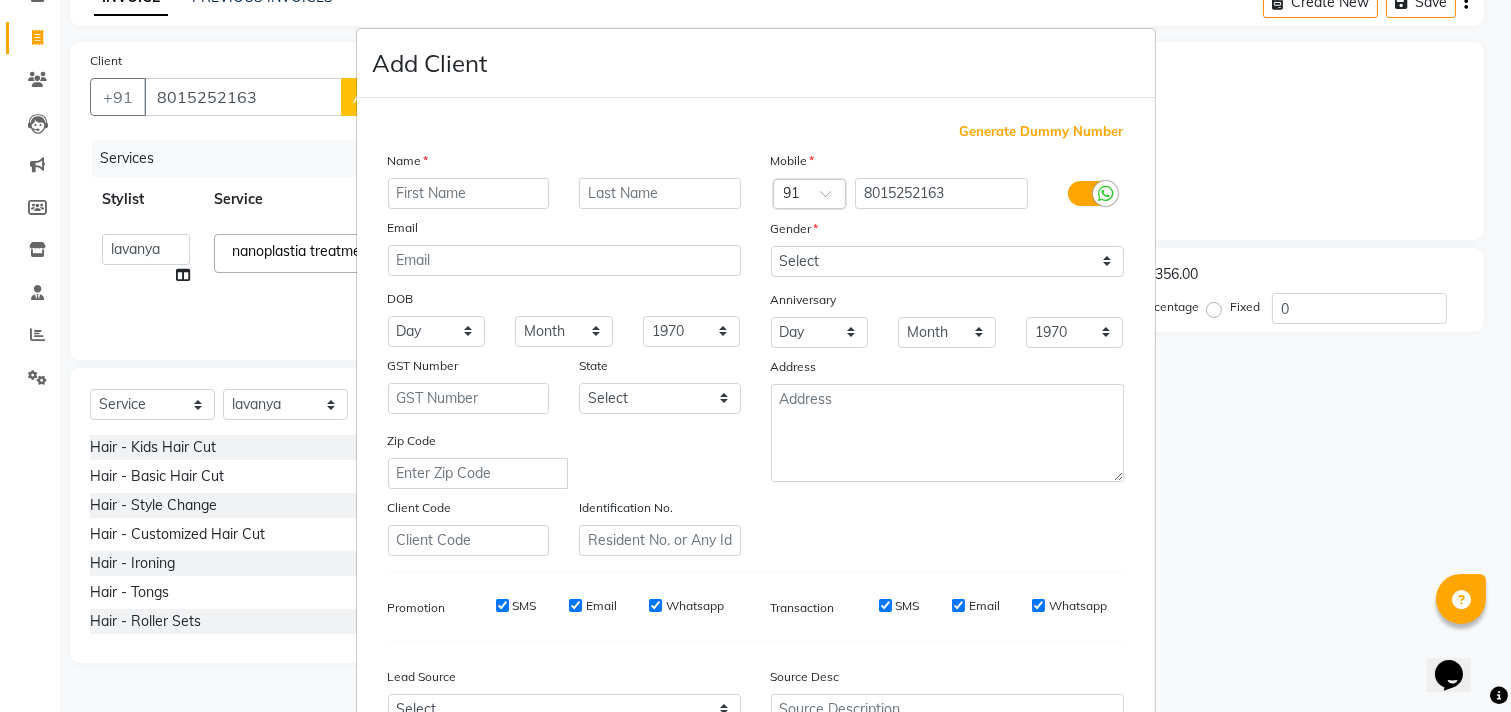 click at bounding box center [469, 193] 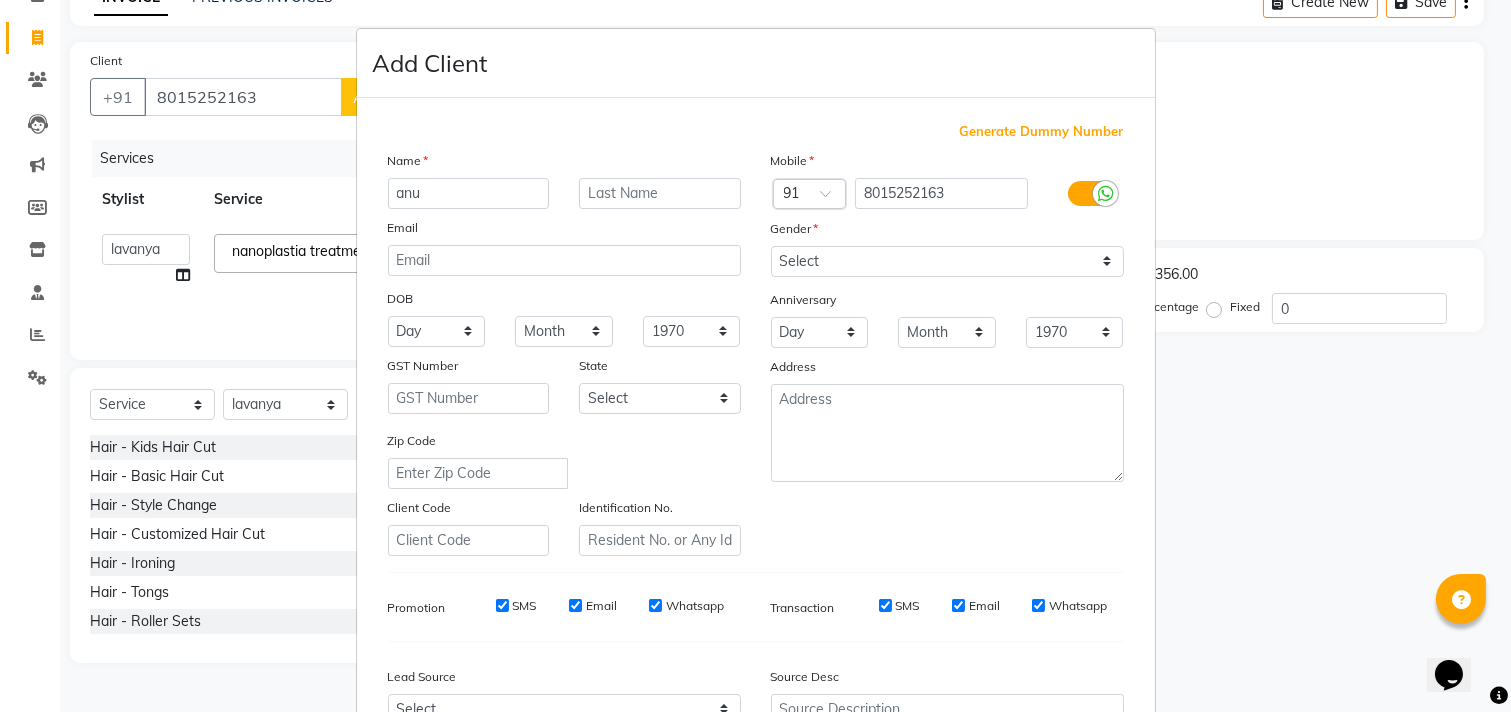 type on "anu" 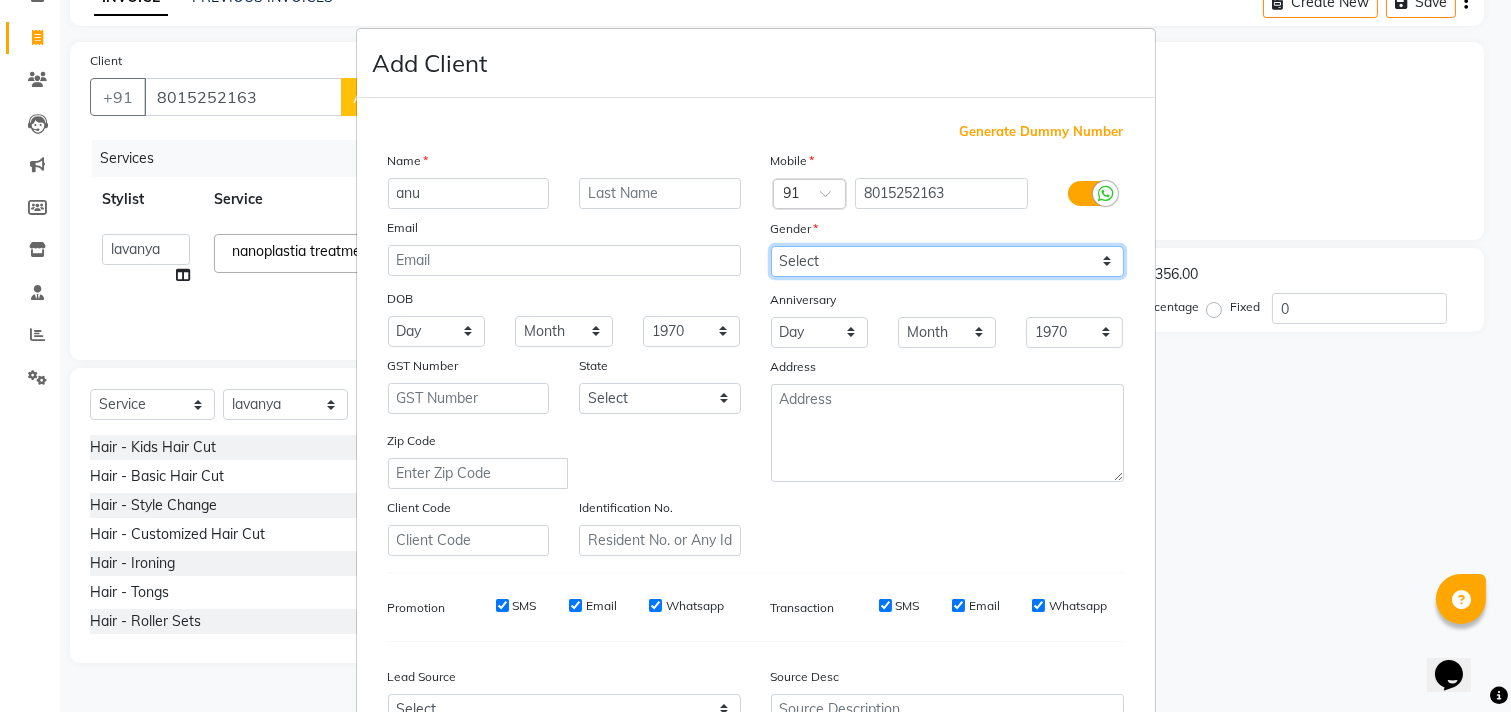 drag, startPoint x: 885, startPoint y: 254, endPoint x: 882, endPoint y: 275, distance: 21.213203 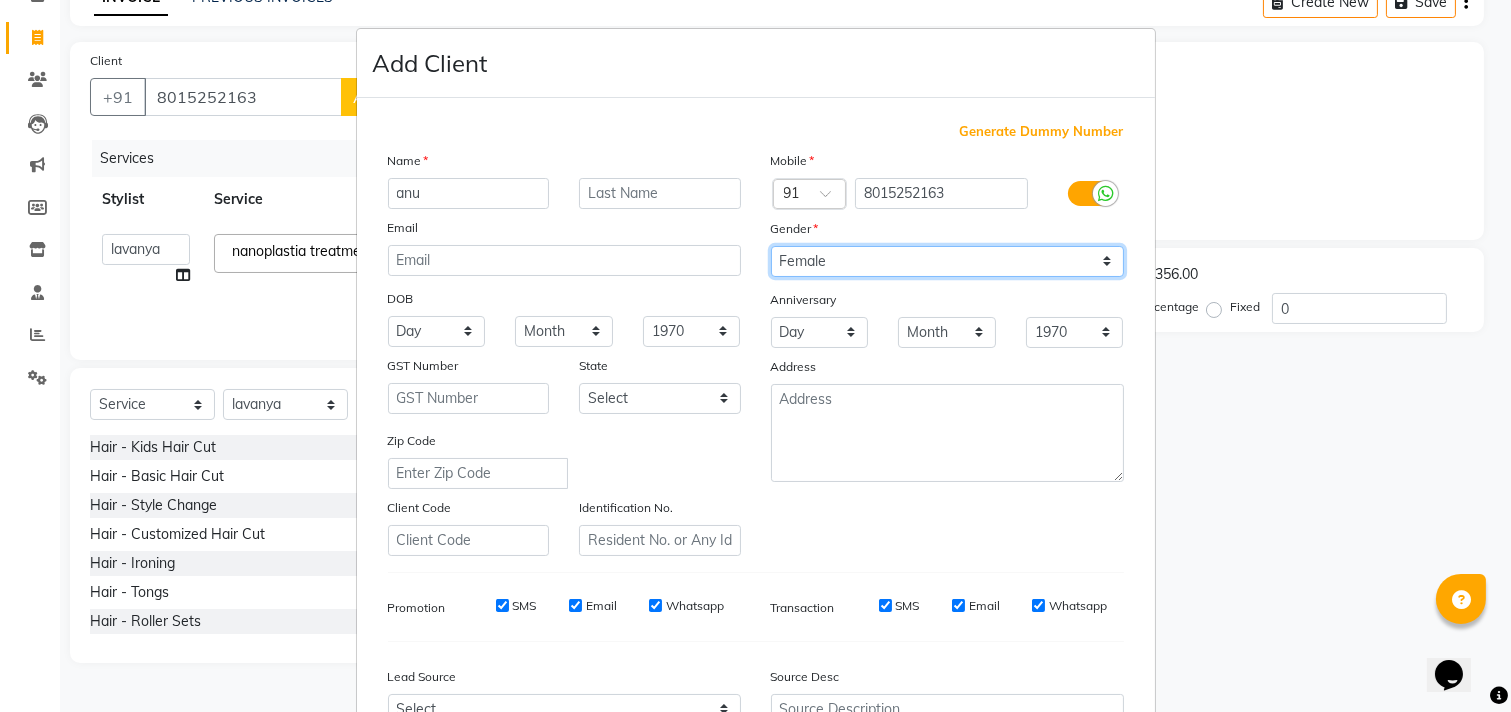click on "Select Male Female Other Prefer Not To Say" at bounding box center [947, 261] 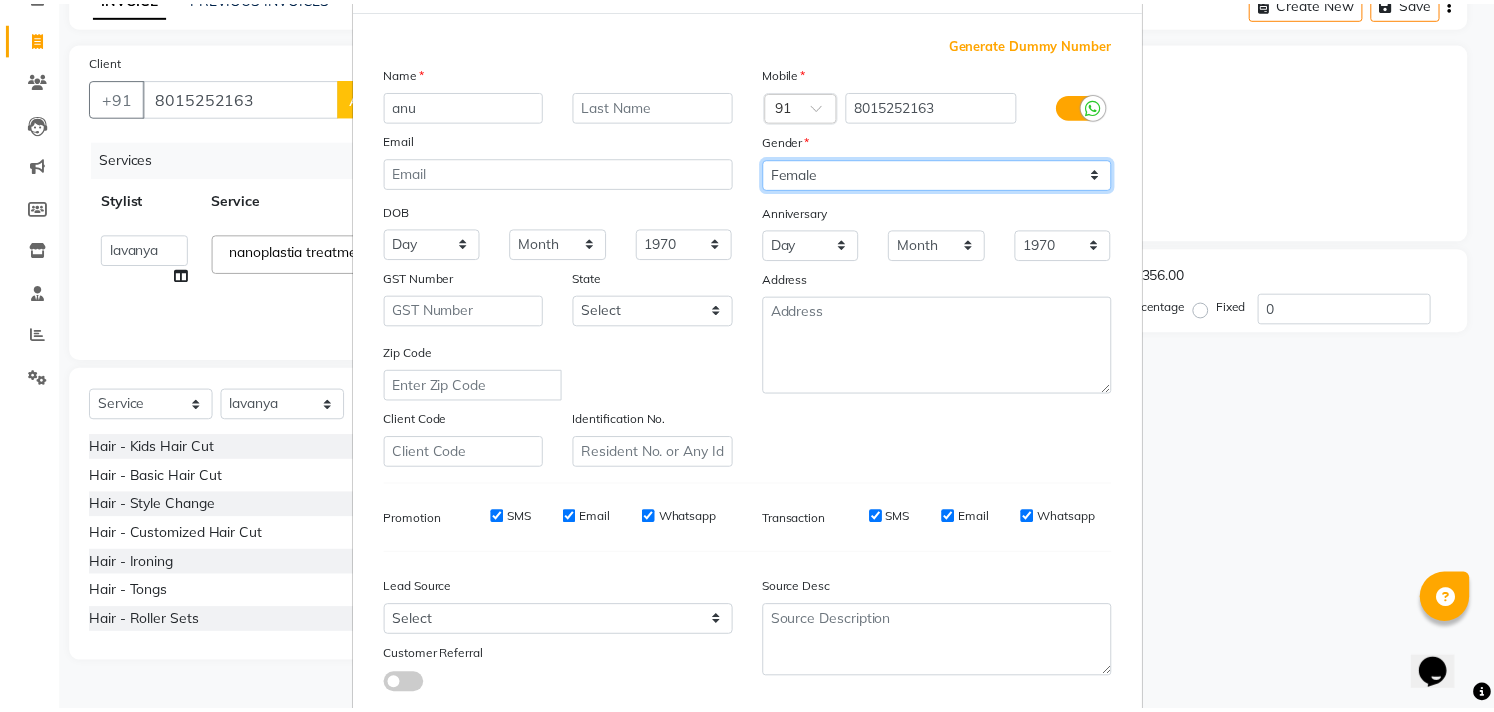 scroll, scrollTop: 212, scrollLeft: 0, axis: vertical 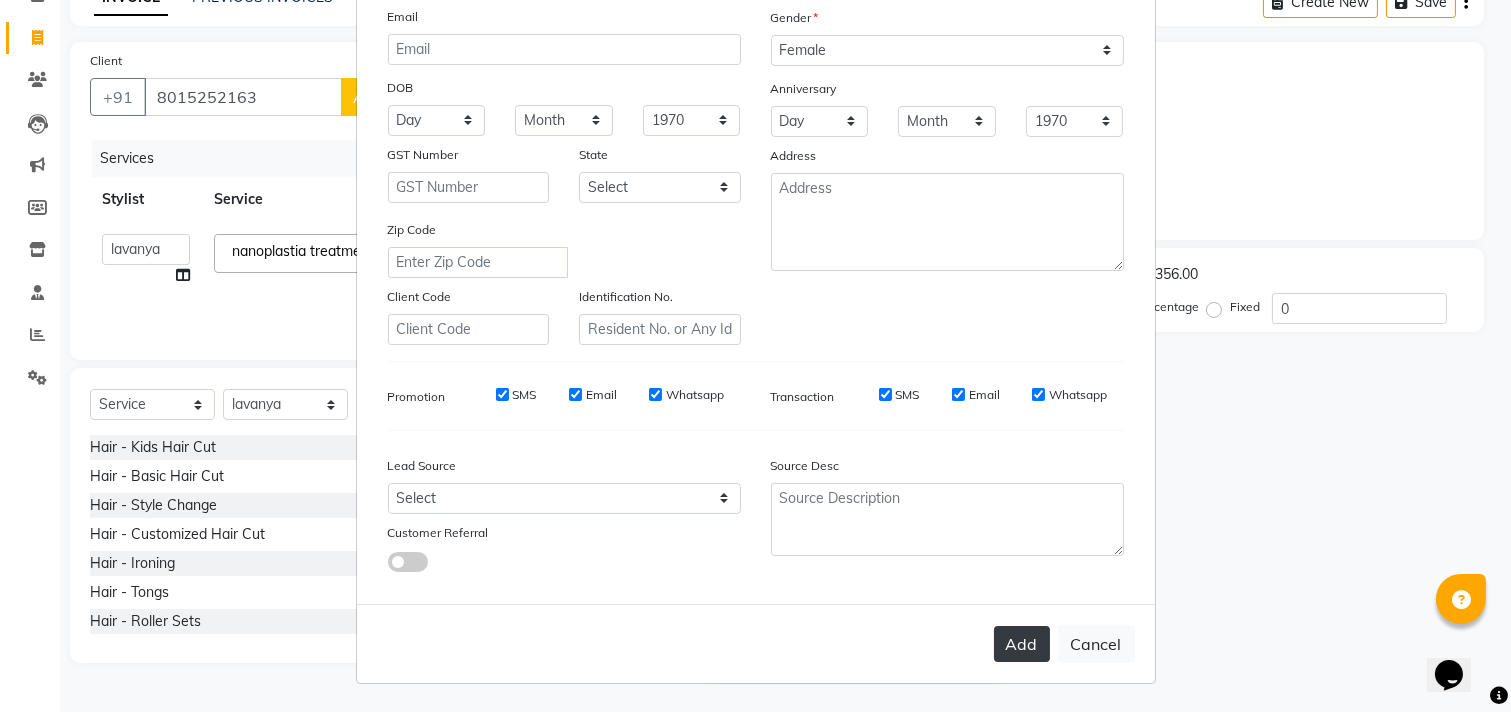 click on "Add" at bounding box center [1022, 644] 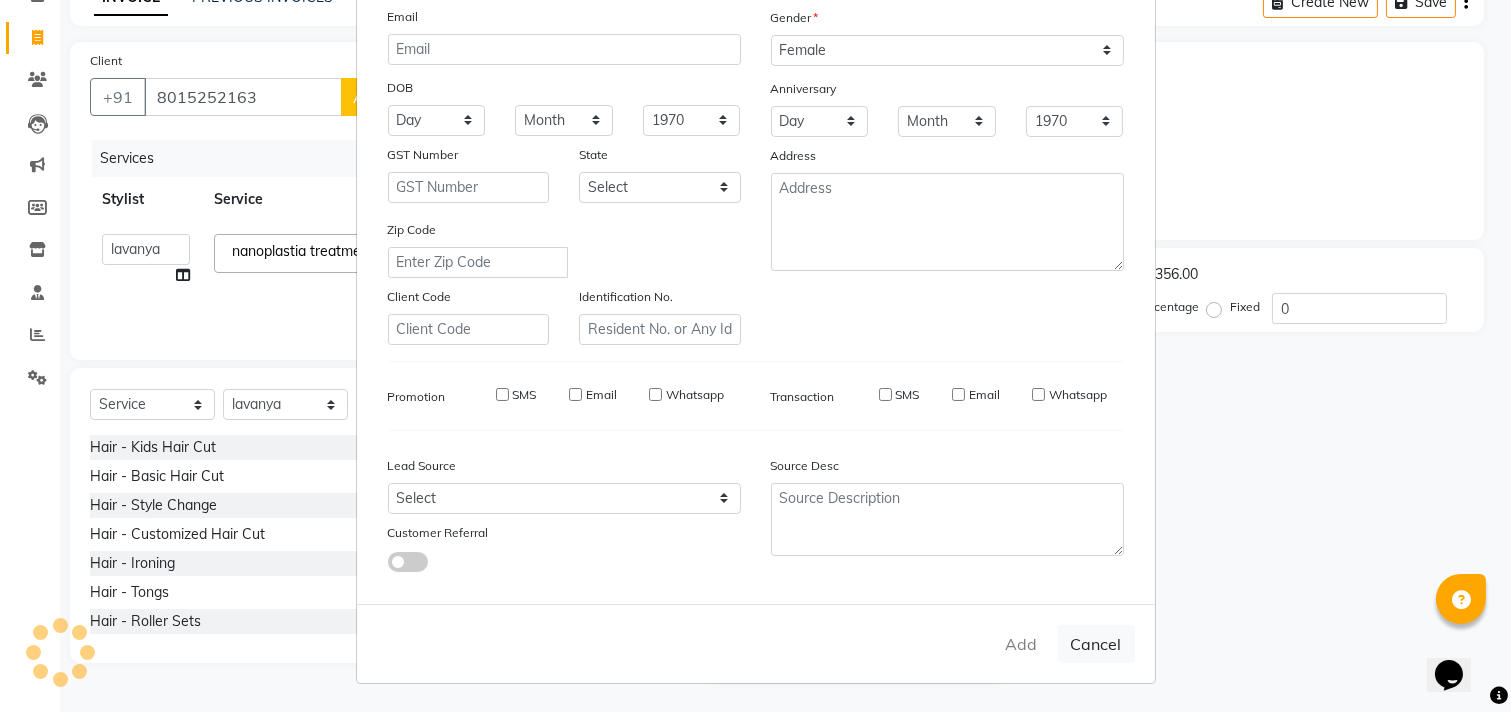 type 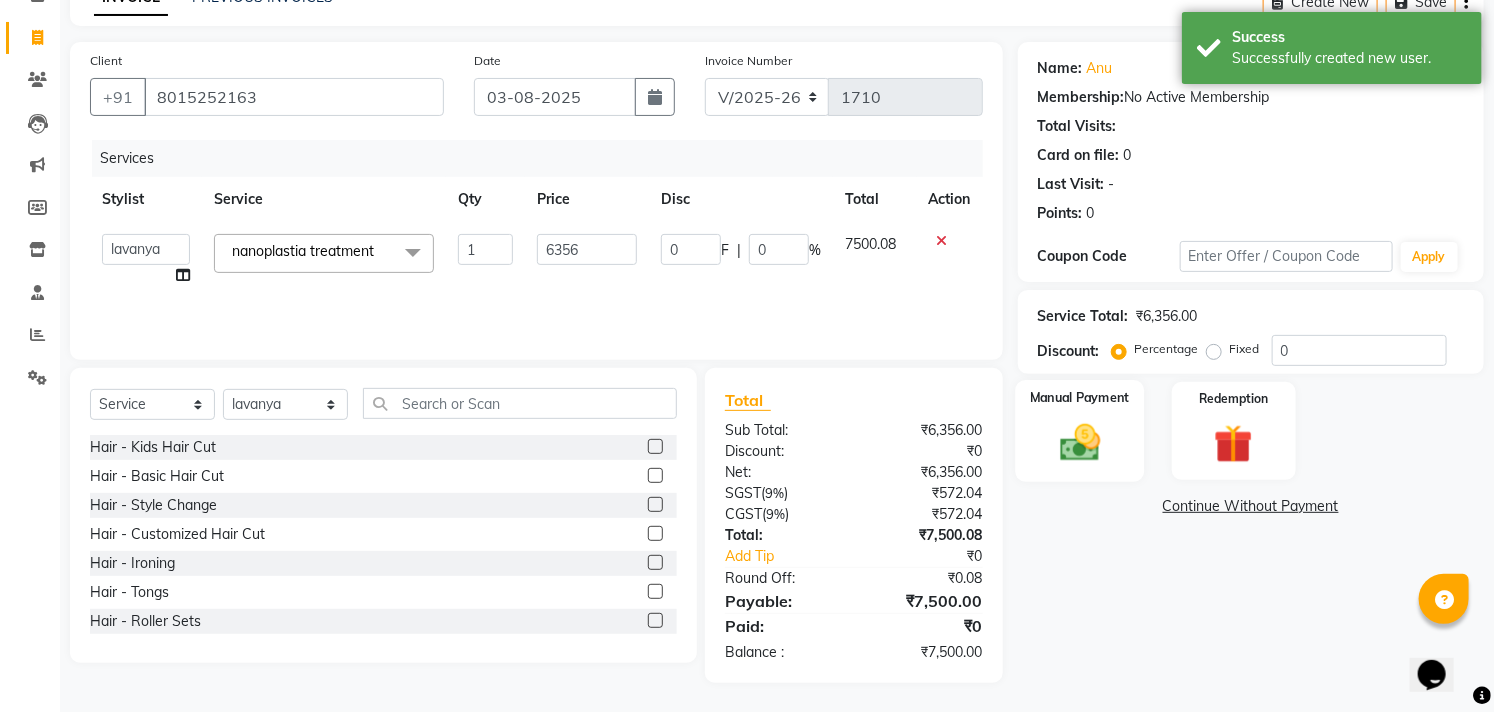 click on "Manual Payment" 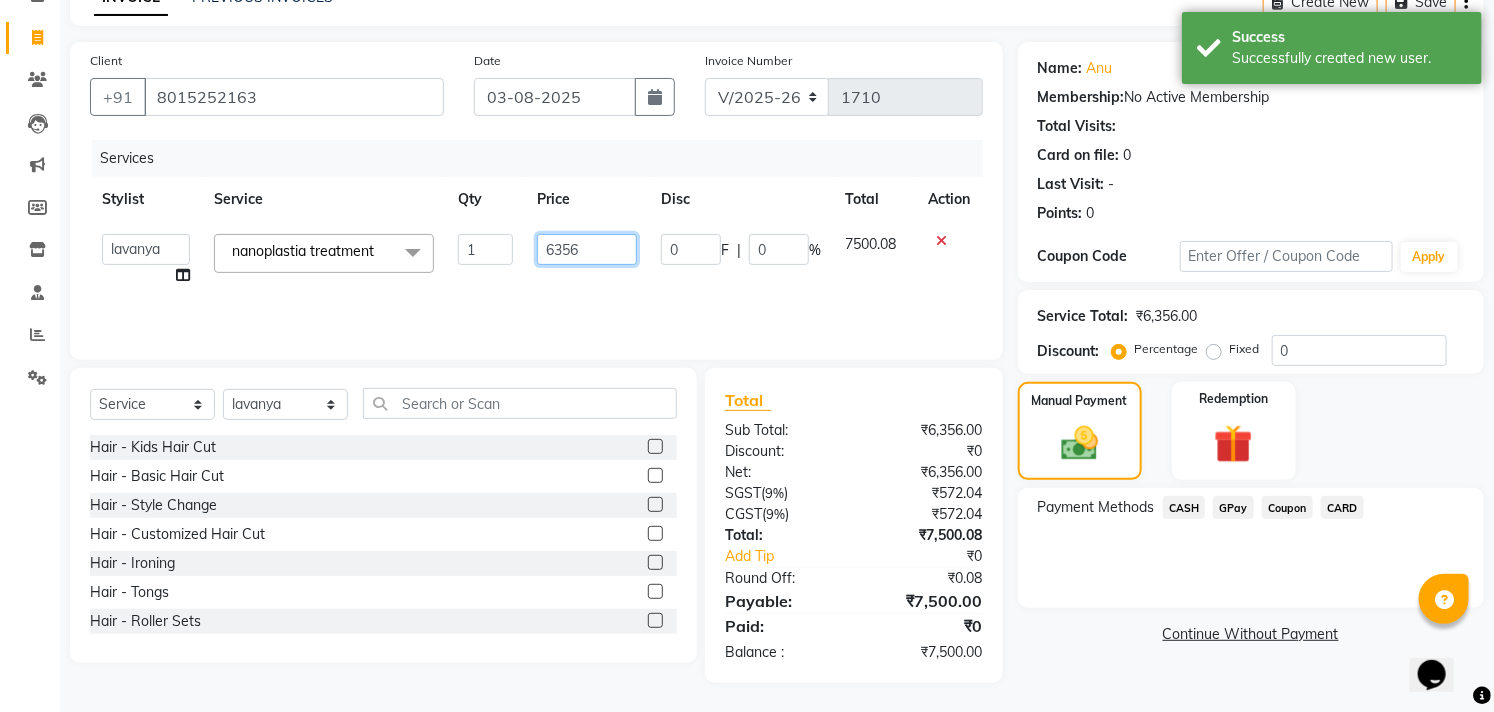 drag, startPoint x: 581, startPoint y: 247, endPoint x: 506, endPoint y: 267, distance: 77.62087 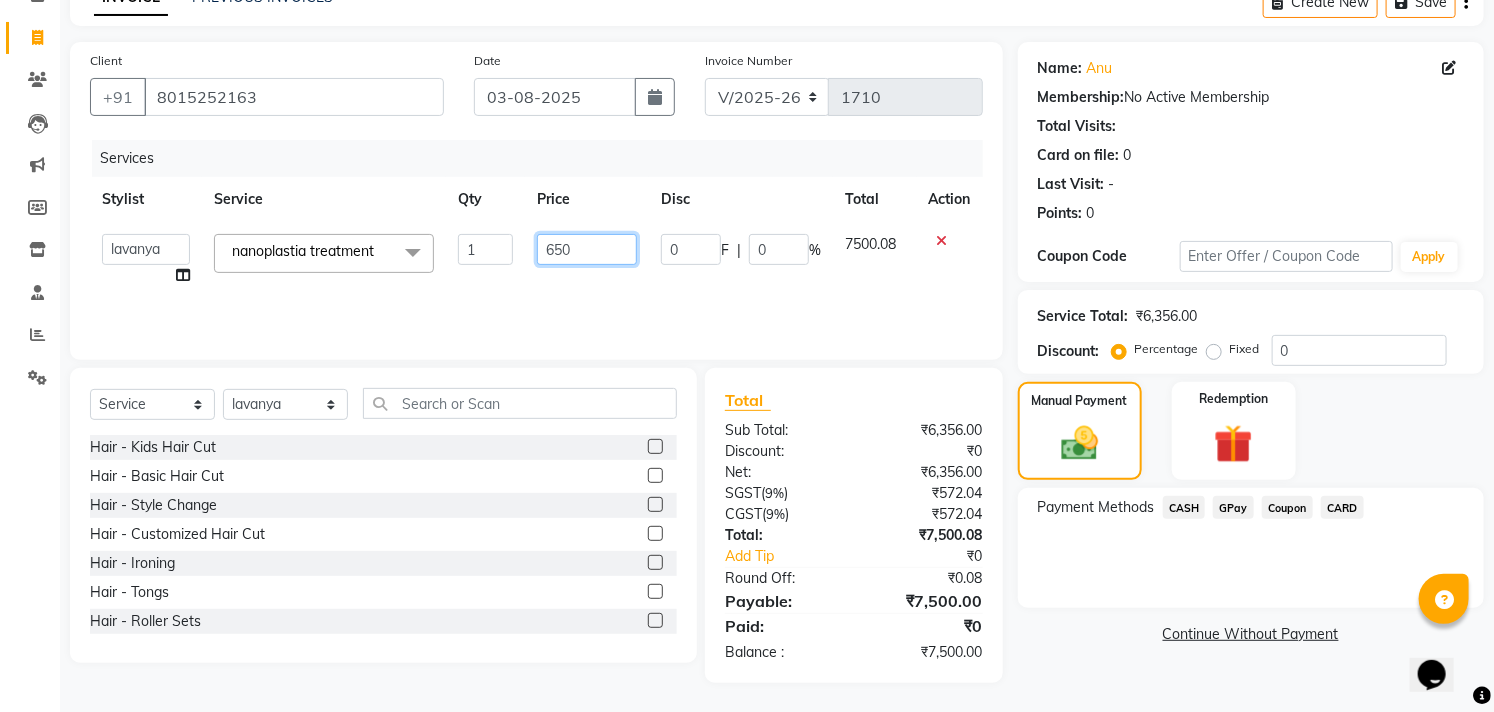 type on "6500" 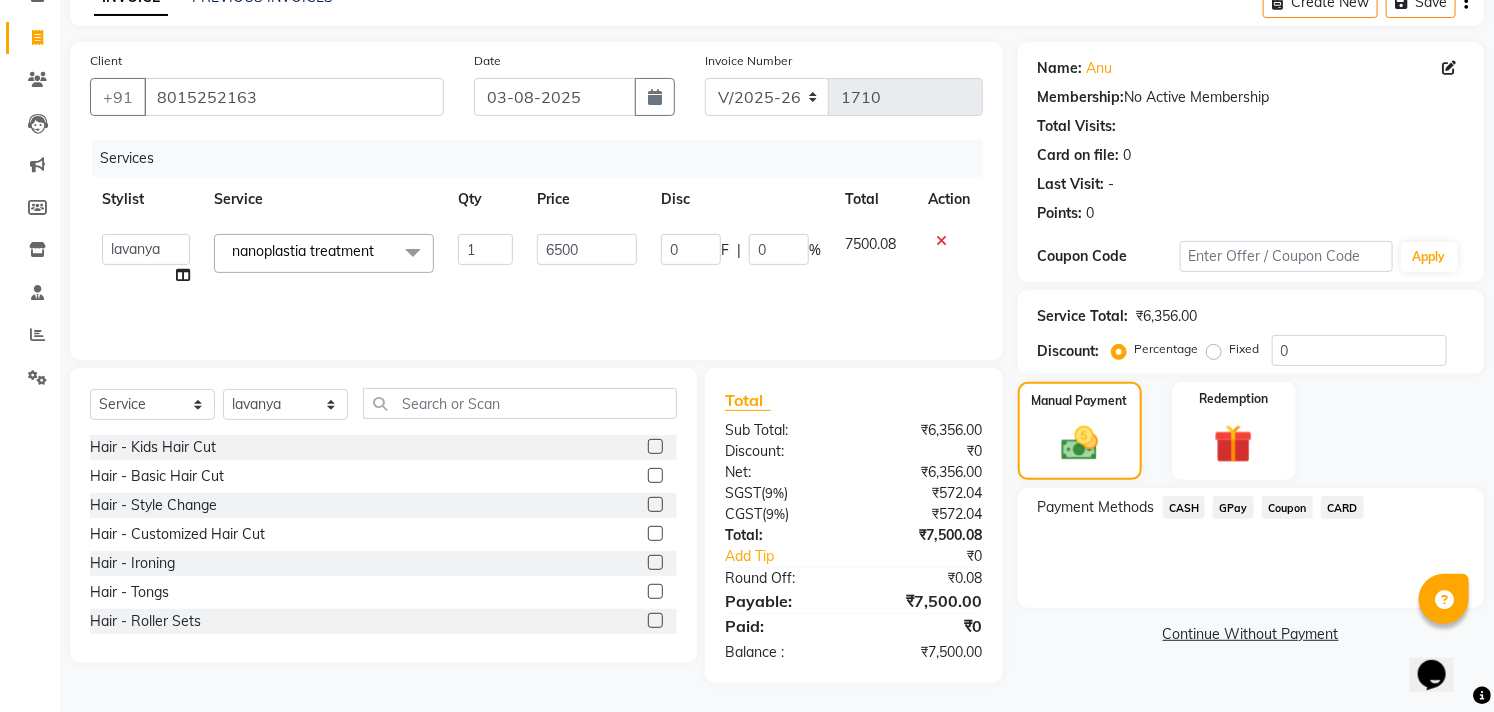 scroll, scrollTop: 88, scrollLeft: 0, axis: vertical 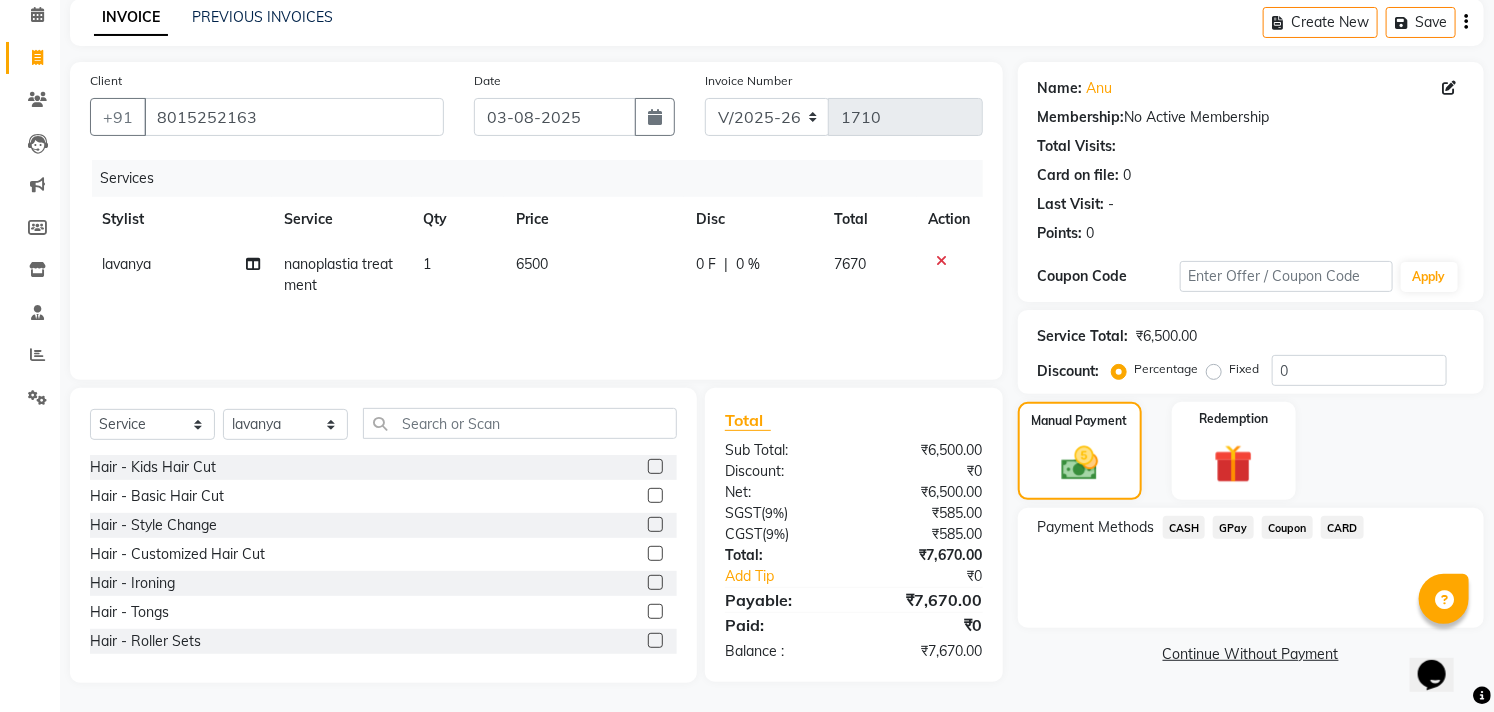 click on "Payment Methods  CASH   GPay   Coupon   CARD" 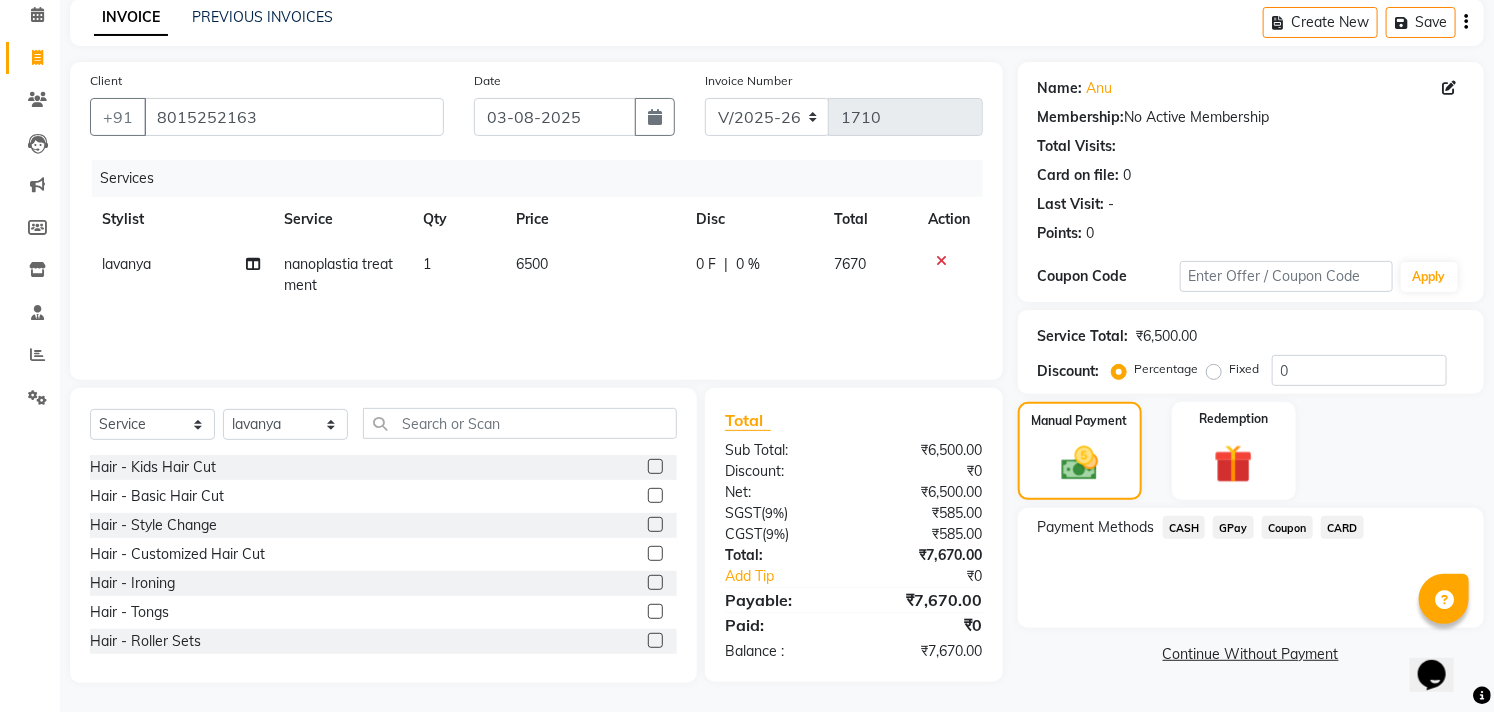 click 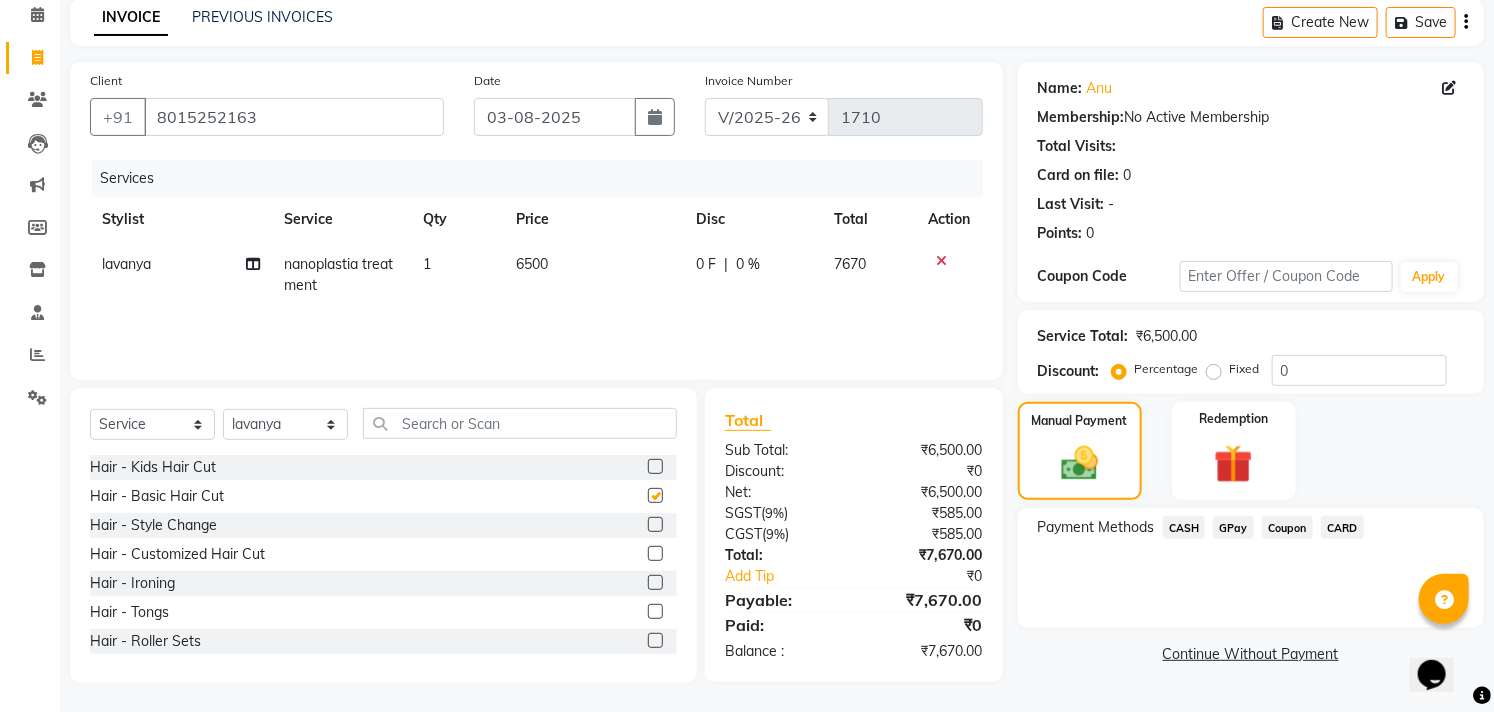 scroll, scrollTop: 108, scrollLeft: 0, axis: vertical 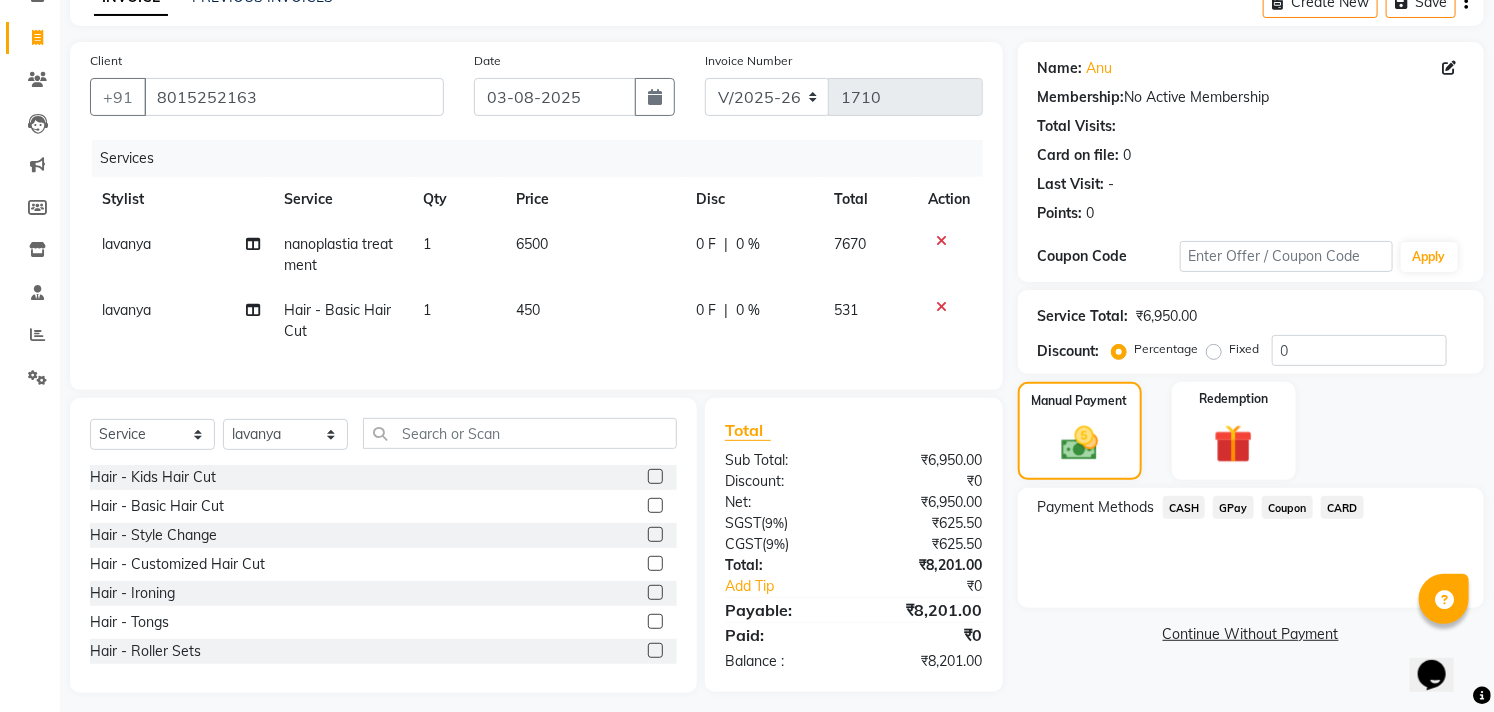 checkbox on "false" 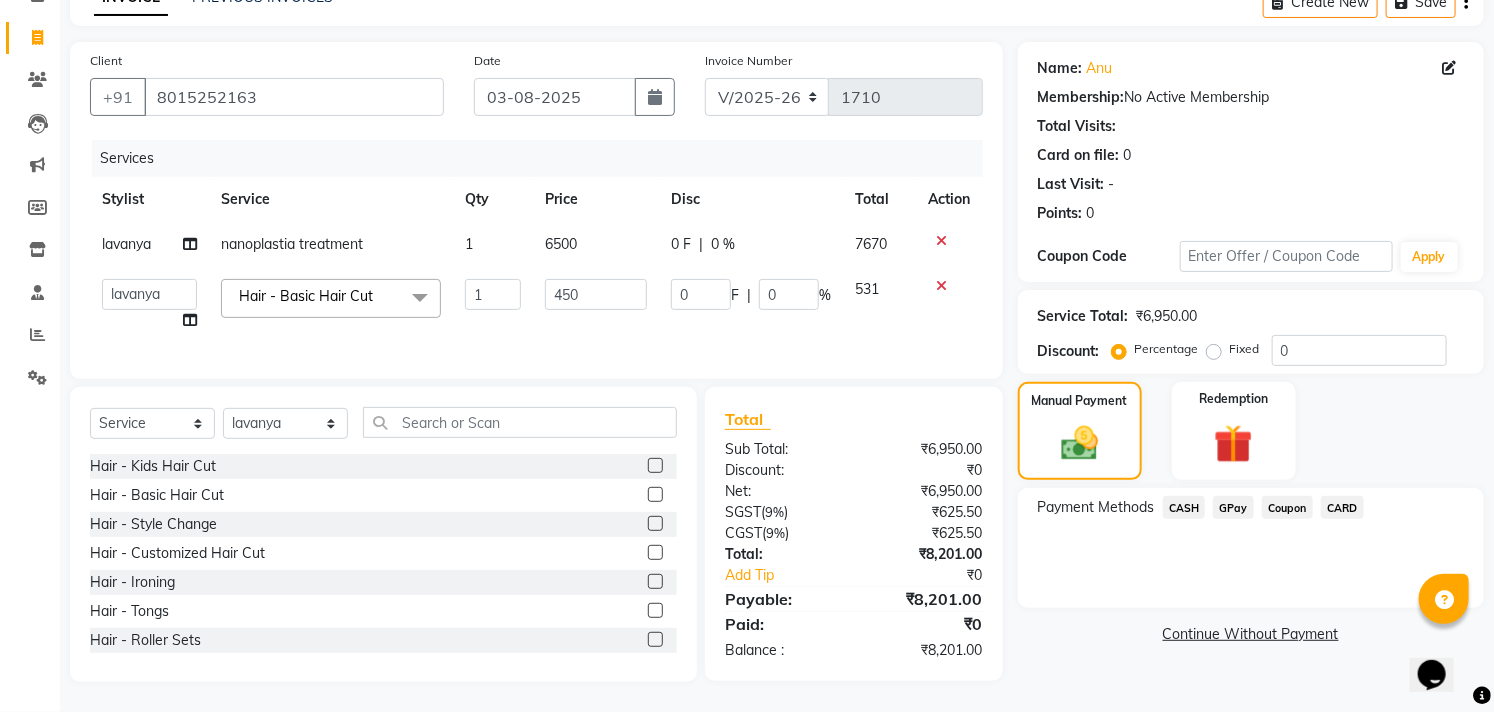 click 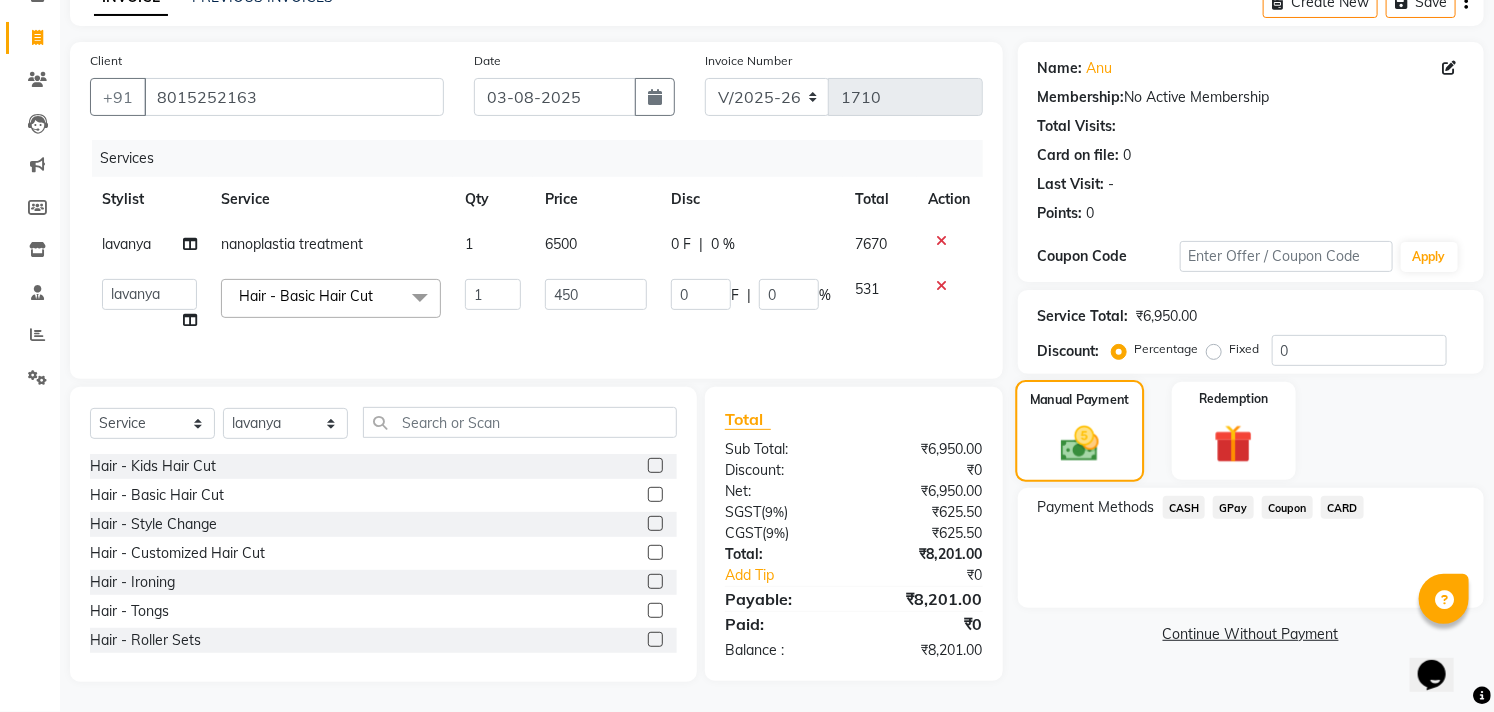 scroll, scrollTop: 88, scrollLeft: 0, axis: vertical 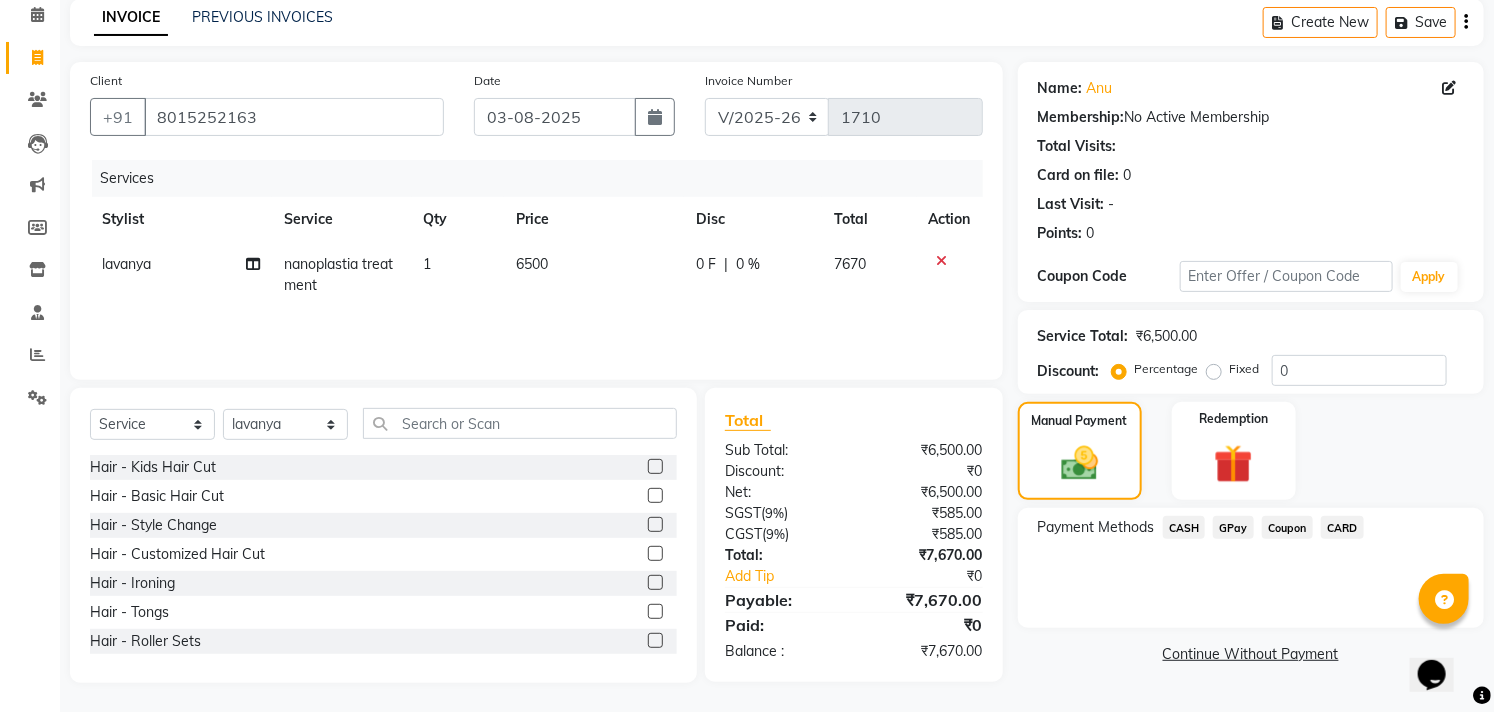 click on "GPay" 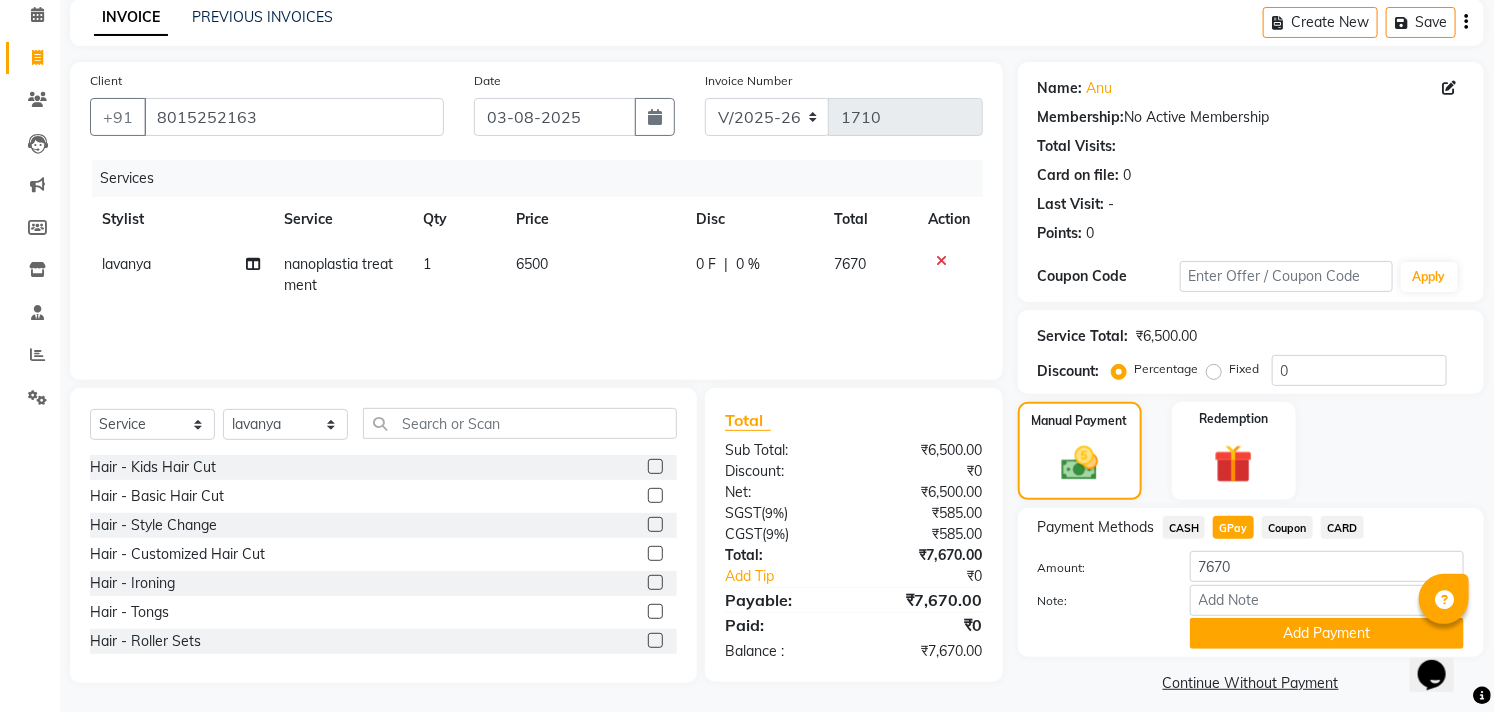 scroll, scrollTop: 104, scrollLeft: 0, axis: vertical 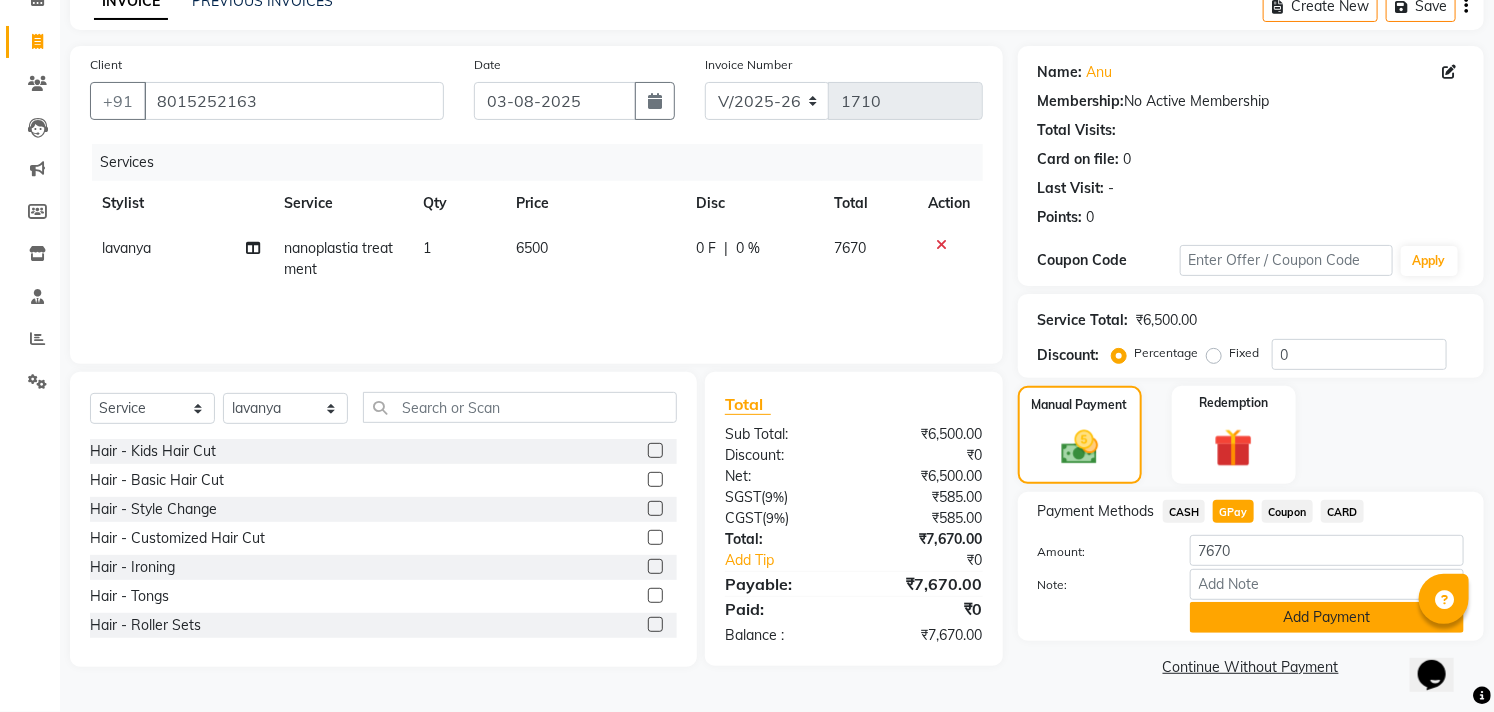 click on "Add Payment" 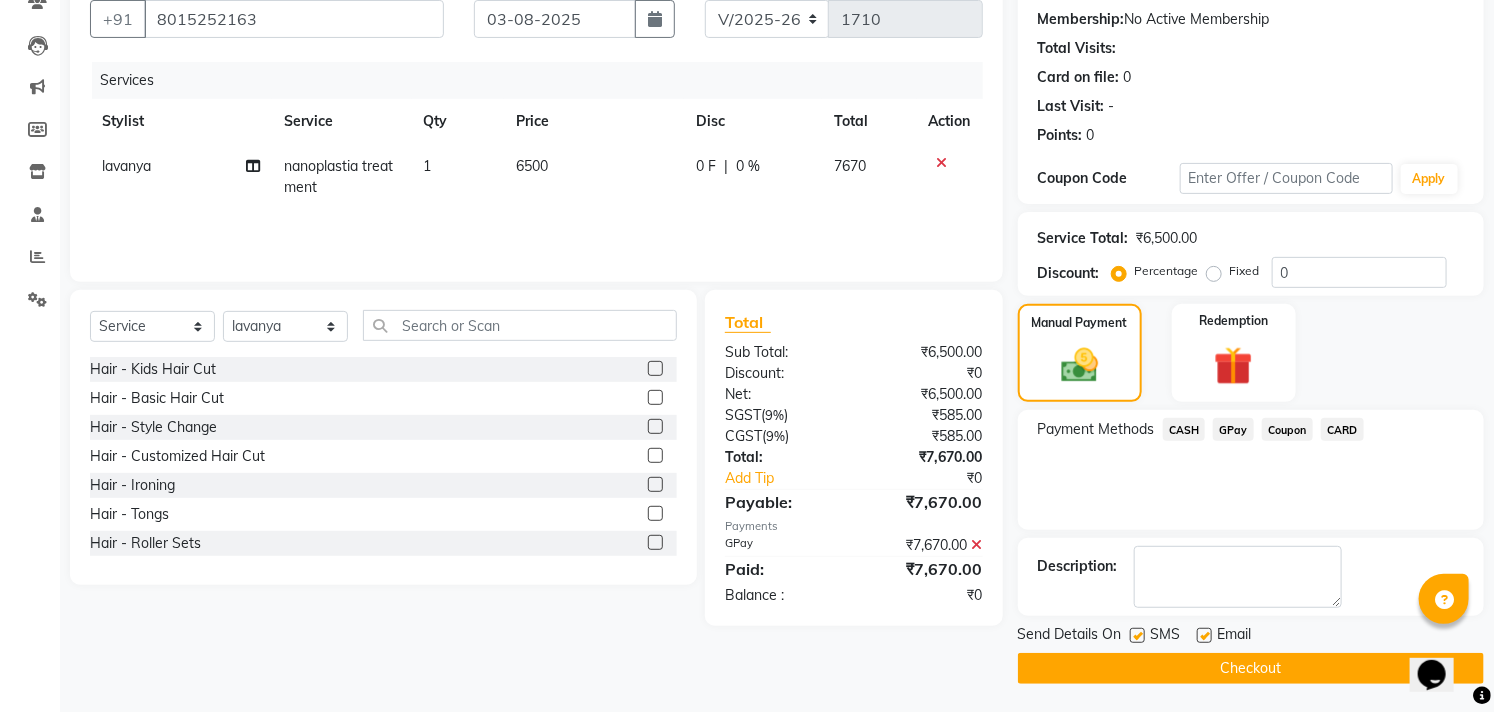 scroll, scrollTop: 187, scrollLeft: 0, axis: vertical 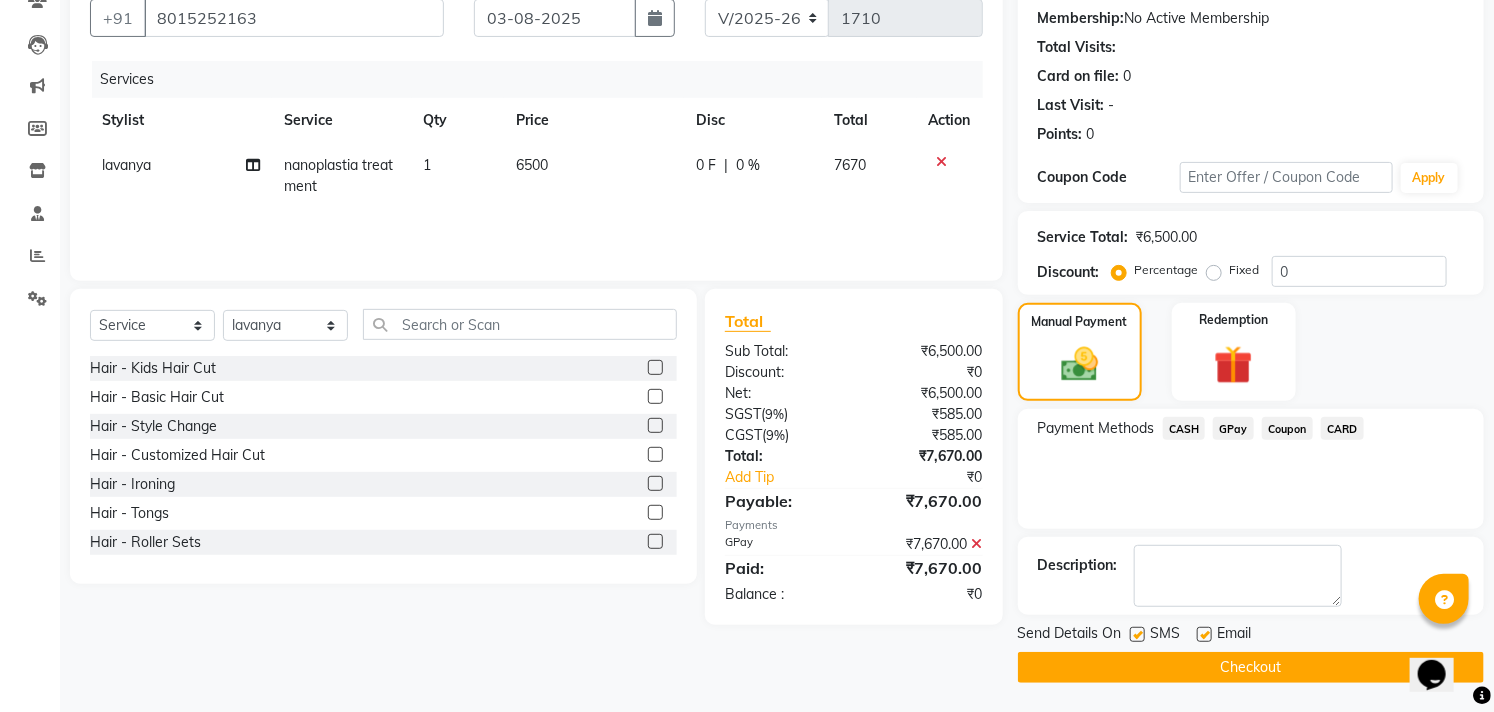 drag, startPoint x: 1208, startPoint y: 636, endPoint x: 1157, endPoint y: 647, distance: 52.17279 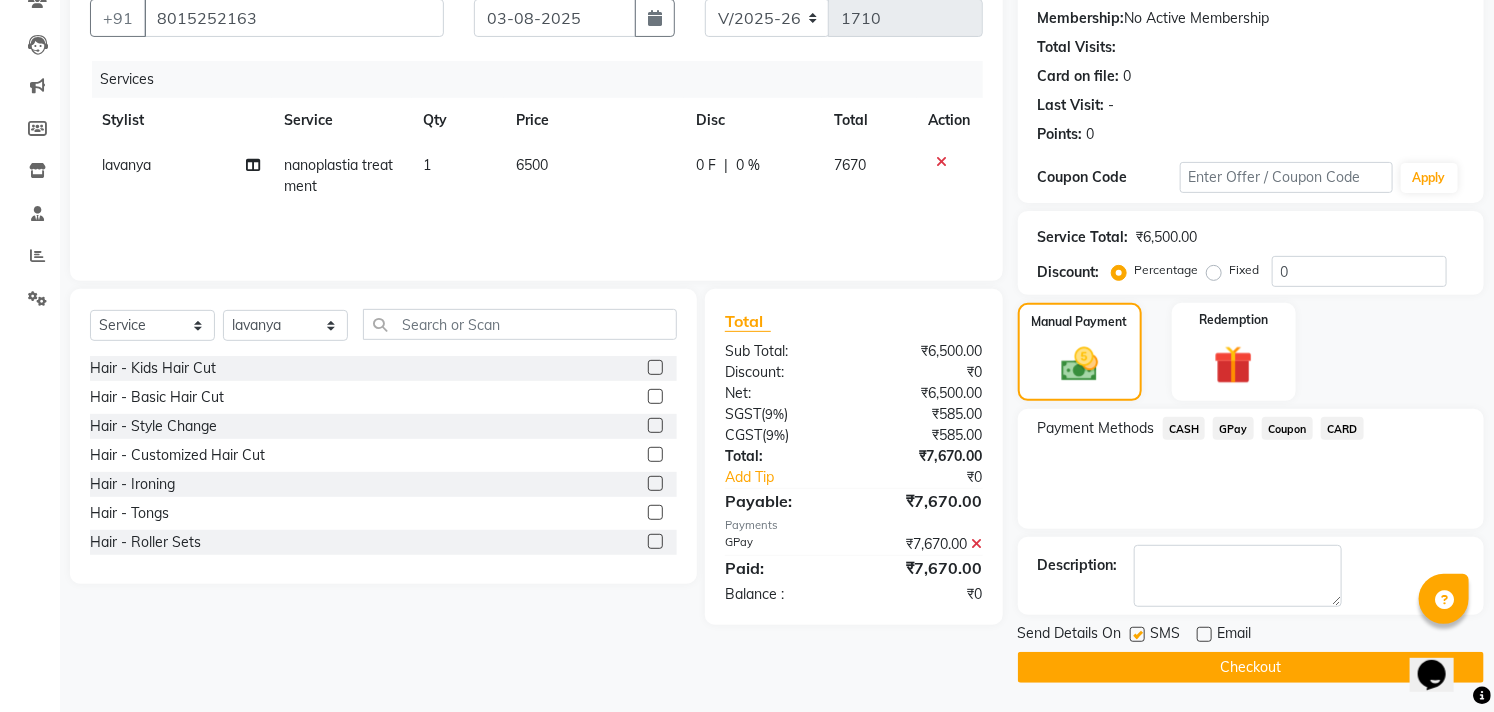 click 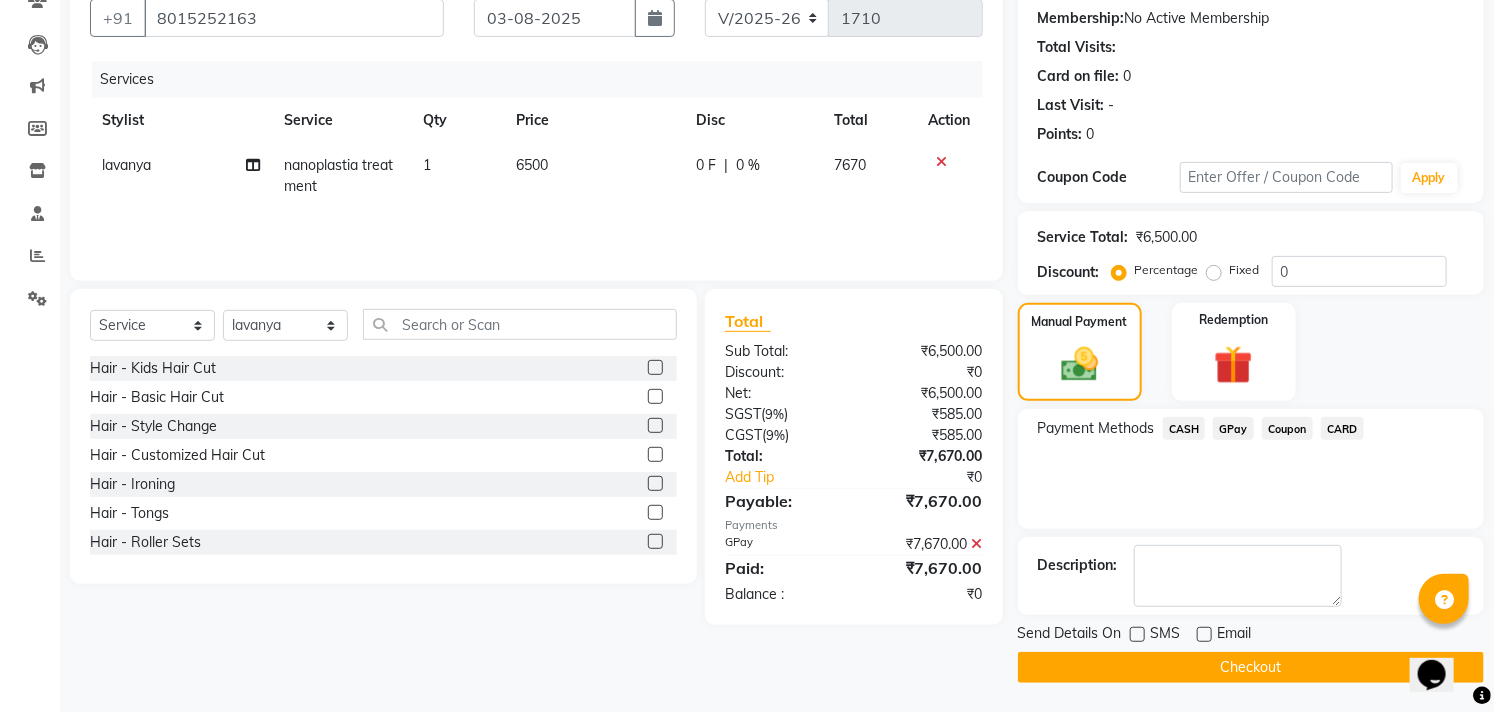 click 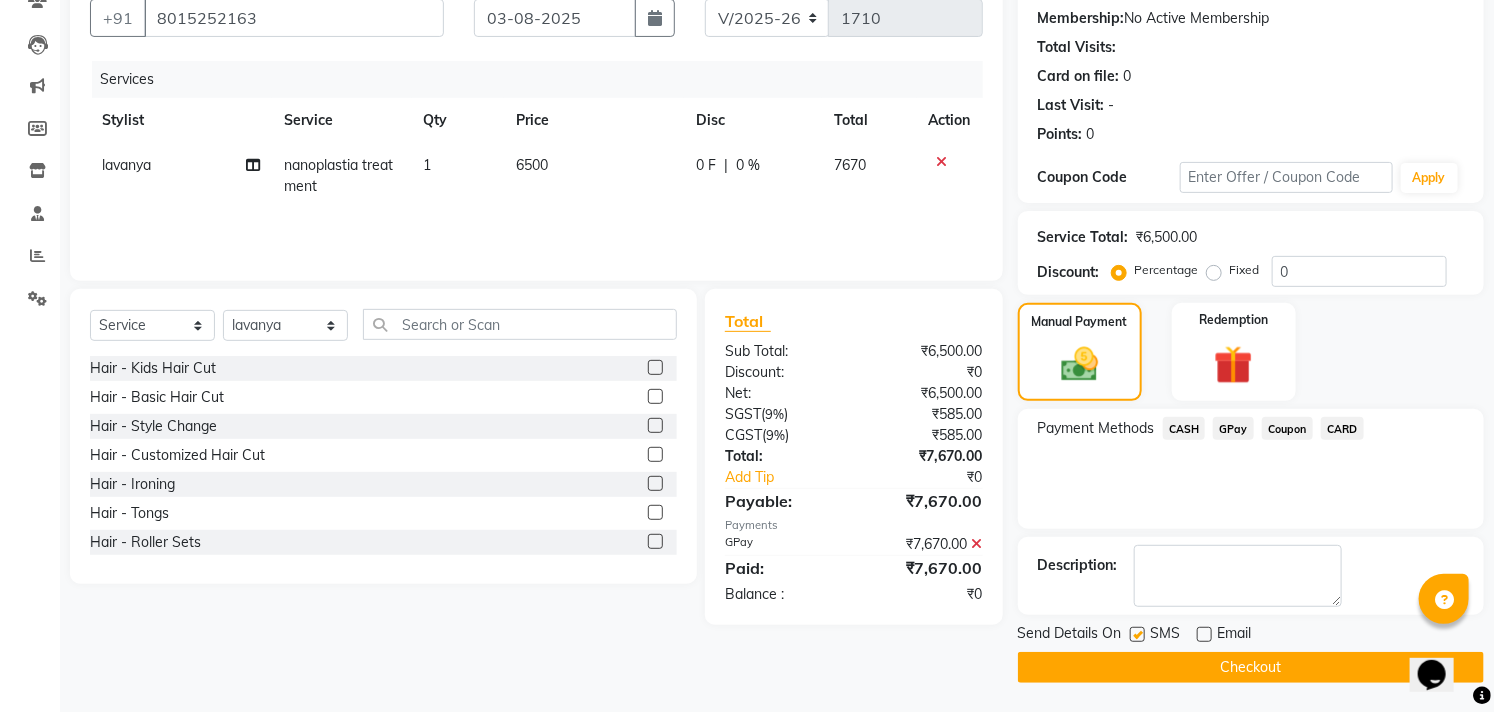 click on "Checkout" 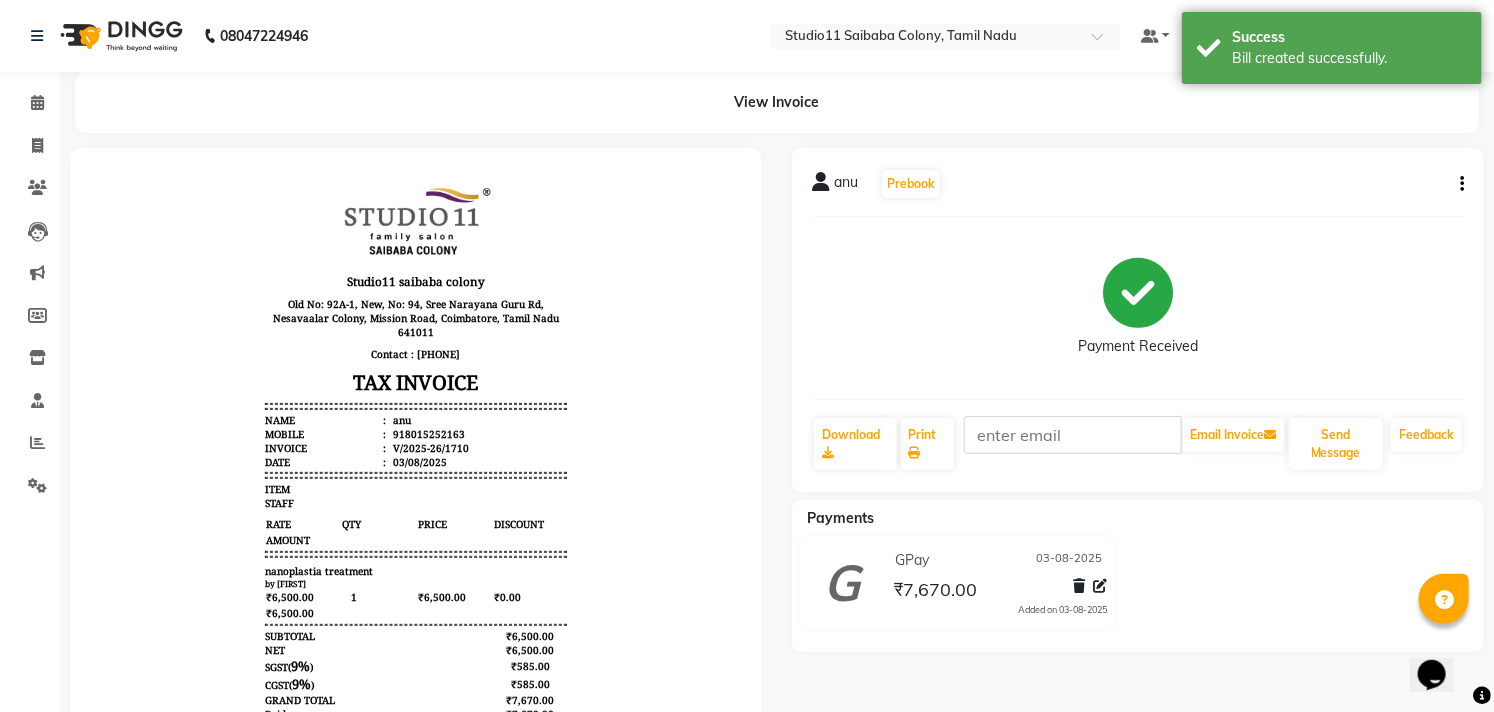 scroll, scrollTop: 111, scrollLeft: 0, axis: vertical 